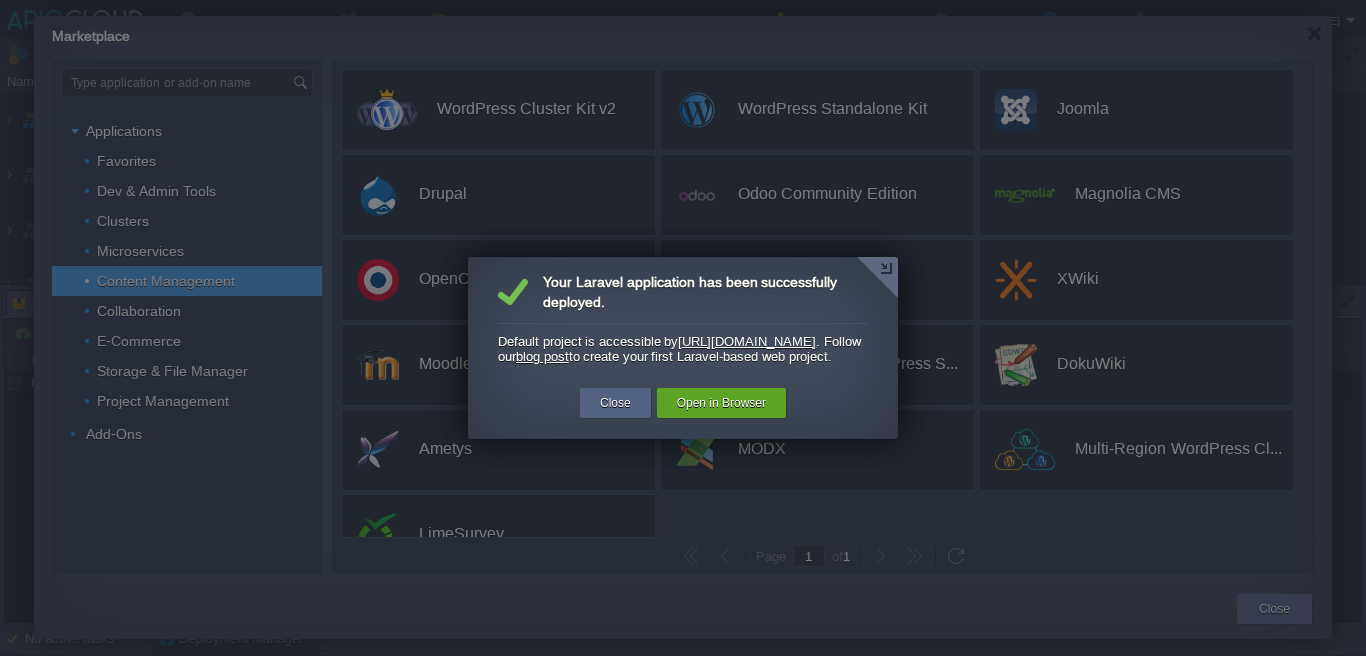 scroll, scrollTop: 0, scrollLeft: 0, axis: both 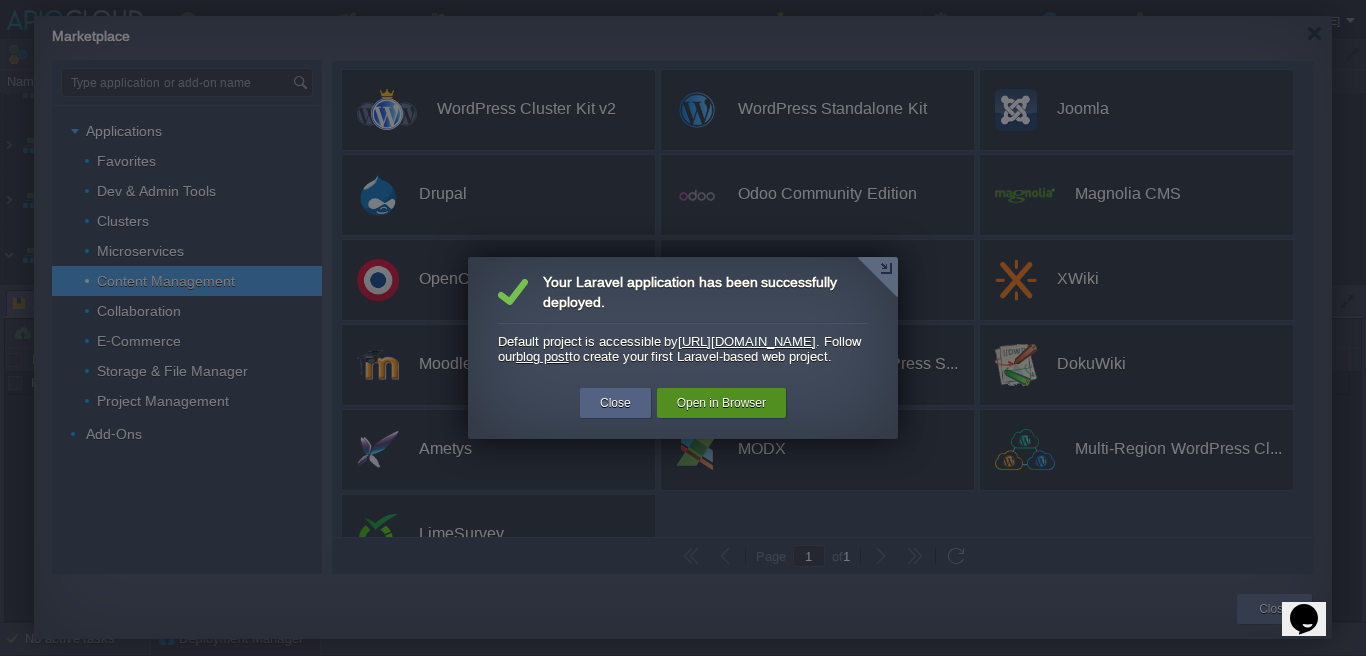 click on "Open in Browser" at bounding box center (721, 403) 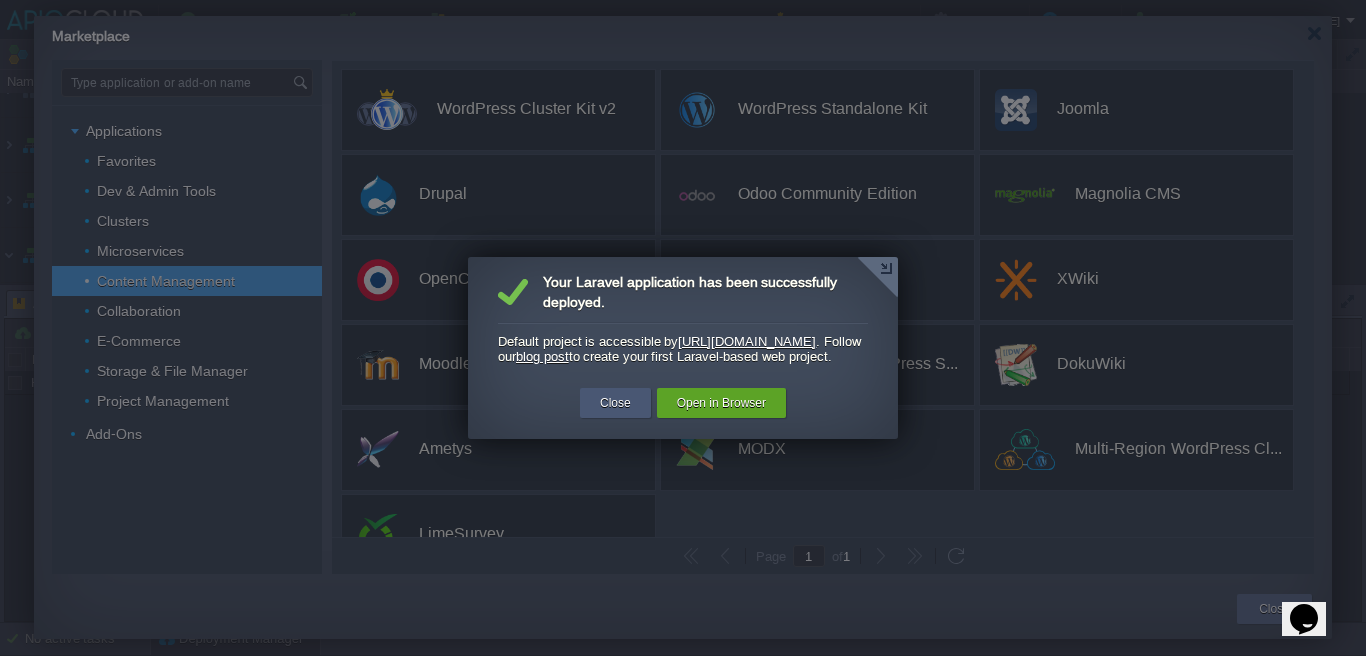 click on "Close" at bounding box center (615, 403) 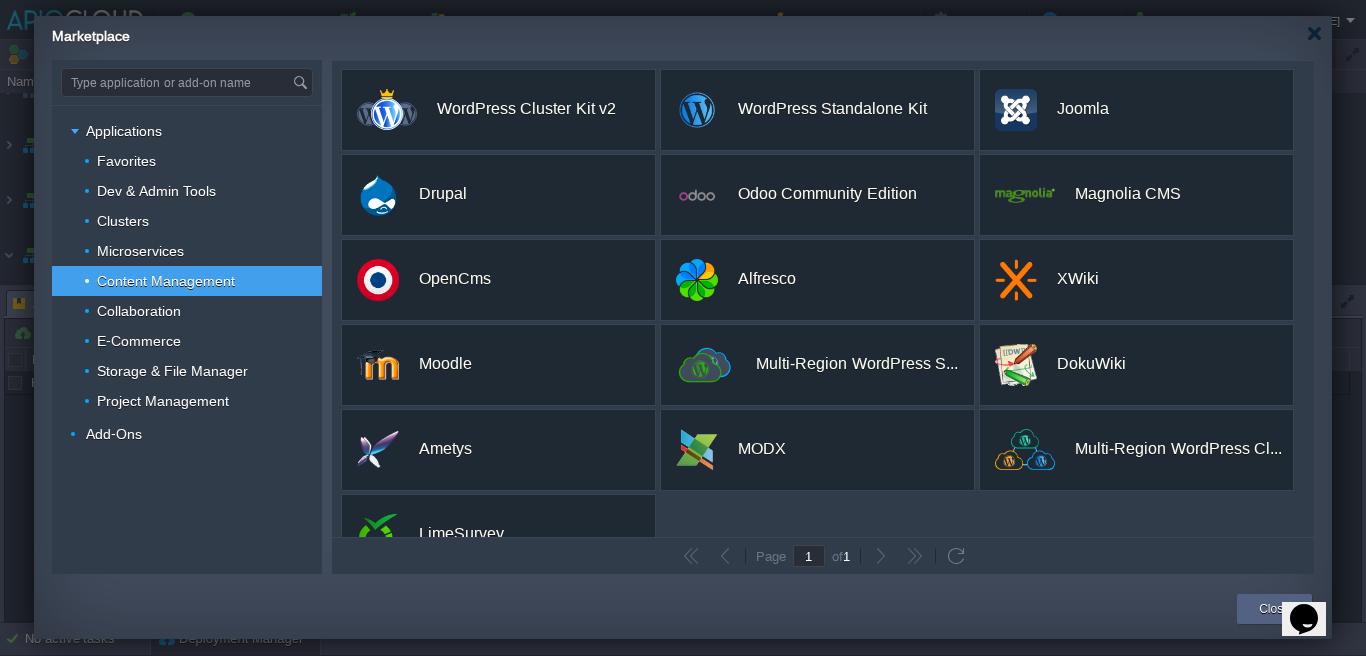click on "Marketplace" at bounding box center [692, 33] 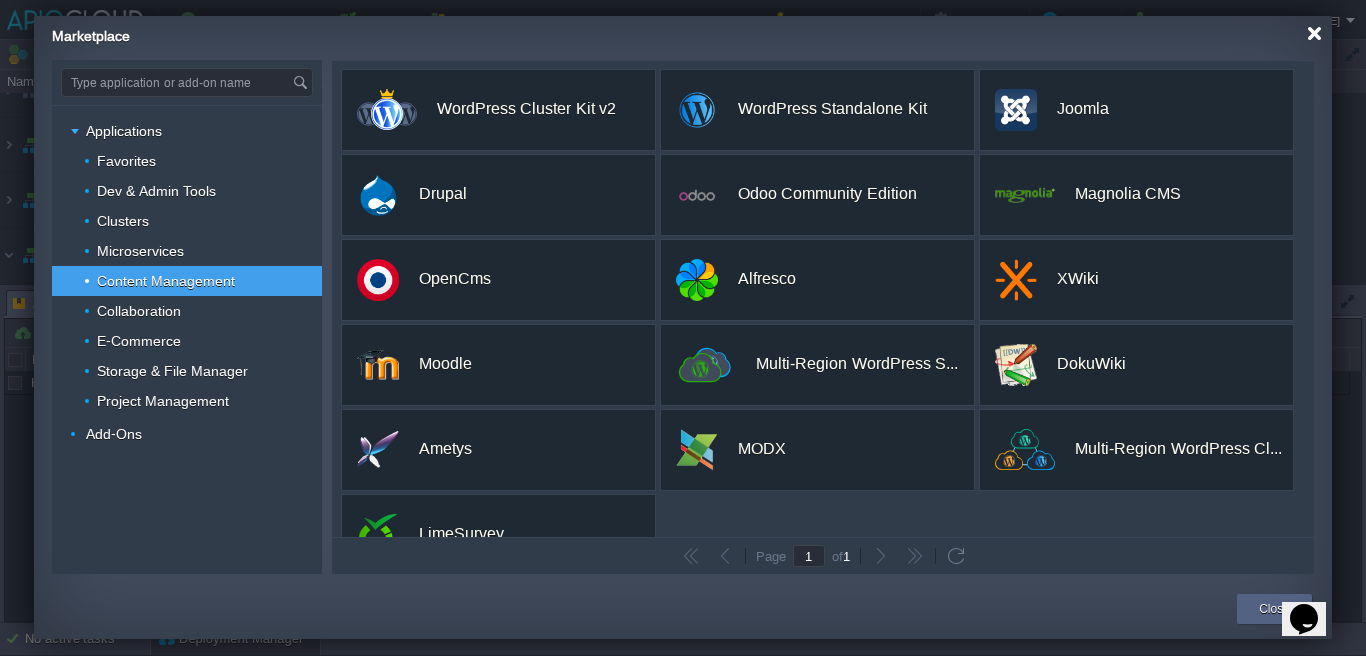 click at bounding box center [1314, 33] 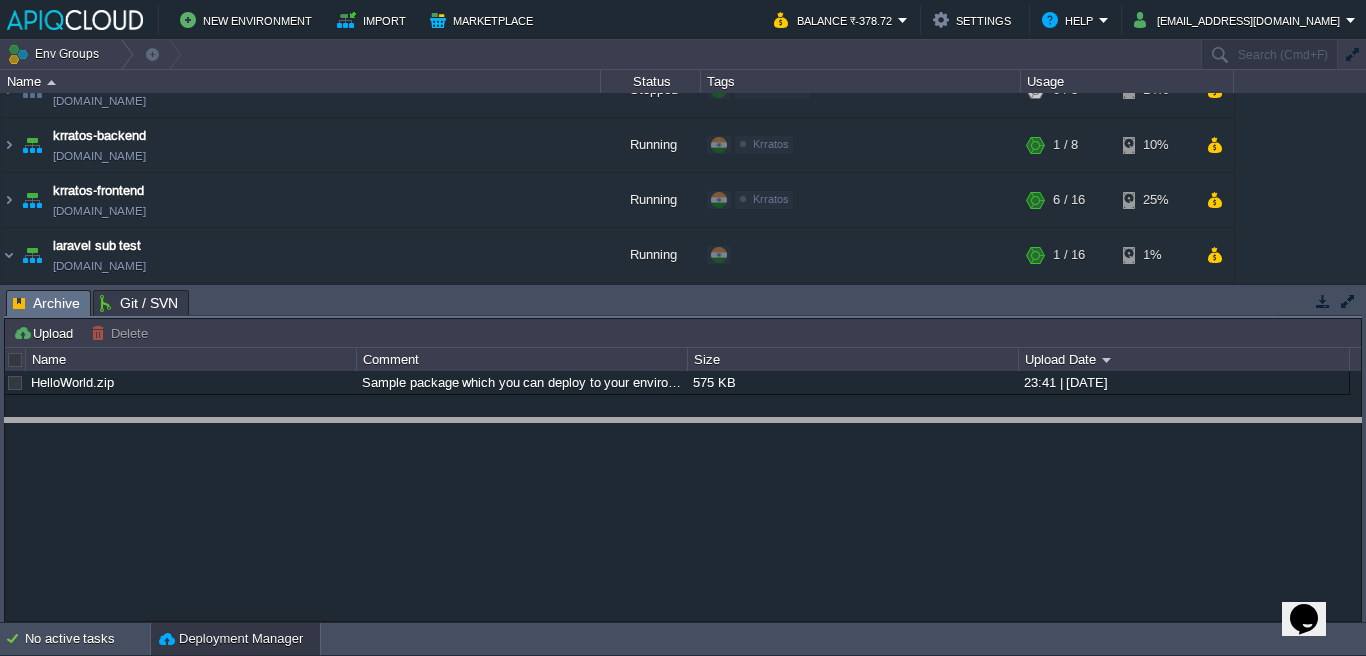 drag, startPoint x: 394, startPoint y: 304, endPoint x: 408, endPoint y: 441, distance: 137.71347 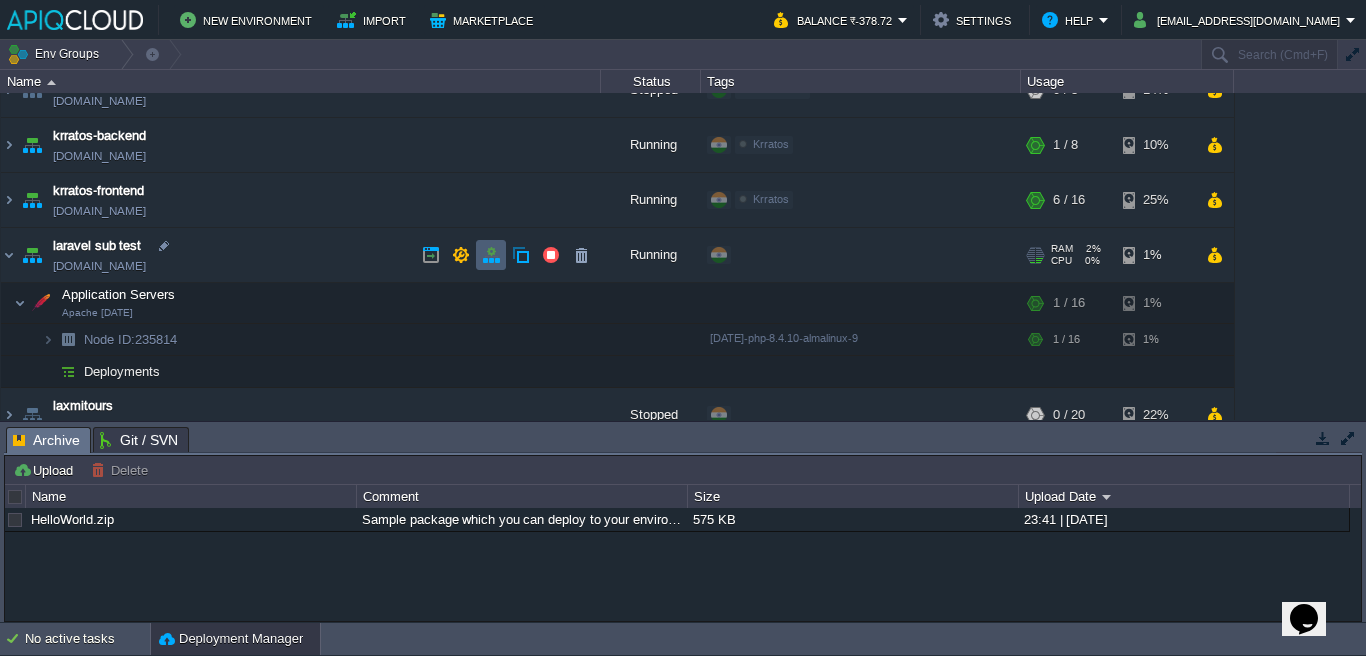 click at bounding box center [491, 255] 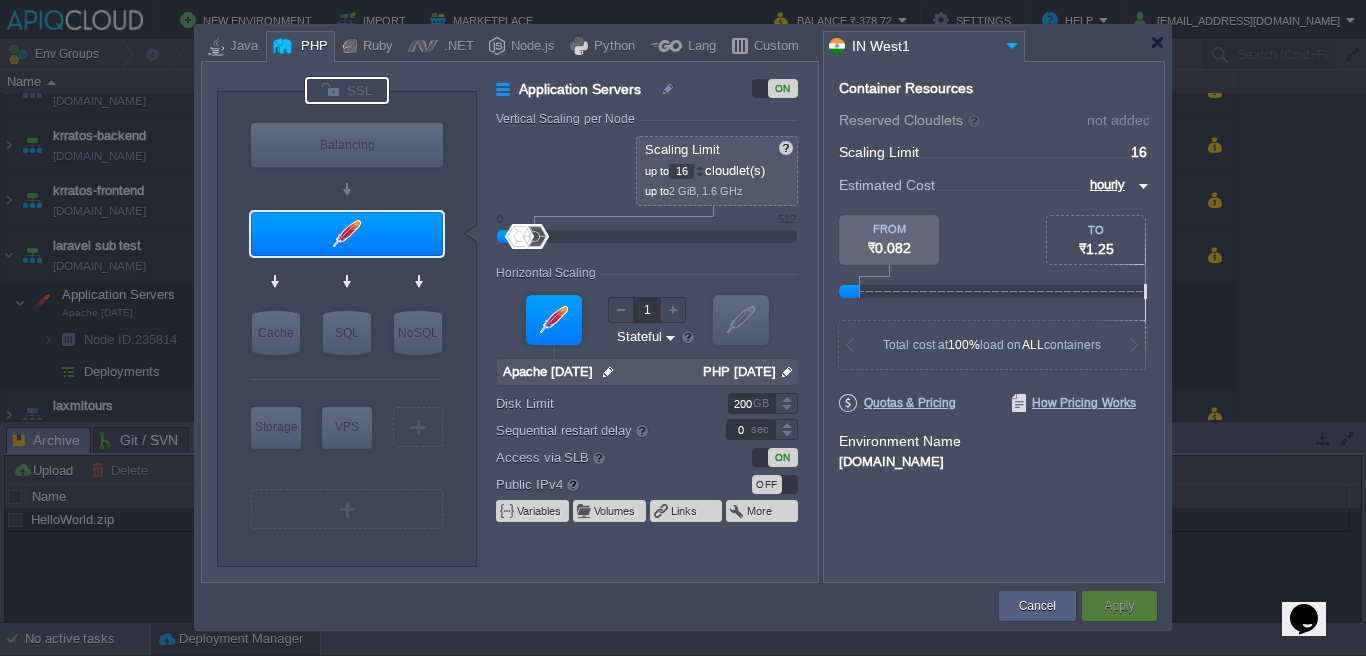 click at bounding box center (347, 90) 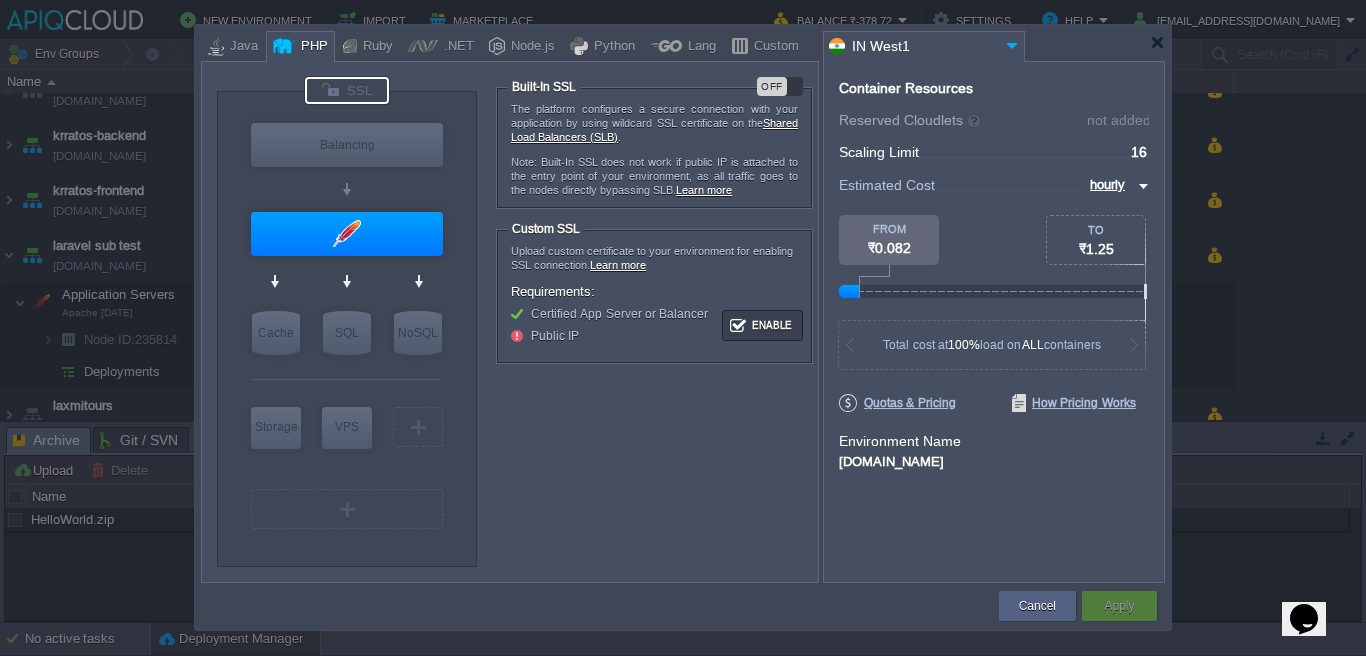 click on "OFF" at bounding box center [772, 86] 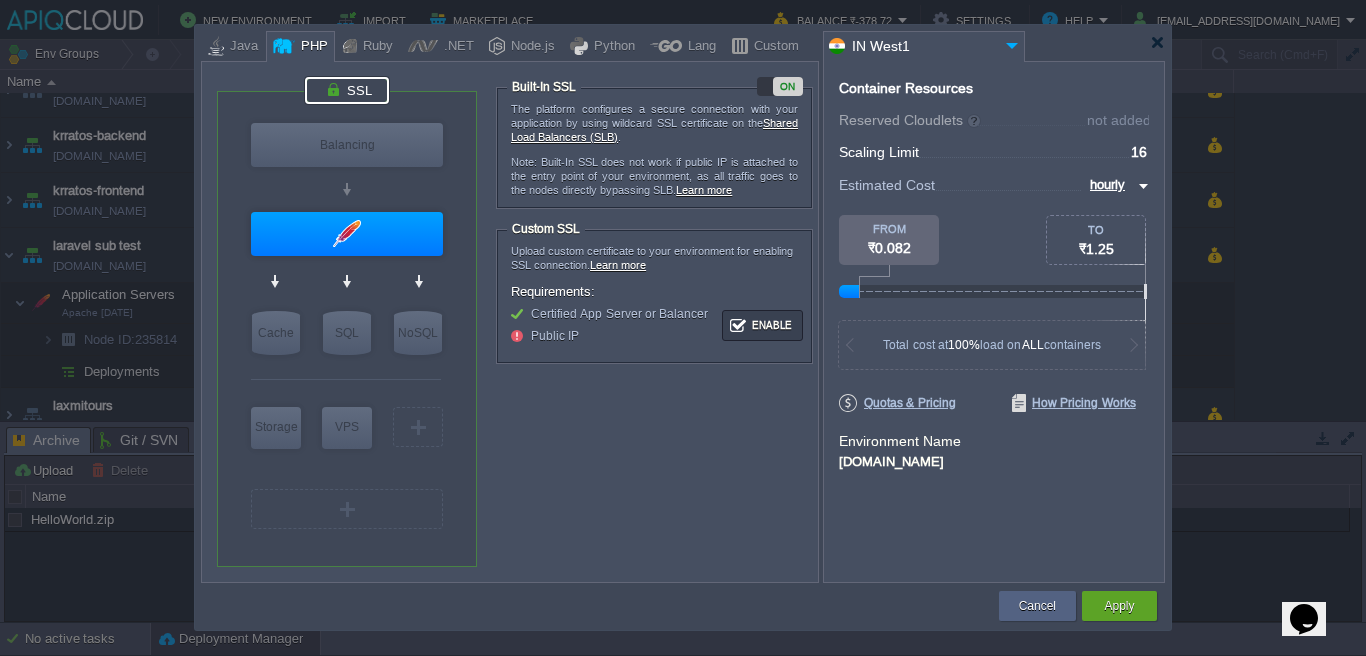 type on "Apache [DATE]" 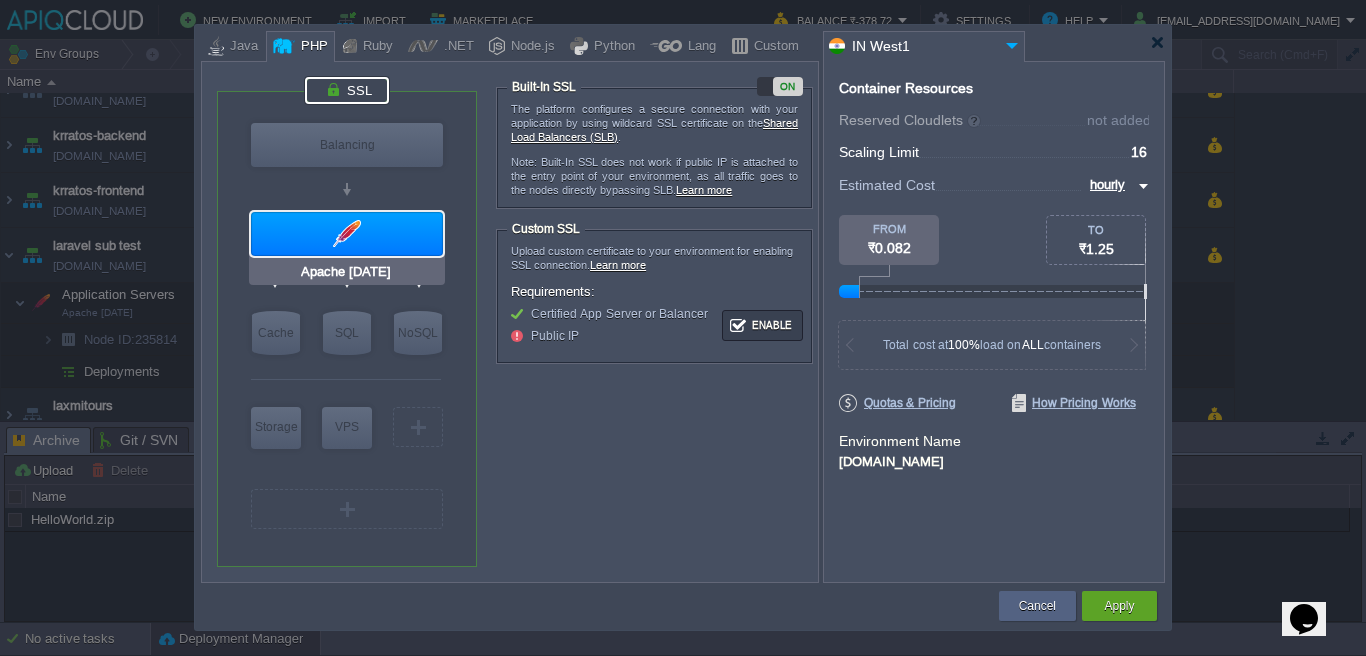 click at bounding box center [347, 234] 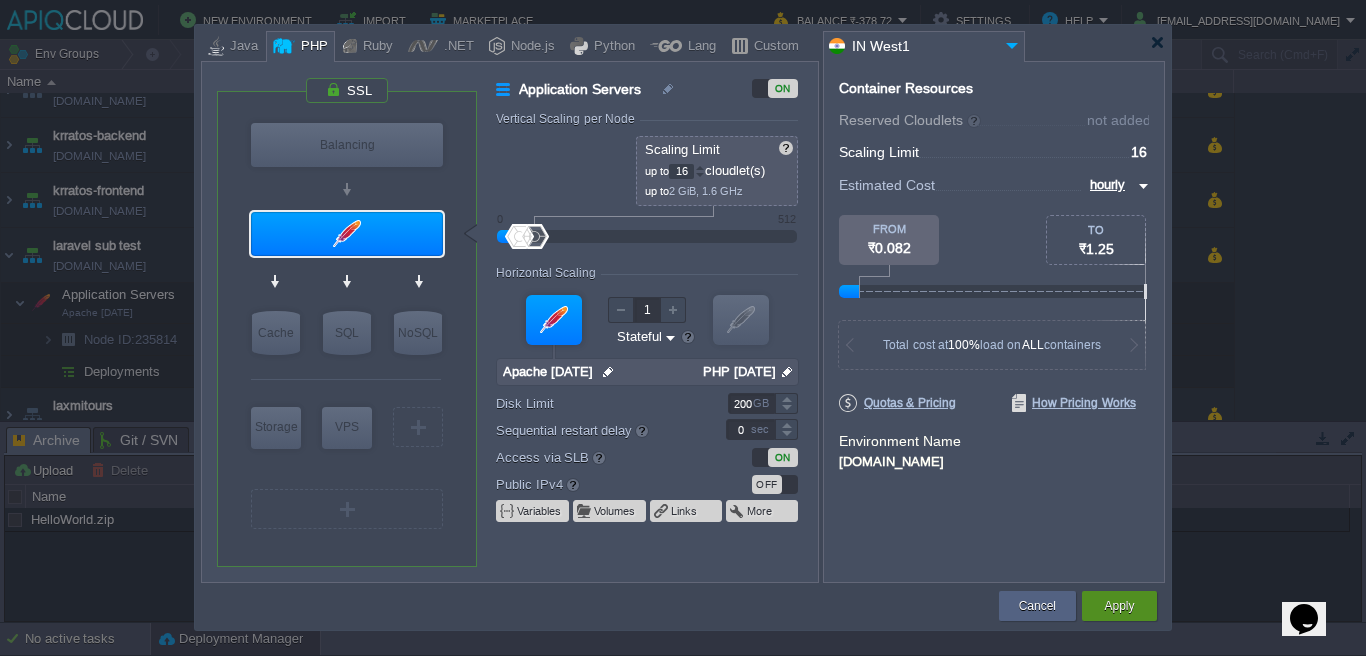 click on "Apply" at bounding box center (1119, 606) 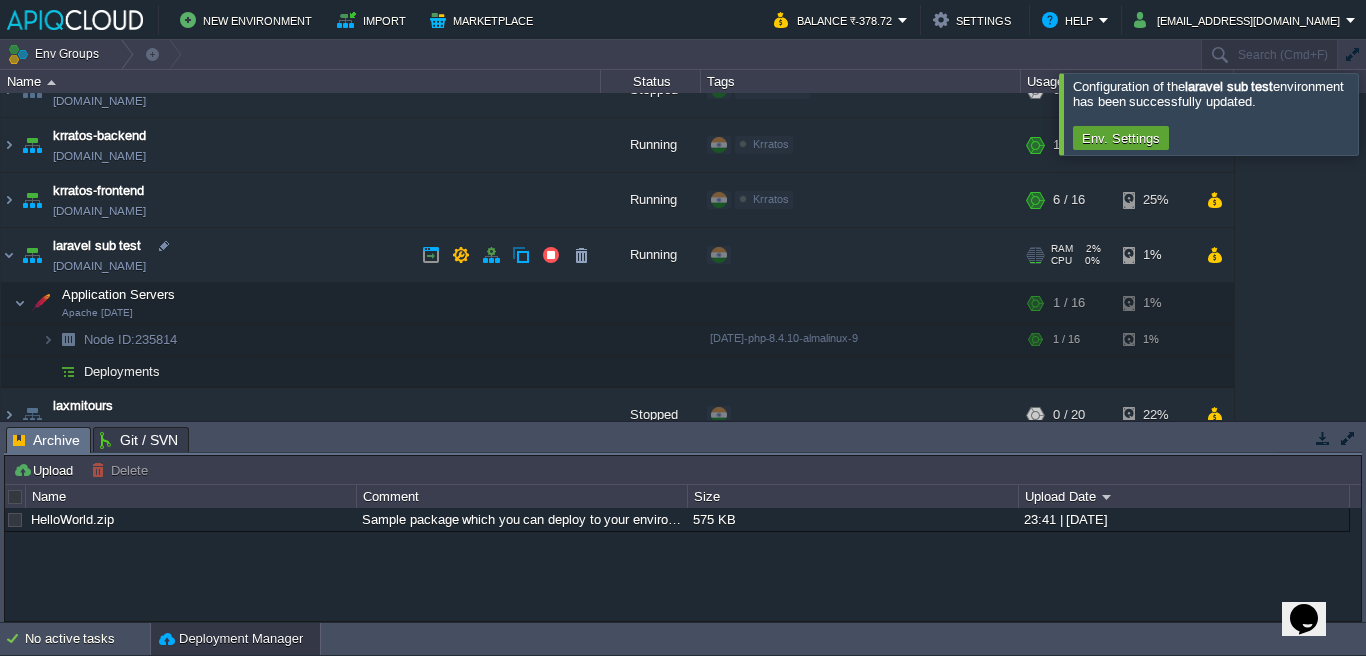click on "[DOMAIN_NAME]" at bounding box center [99, 266] 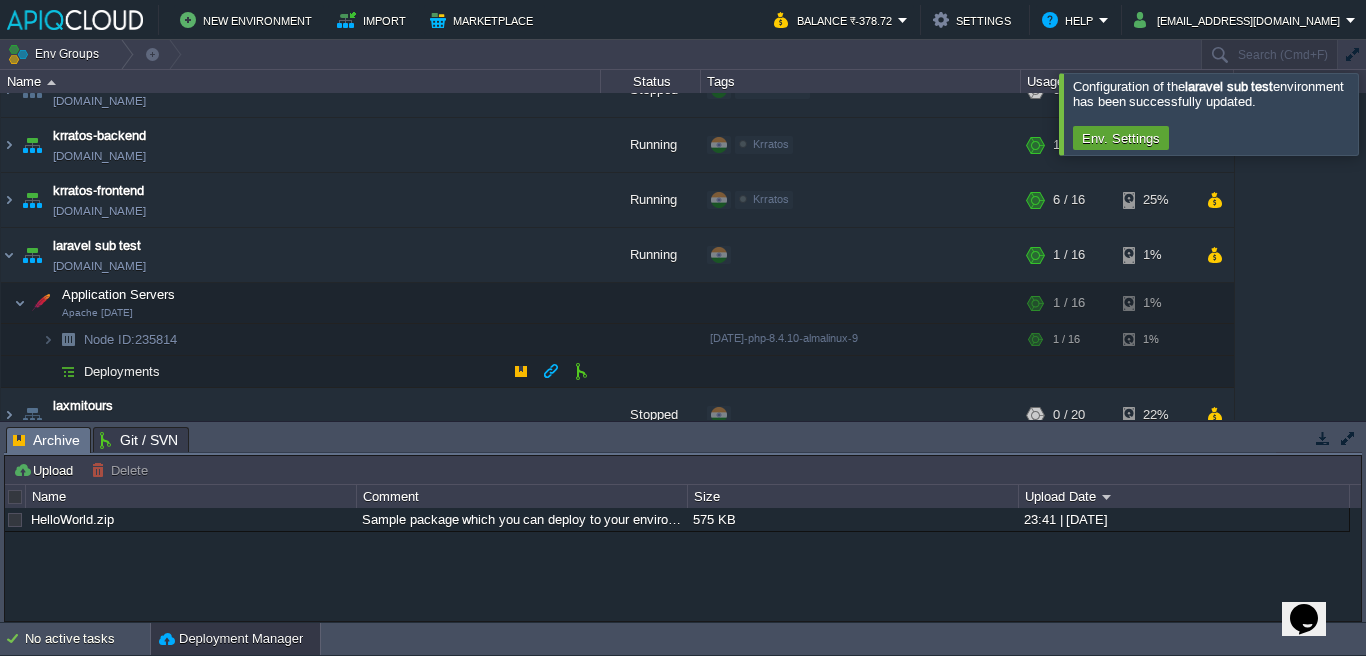 click on "Deployments" at bounding box center (301, 372) 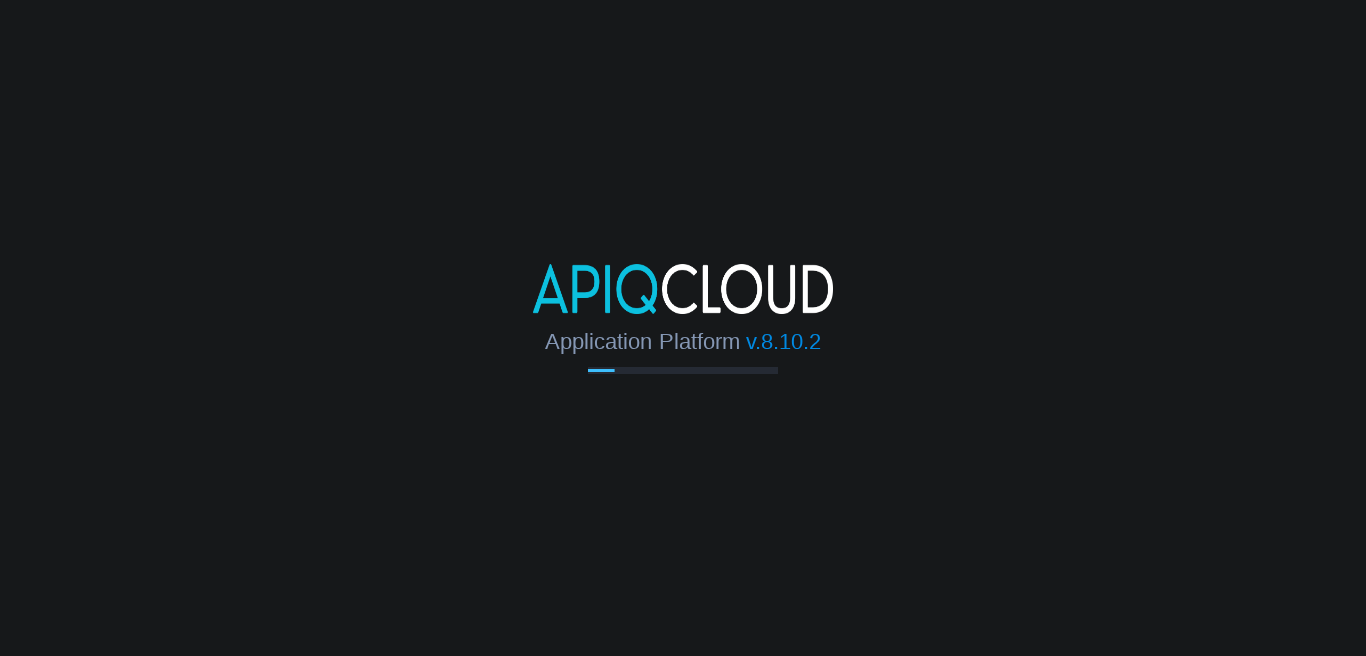 scroll, scrollTop: 0, scrollLeft: 0, axis: both 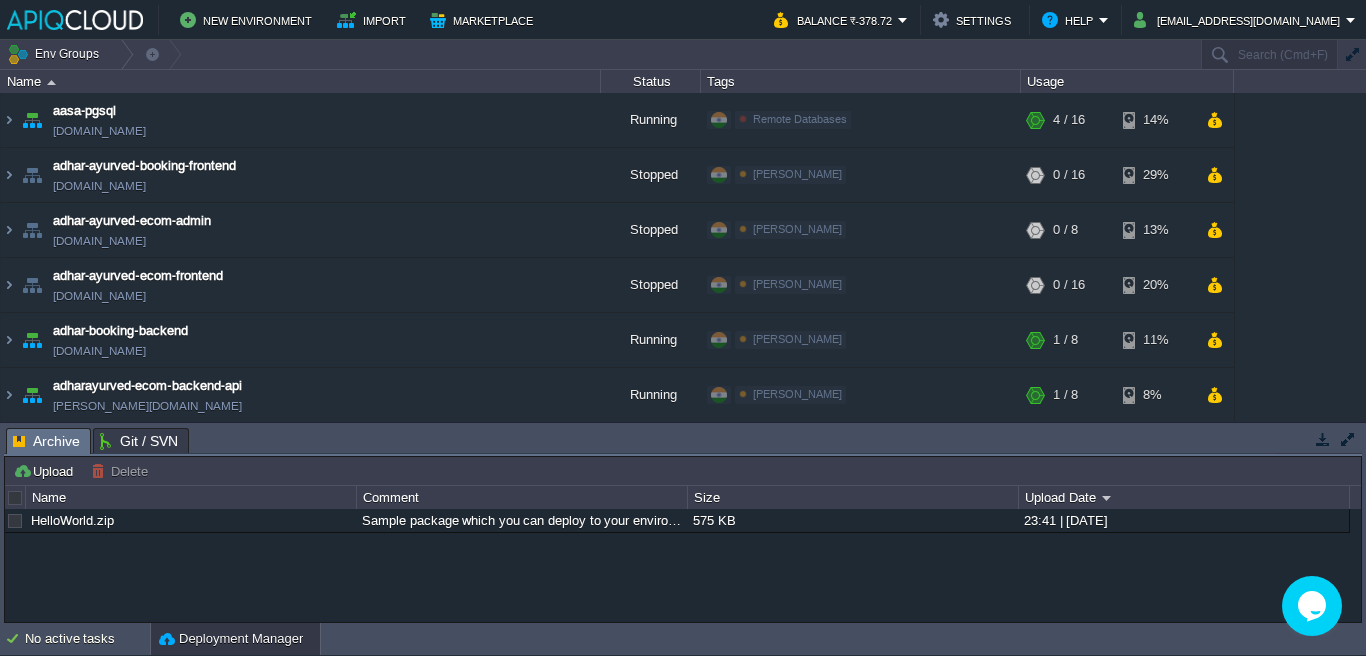 click on "Tasks Activity Log Archive Git / SVN" at bounding box center [2504, 440] 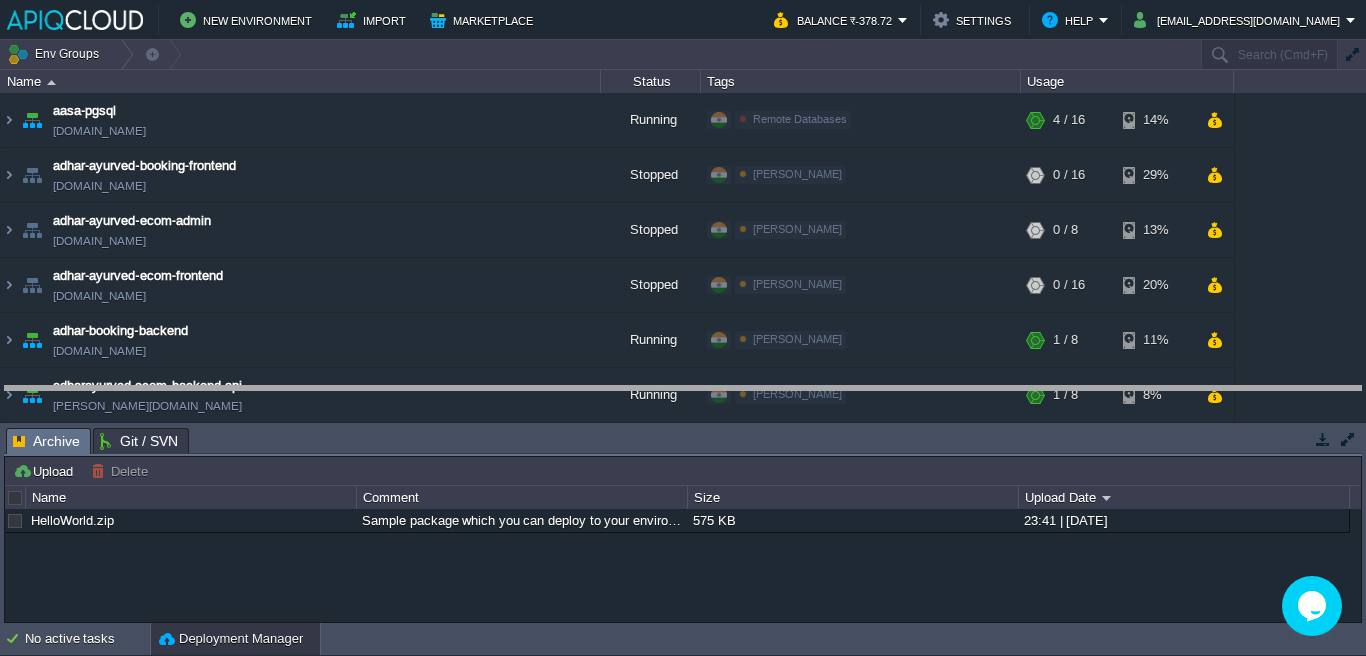 drag, startPoint x: 777, startPoint y: 441, endPoint x: 779, endPoint y: 398, distance: 43.046486 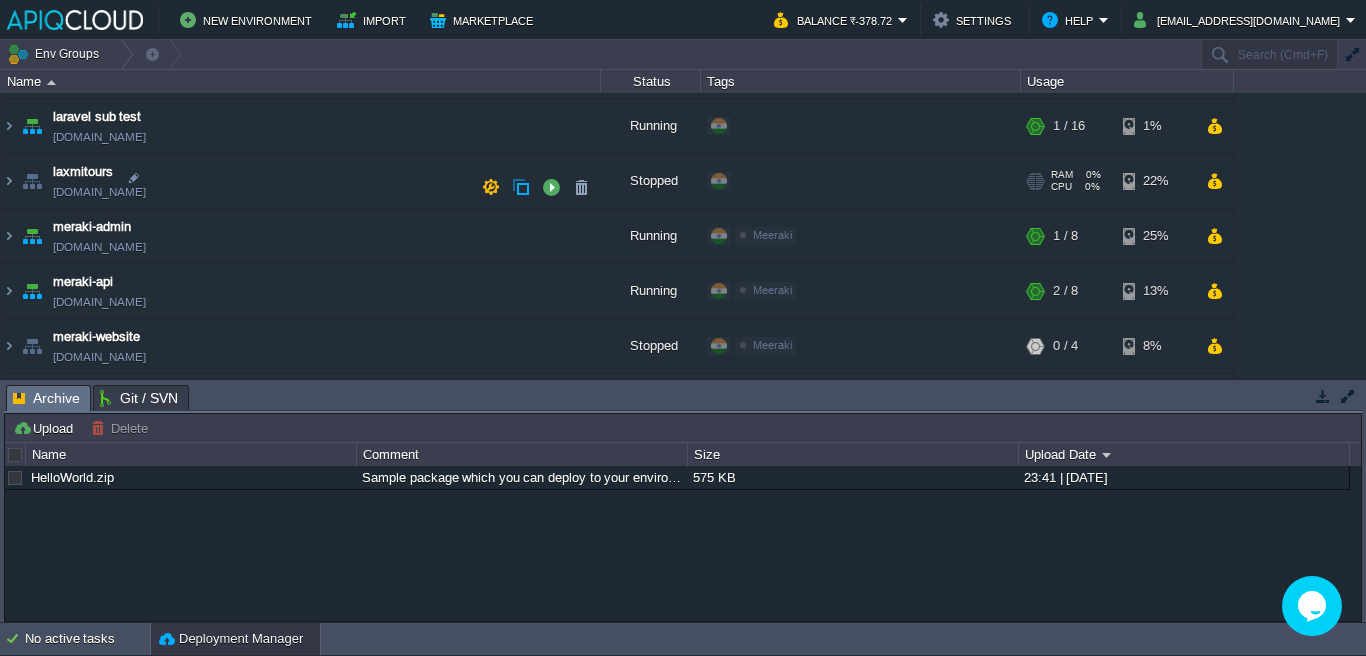 scroll, scrollTop: 899, scrollLeft: 0, axis: vertical 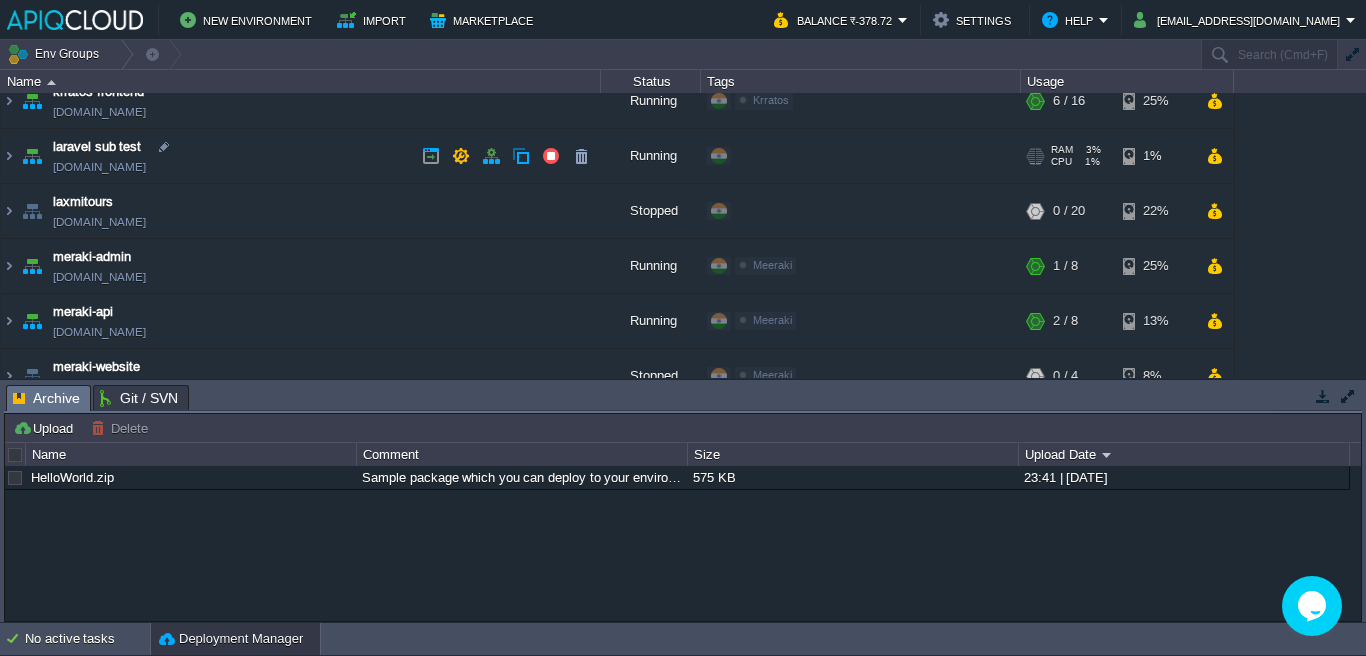 click on "[DOMAIN_NAME]" at bounding box center [99, 167] 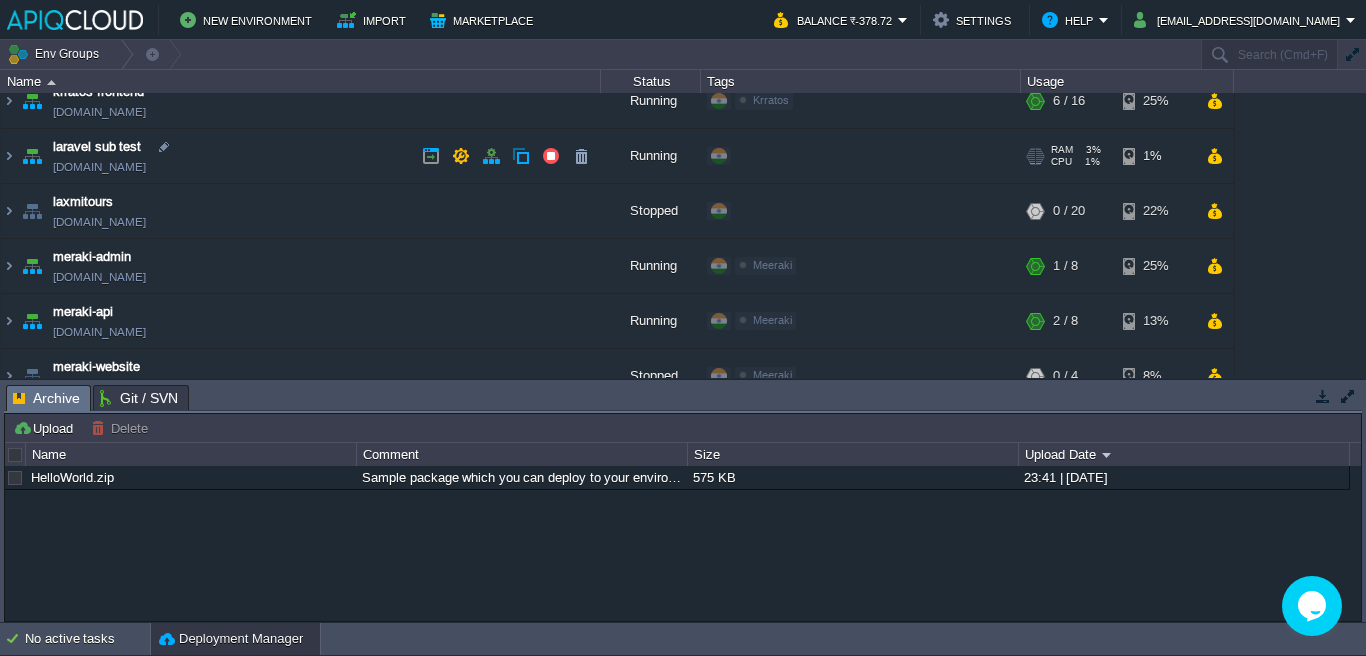 click on "laravel sub test [DOMAIN_NAME]" at bounding box center [301, 156] 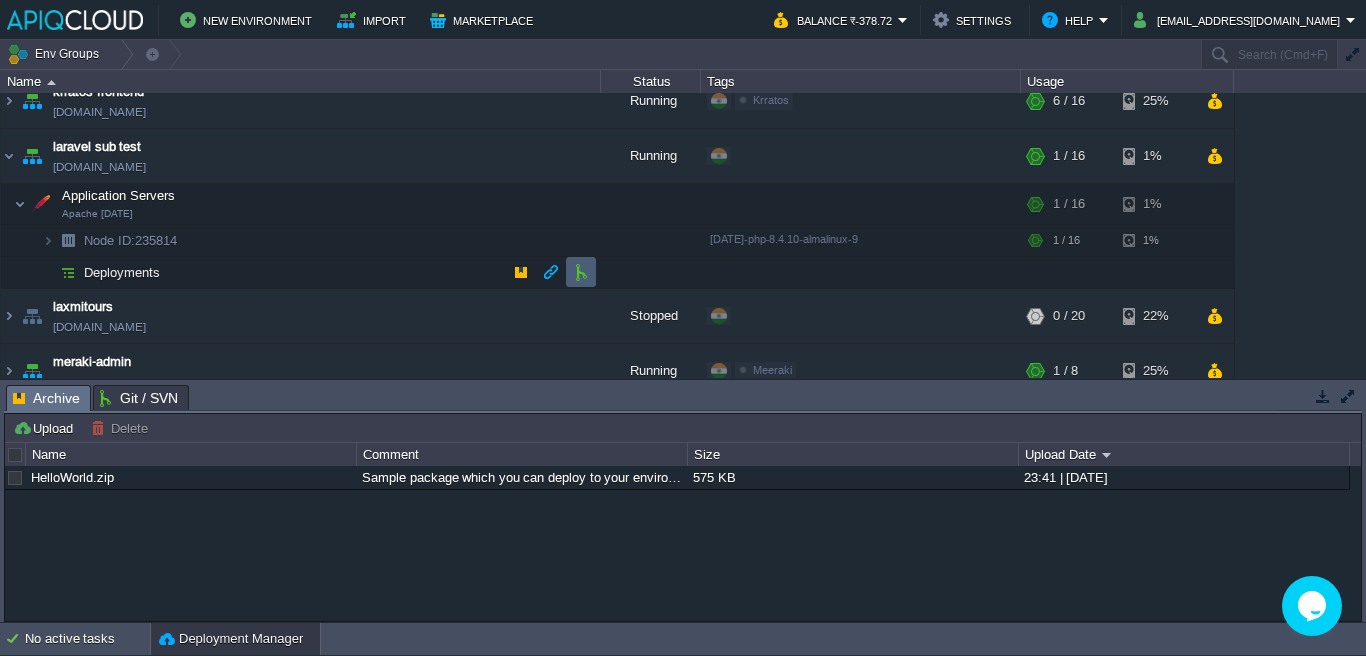 click at bounding box center [581, 272] 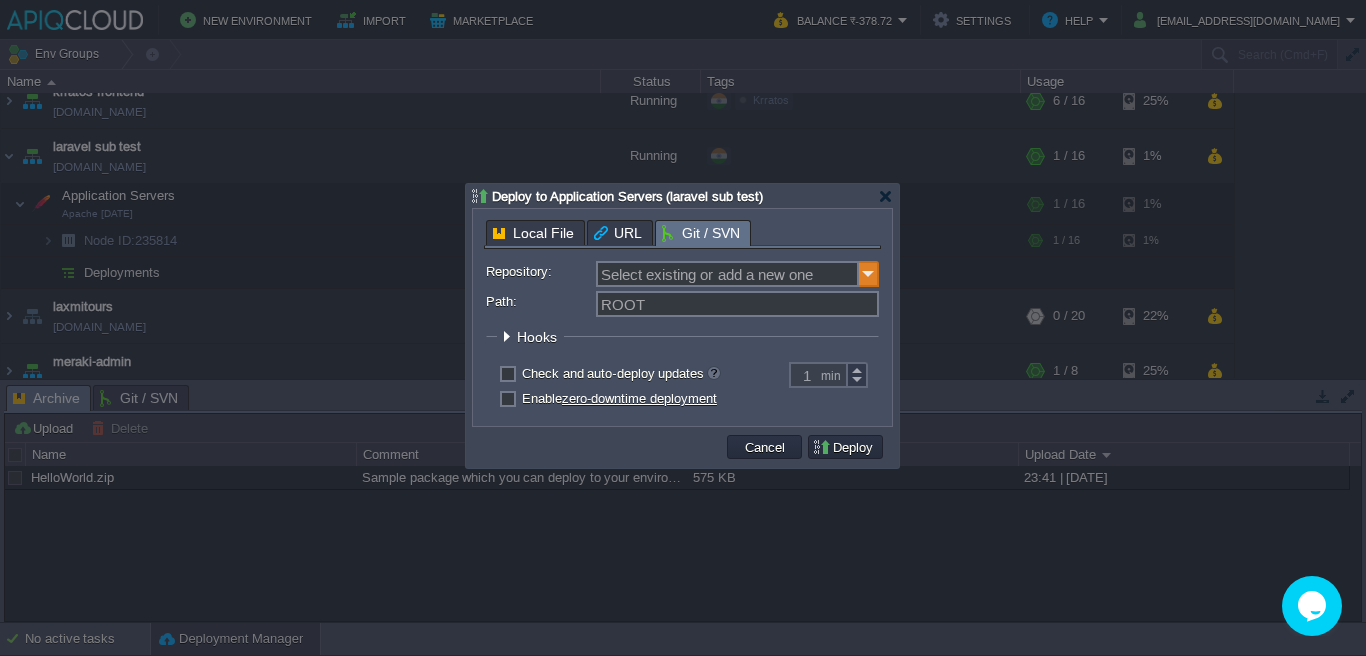 click at bounding box center (869, 274) 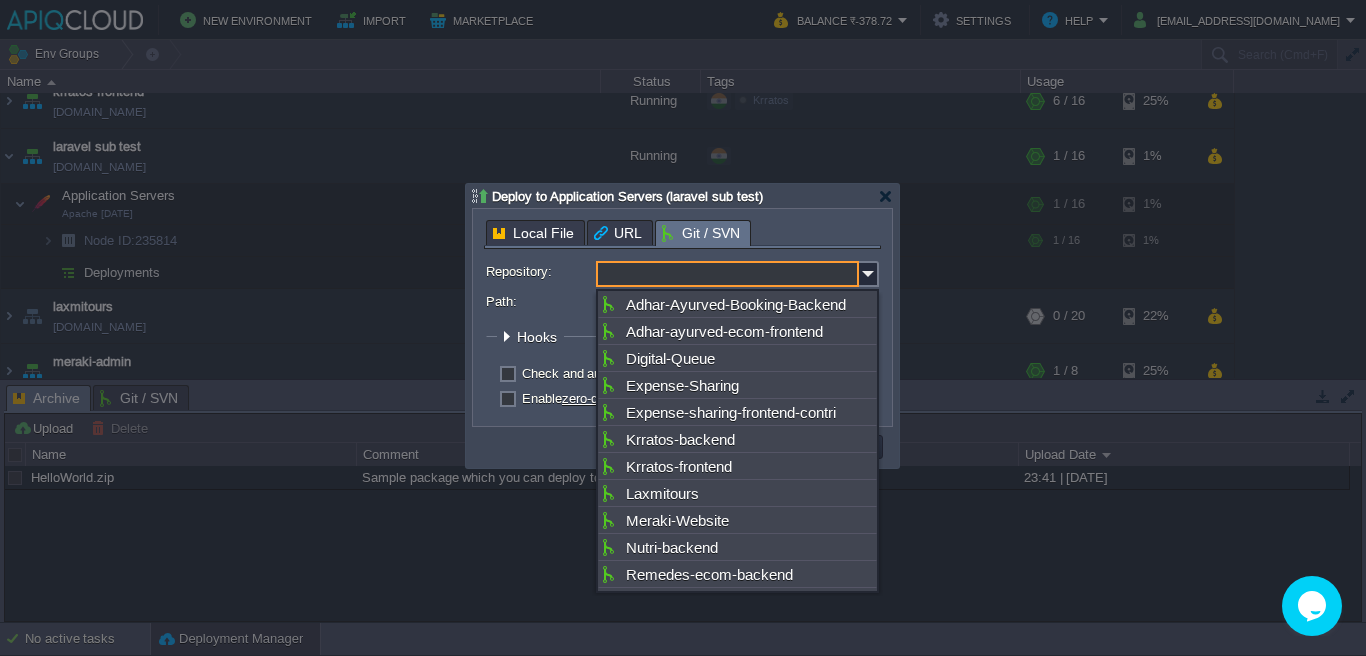 scroll, scrollTop: 848, scrollLeft: 0, axis: vertical 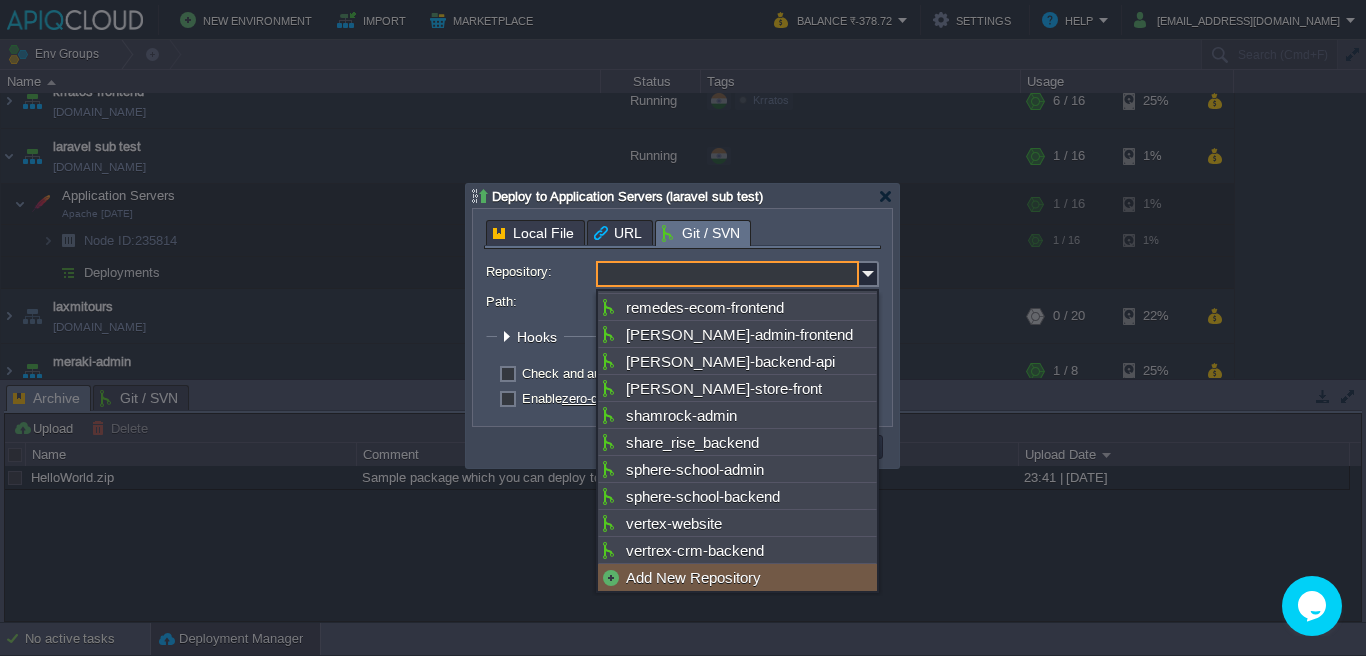 click on "Add New Repository" at bounding box center (737, 577) 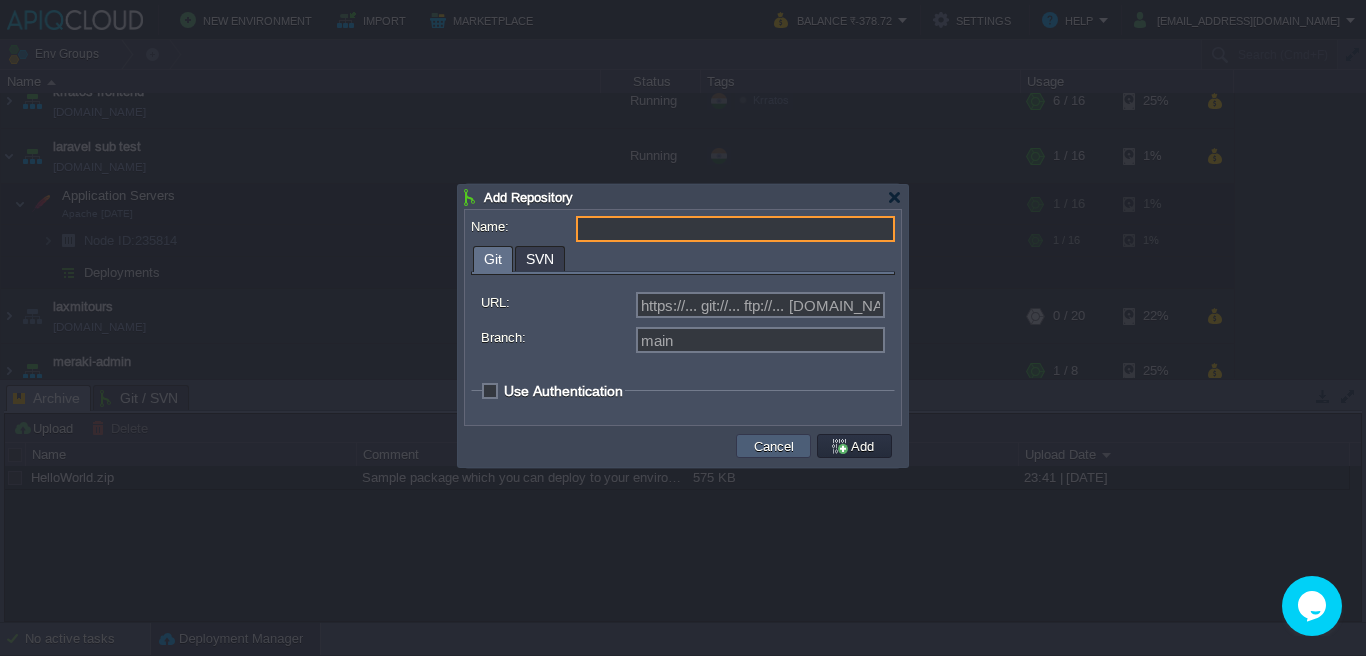 type on "Select existing or add a new one" 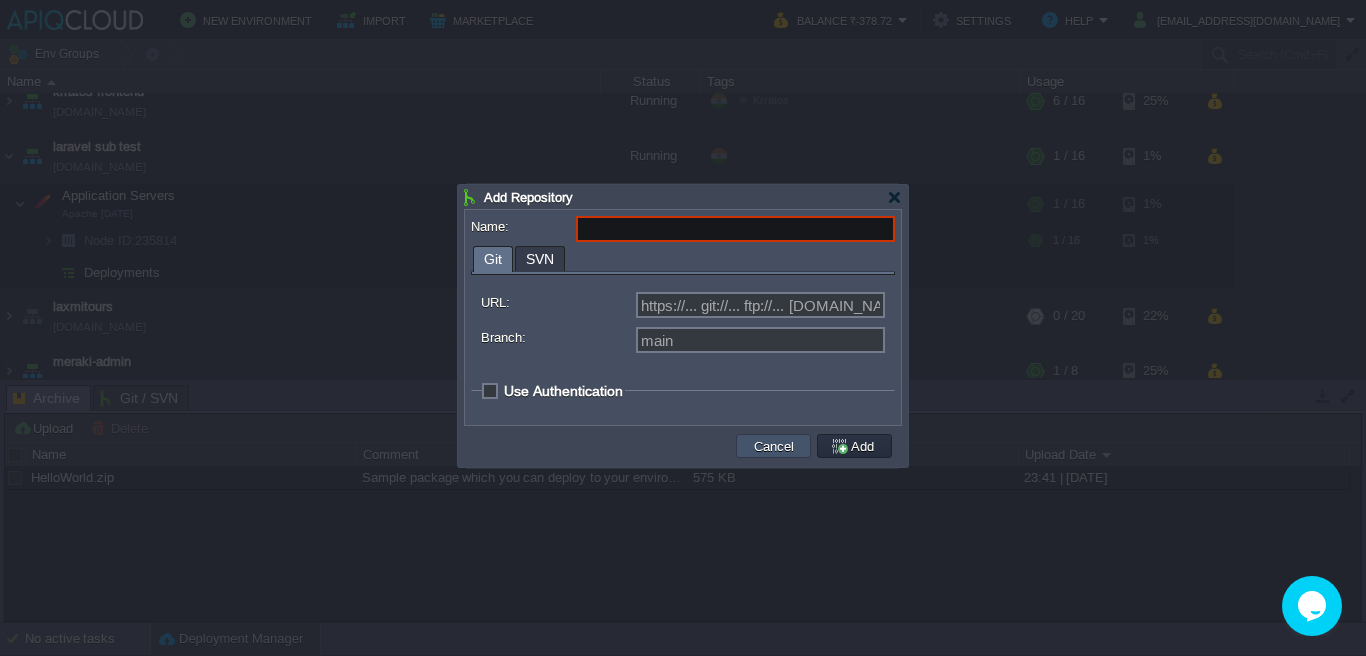 click on "Cancel" at bounding box center (774, 446) 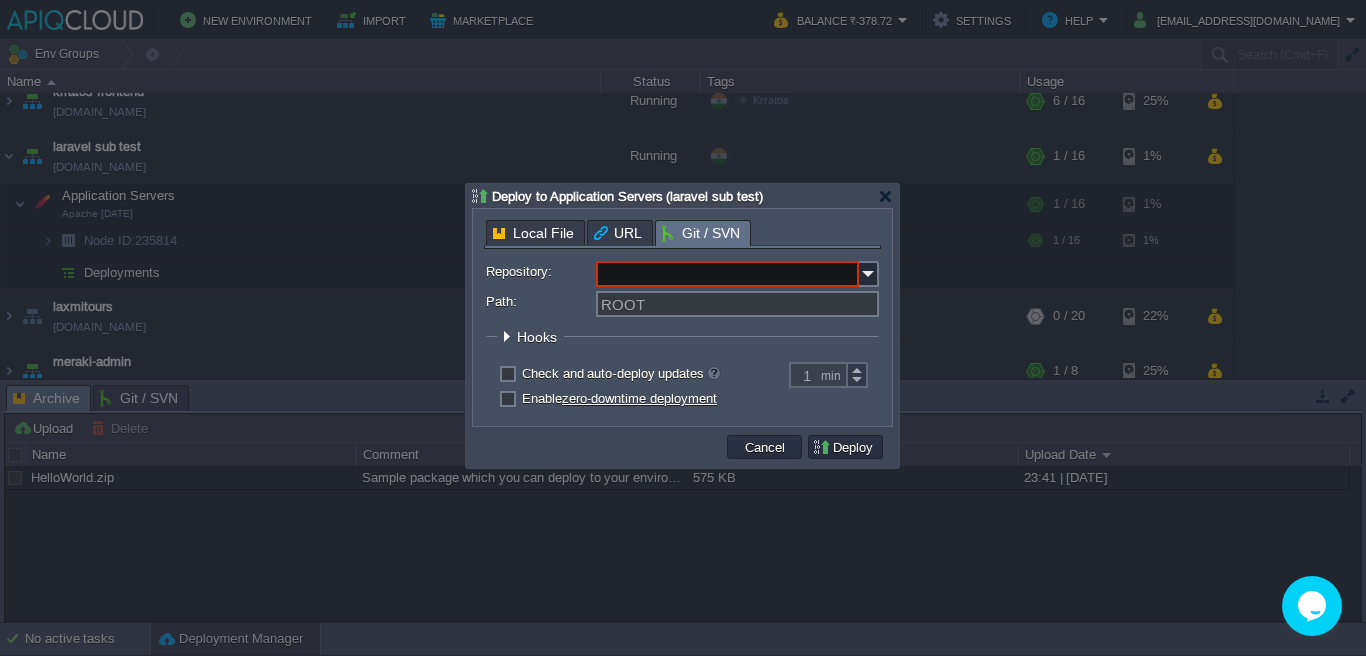 click on "Repository:" at bounding box center [727, 274] 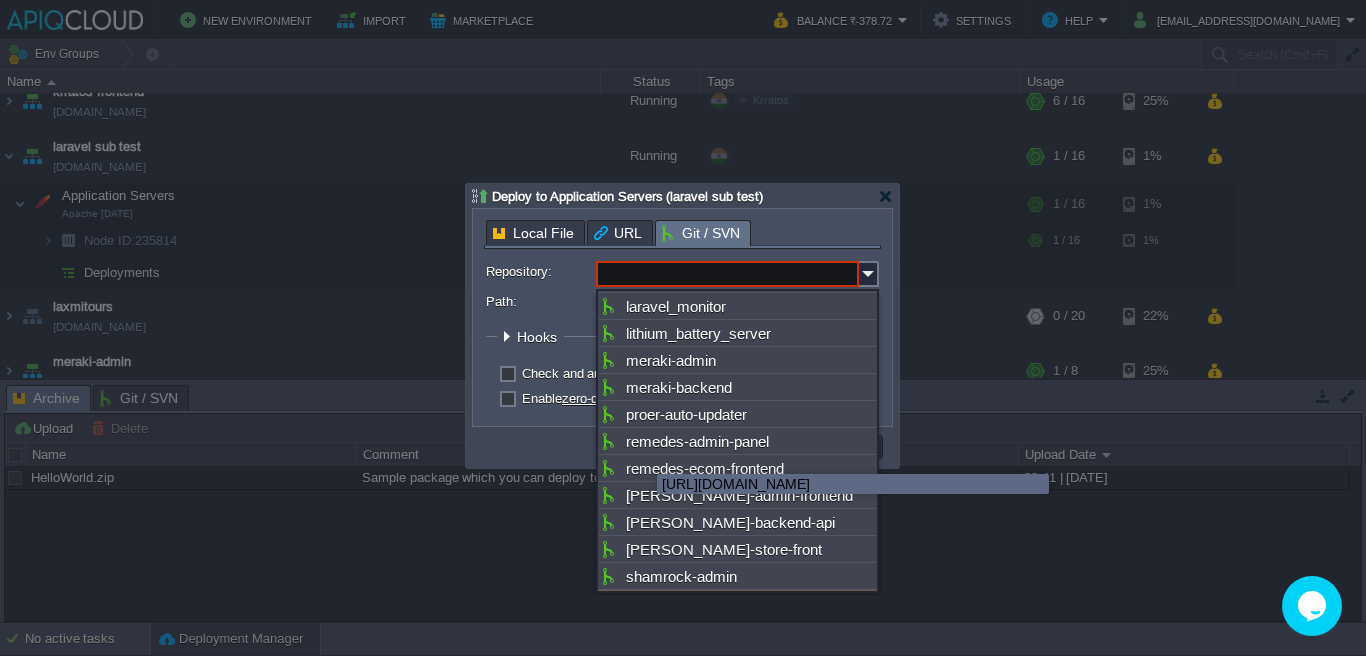 scroll, scrollTop: 0, scrollLeft: 0, axis: both 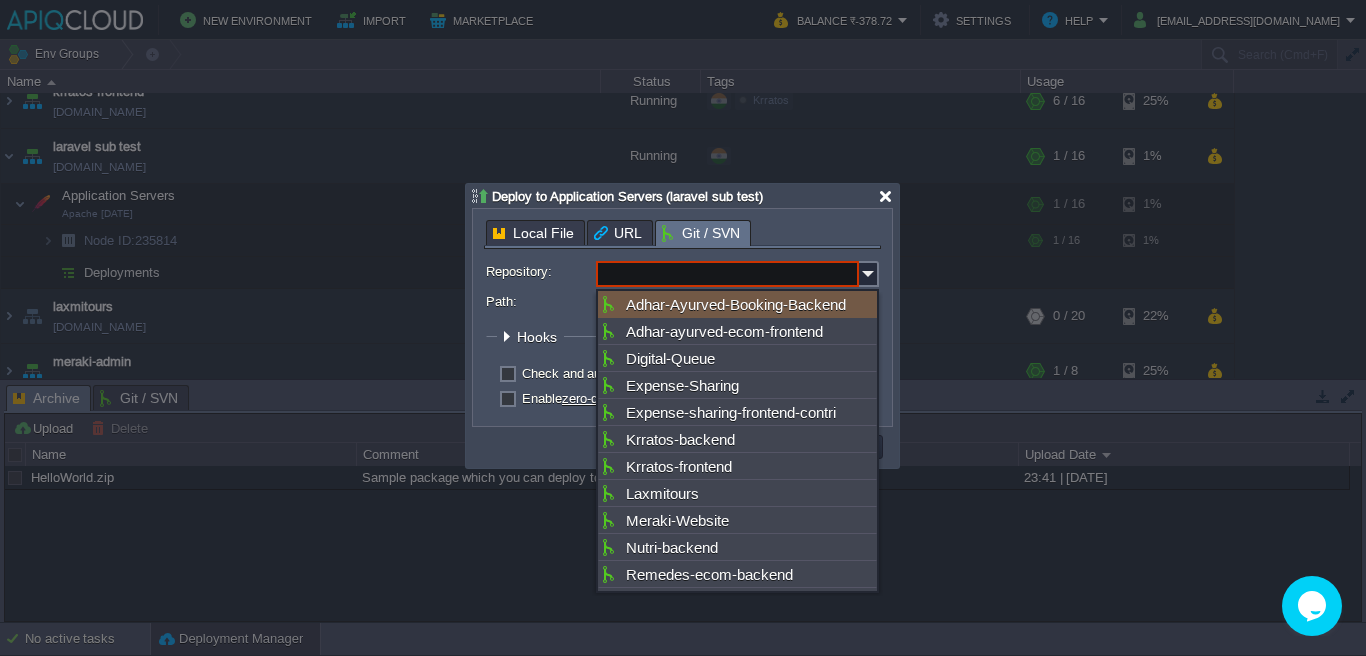 type on "Select existing or add a new one" 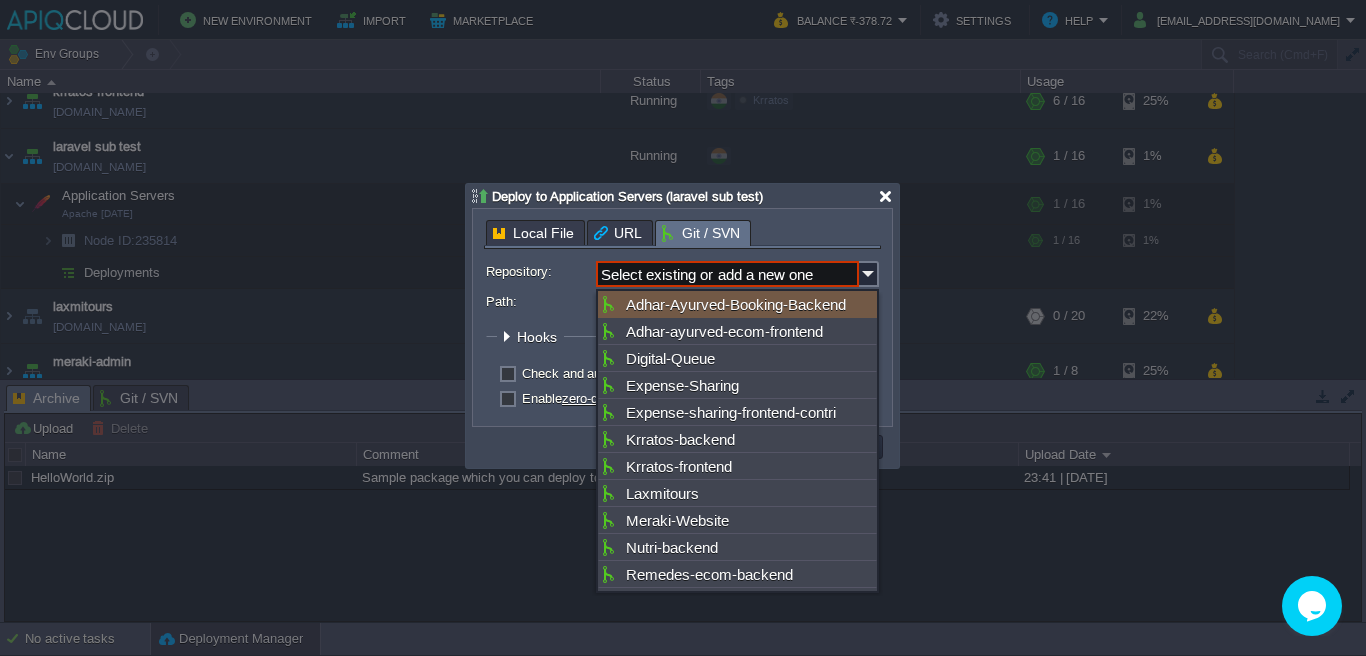 click at bounding box center (885, 196) 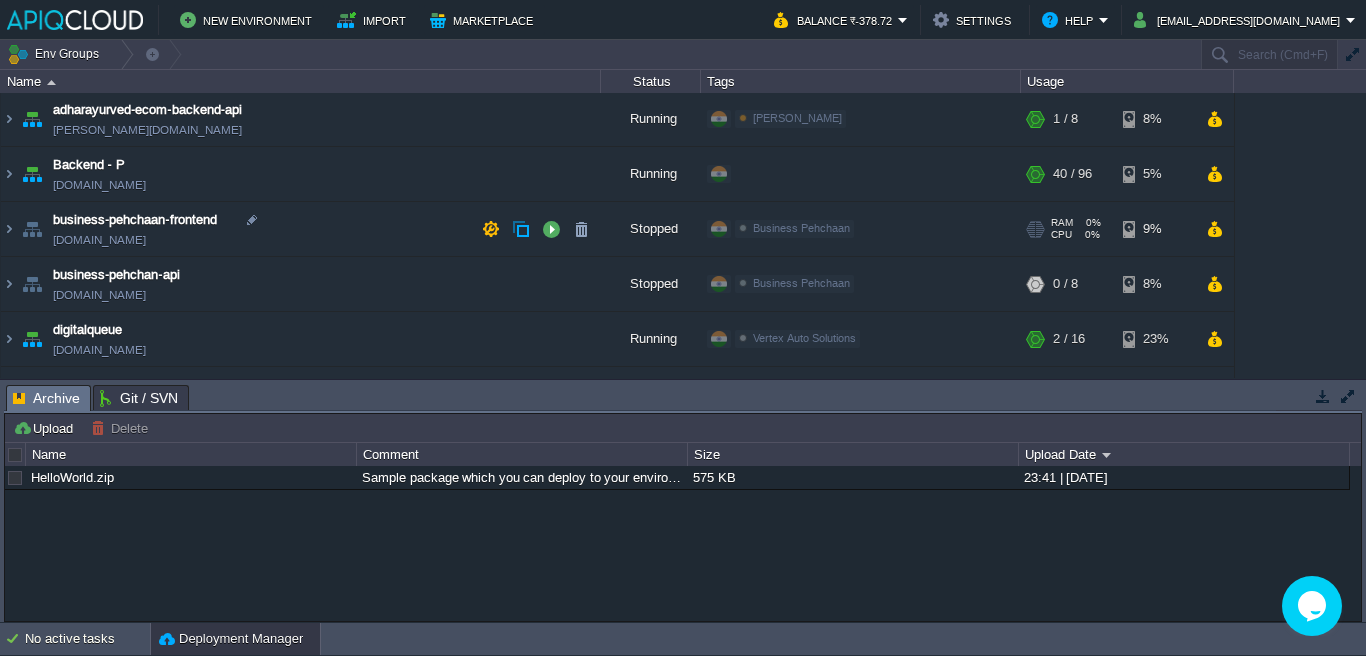 scroll, scrollTop: 208, scrollLeft: 0, axis: vertical 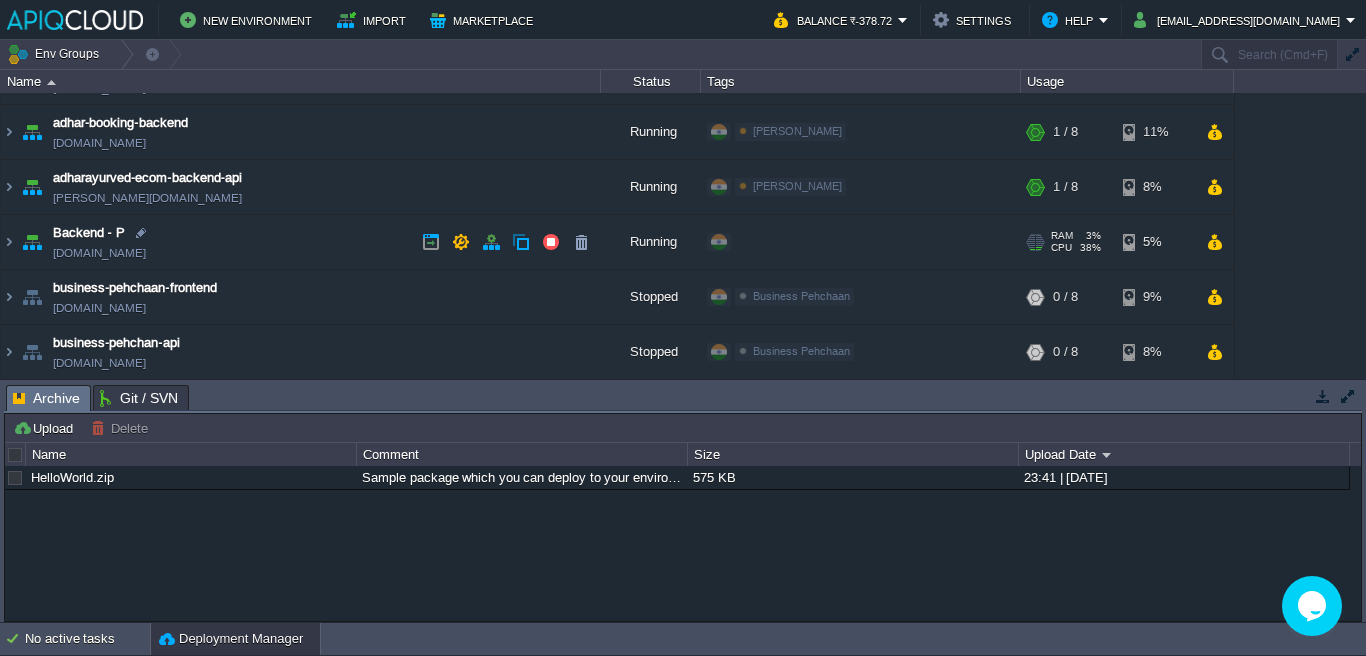click on "Backend - P [DOMAIN_NAME]" at bounding box center (301, 242) 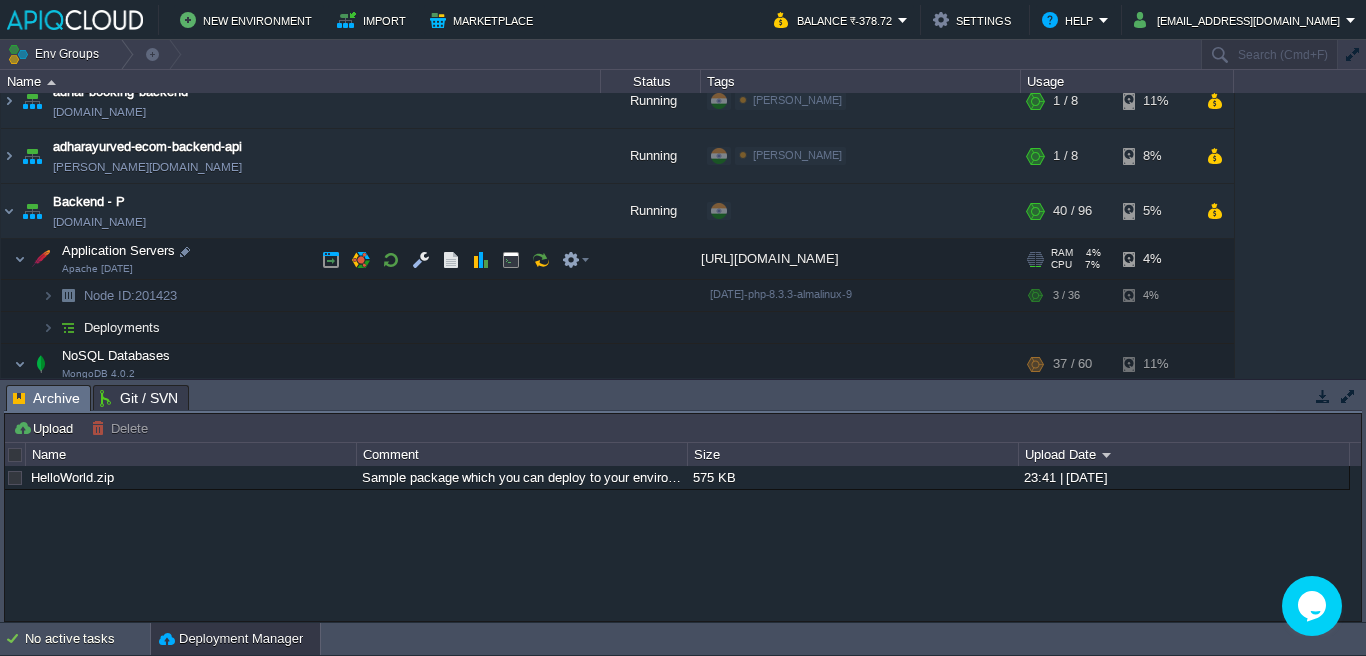 scroll, scrollTop: 248, scrollLeft: 0, axis: vertical 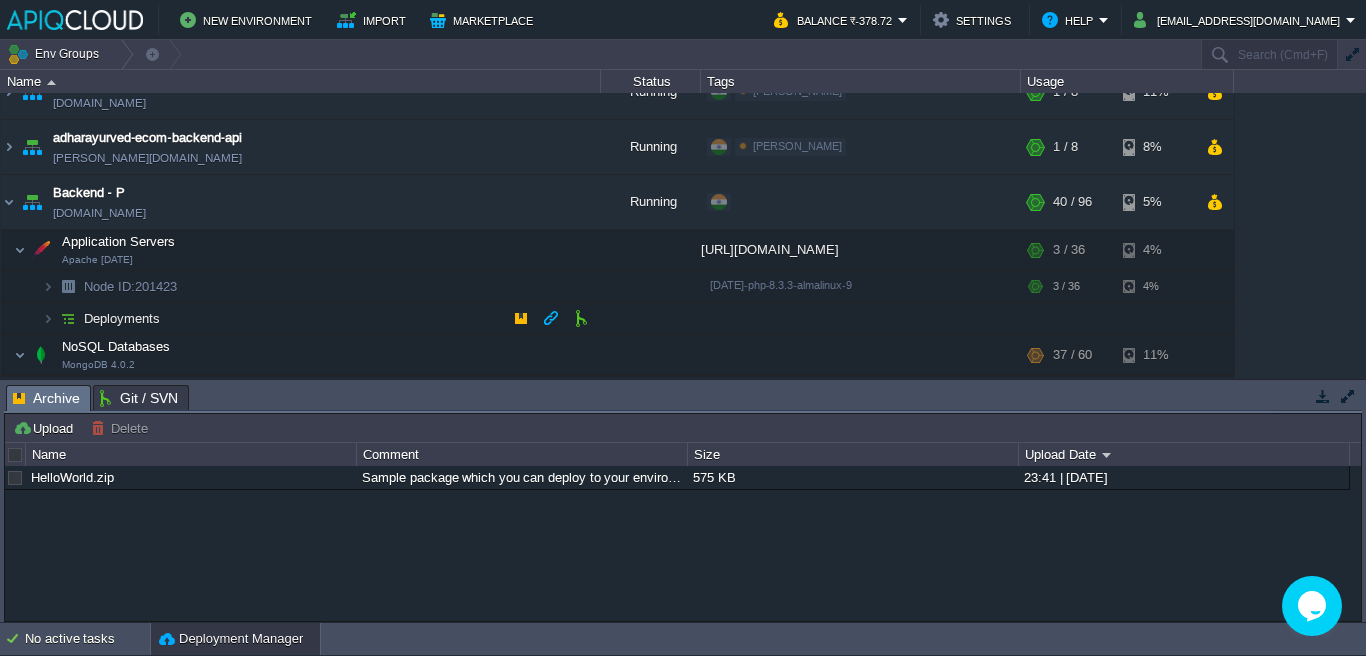 click on "Deployments" at bounding box center (301, 319) 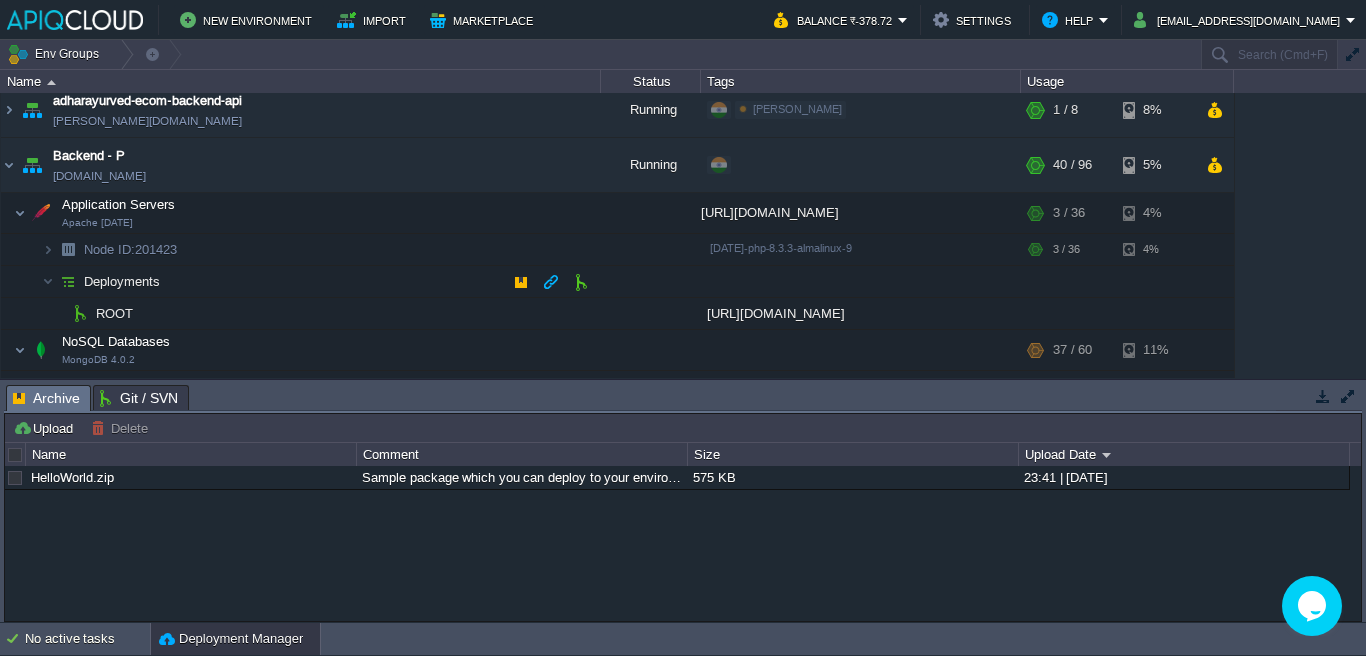 scroll, scrollTop: 290, scrollLeft: 0, axis: vertical 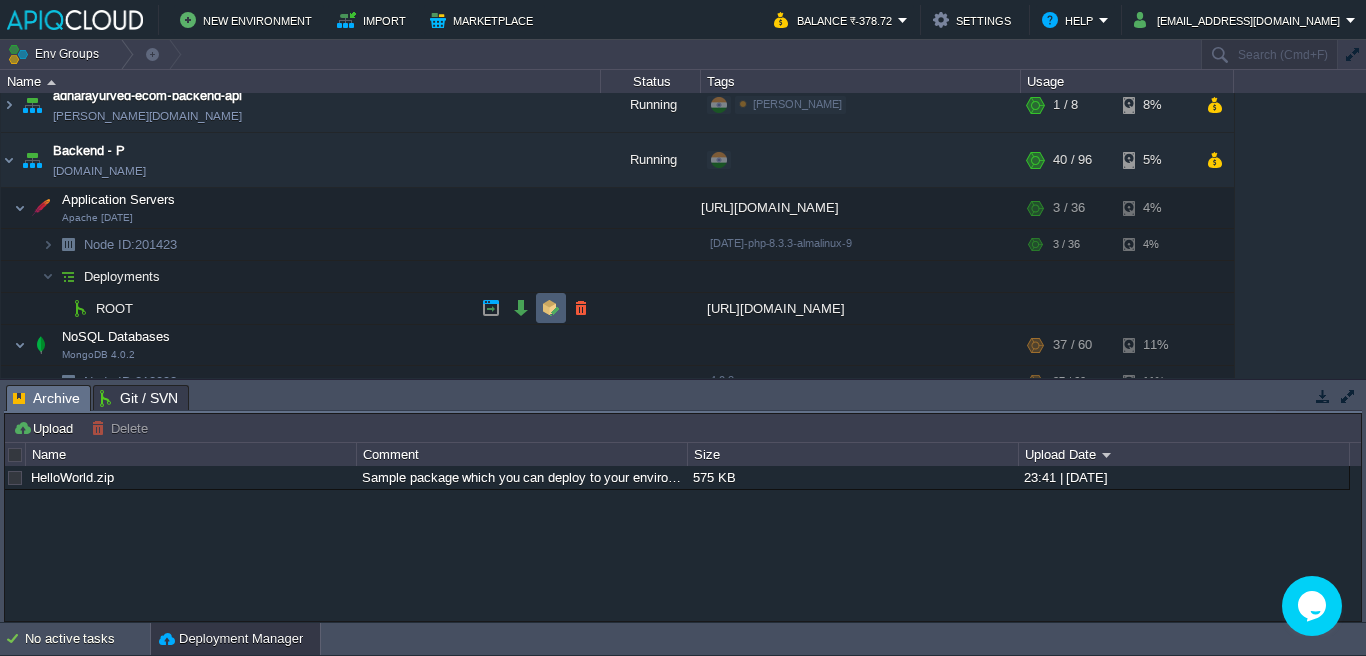 click at bounding box center (551, 308) 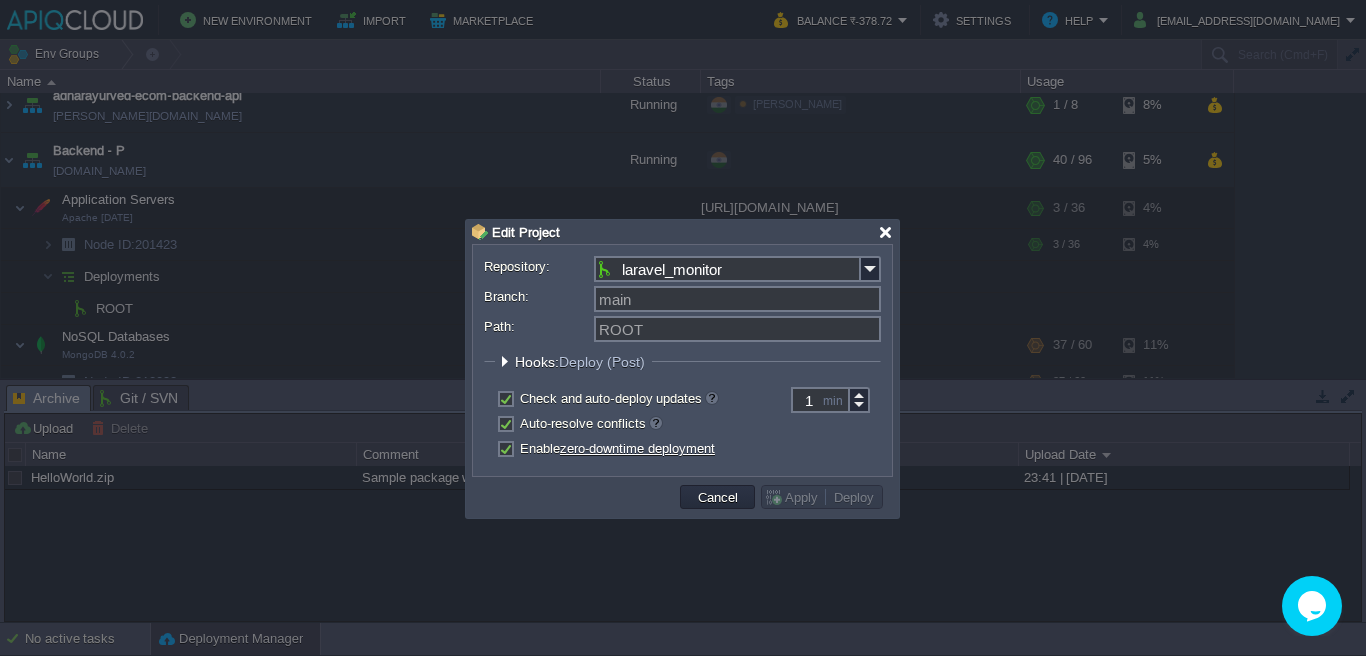 click at bounding box center (885, 232) 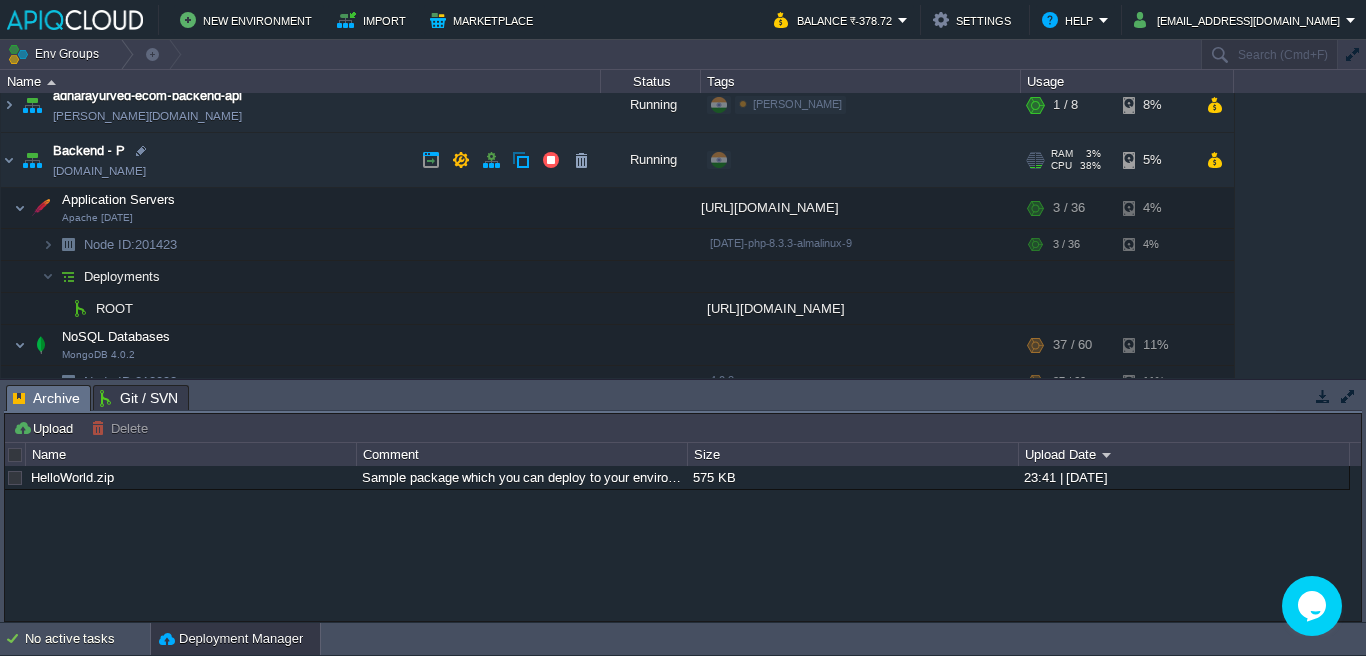 click on "Backend - P [DOMAIN_NAME]" at bounding box center [301, 160] 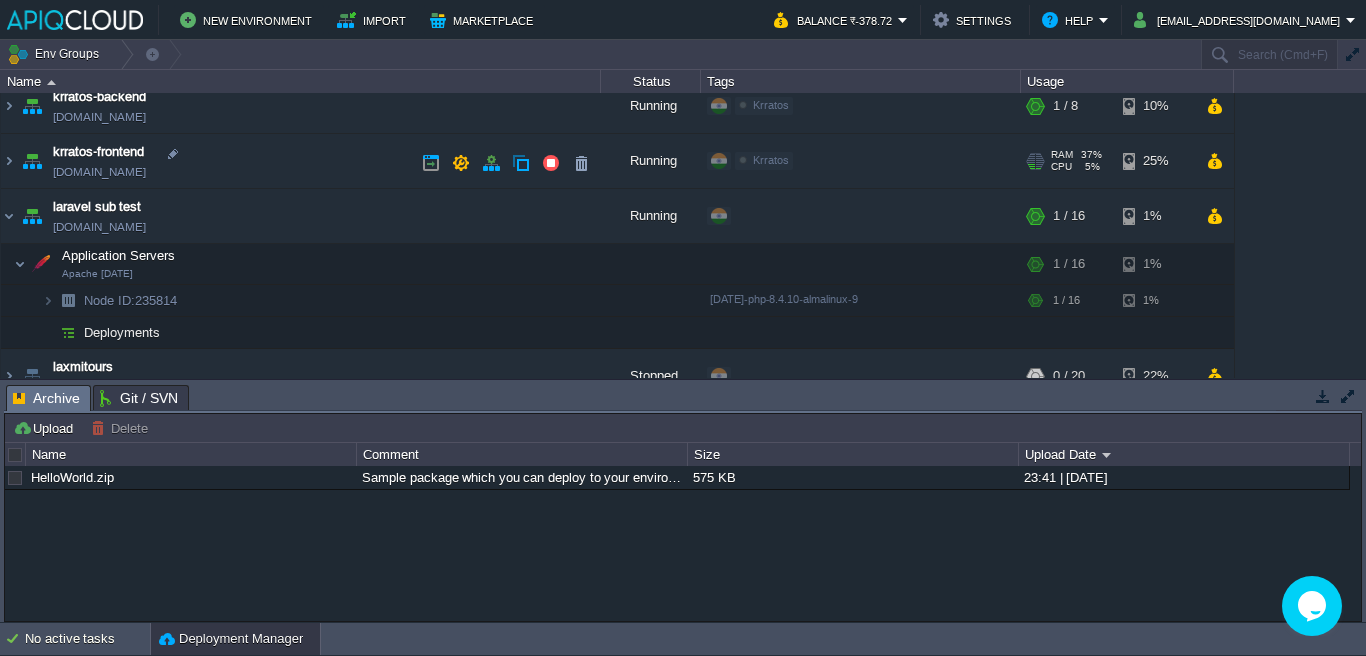 scroll, scrollTop: 869, scrollLeft: 0, axis: vertical 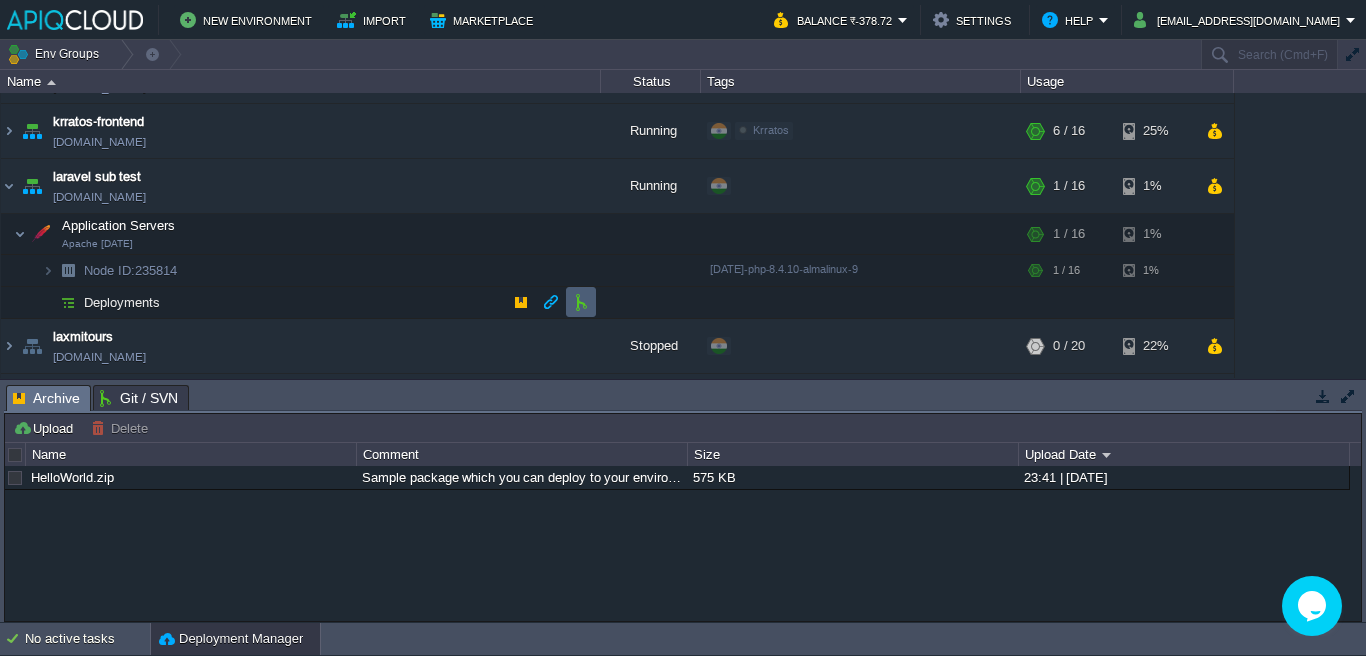 click at bounding box center [581, 302] 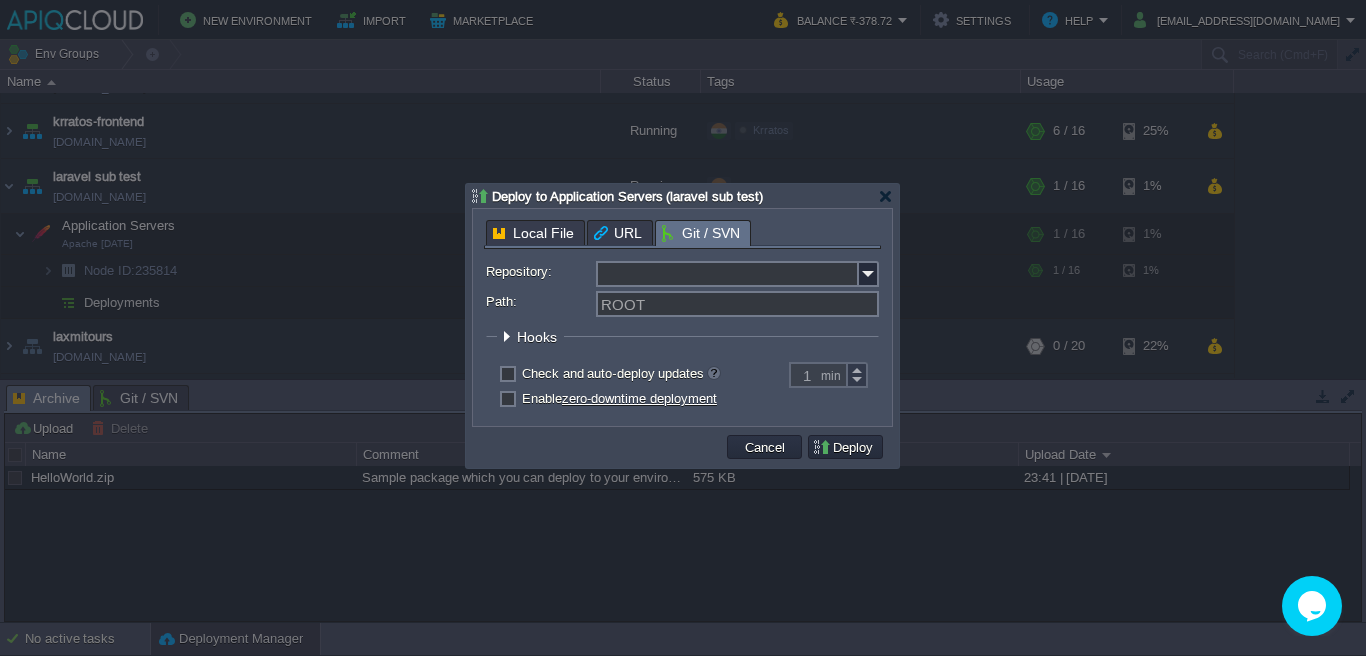 click on "Repository:" at bounding box center [727, 274] 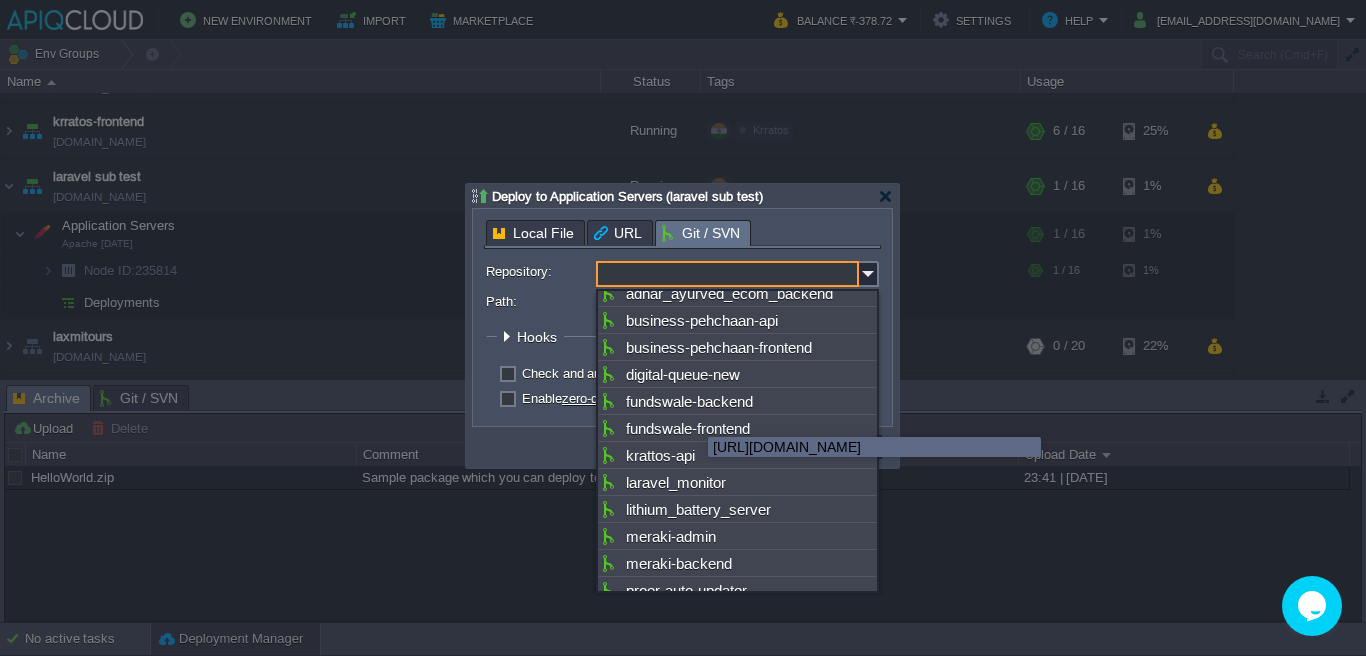 scroll, scrollTop: 474, scrollLeft: 0, axis: vertical 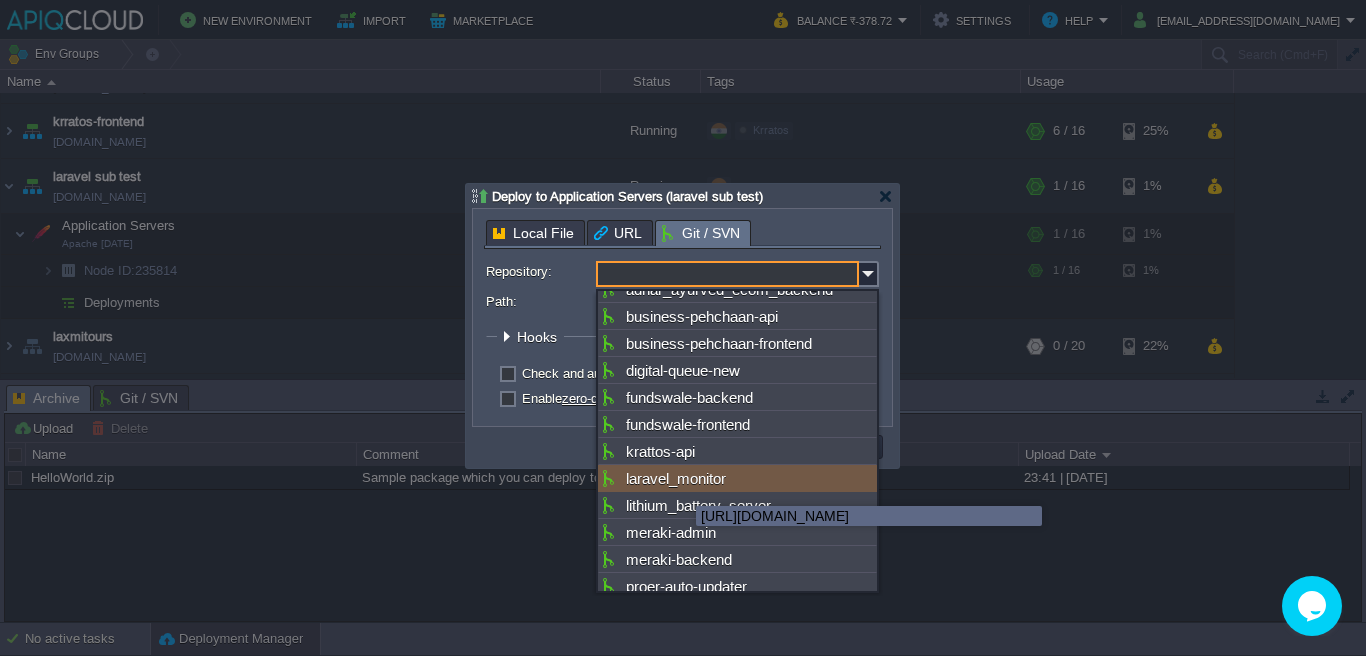 click on "laravel_monitor" at bounding box center (737, 478) 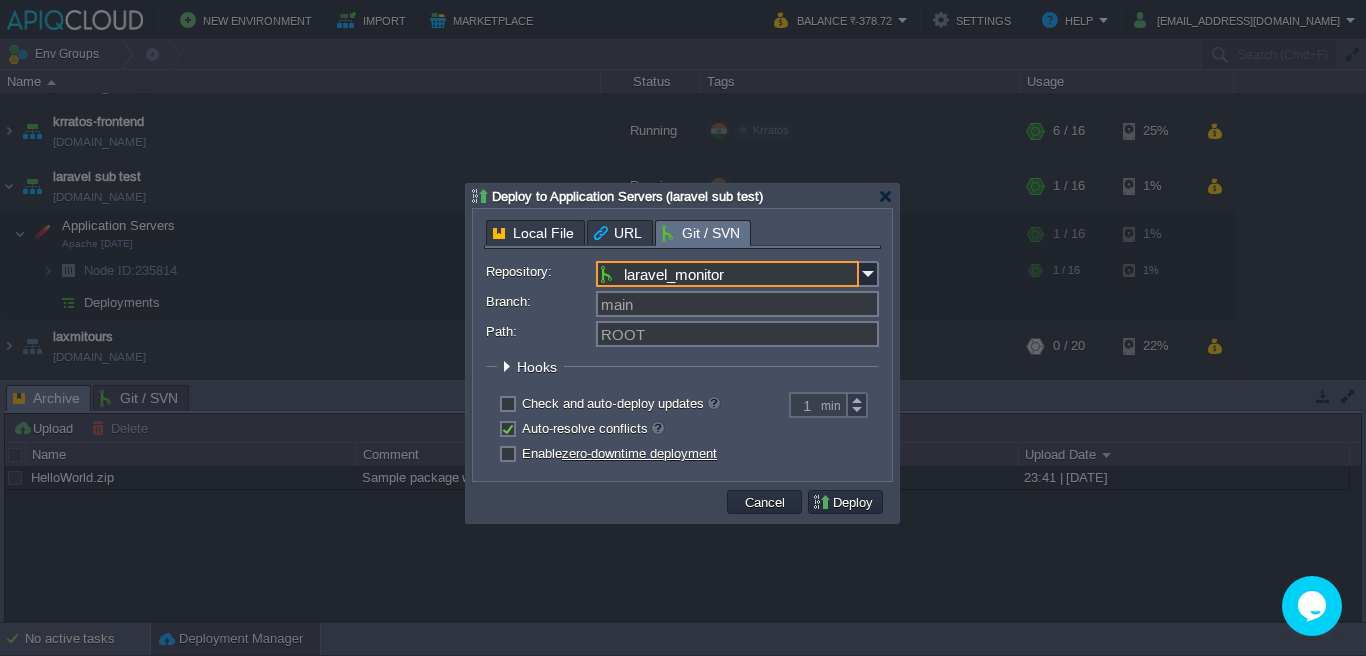 click on "Repository: laravel_monitor Branch: main Path: ROOT Build A Maven node is required to build & deploy your project Use the existing node Add a new node   Working Directory:     Hooks  Pre   Build Post   Pre   Deploy Post   Pre   Update Post   Deploy Strategy Simultaneous deployment Sequential deployment with delay   30 sec Check and auto-deploy updates   1 min Auto-resolve conflicts   Enable  zero-downtime deployment How to enable zero-downtime deployment" at bounding box center (682, 365) 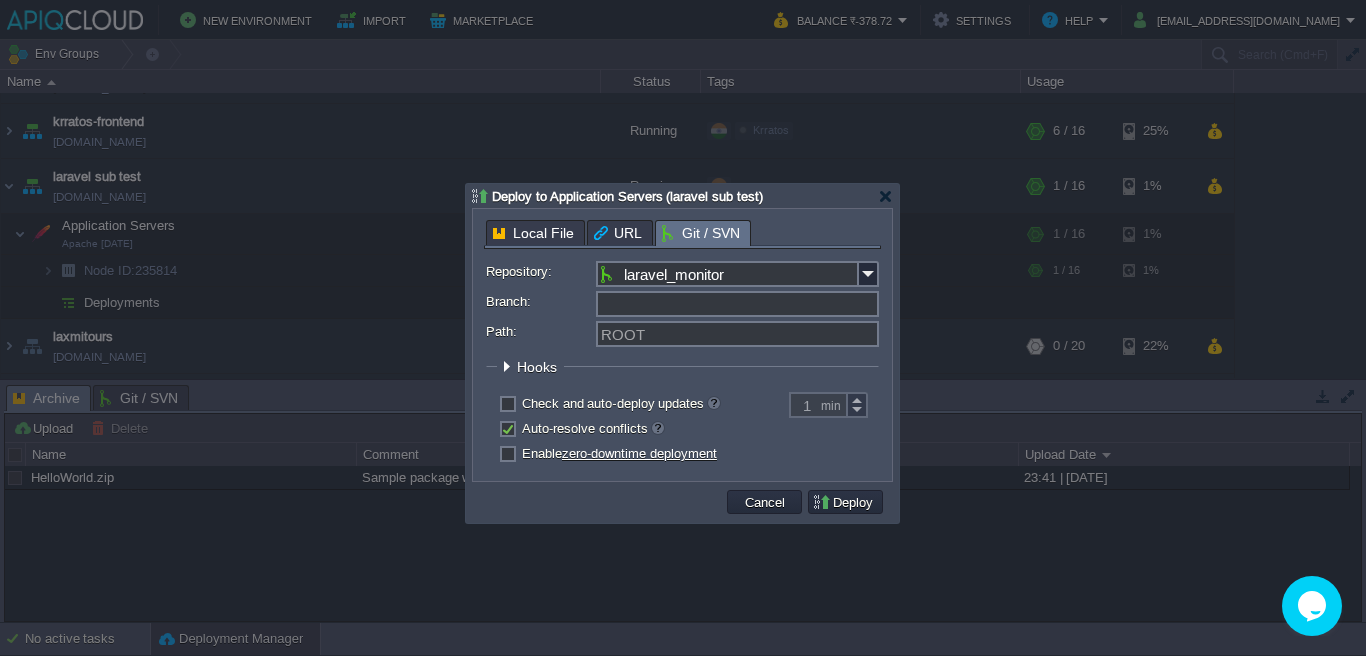 click on "Branch:" at bounding box center [737, 304] 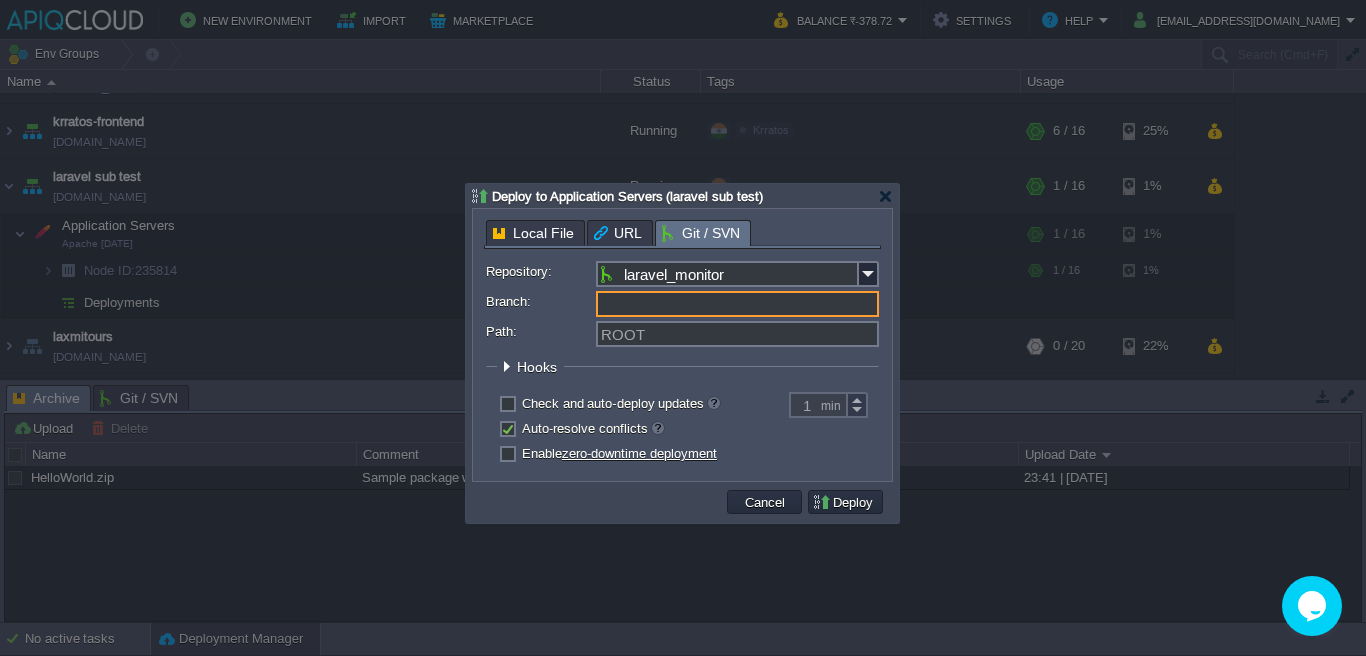 type on "main" 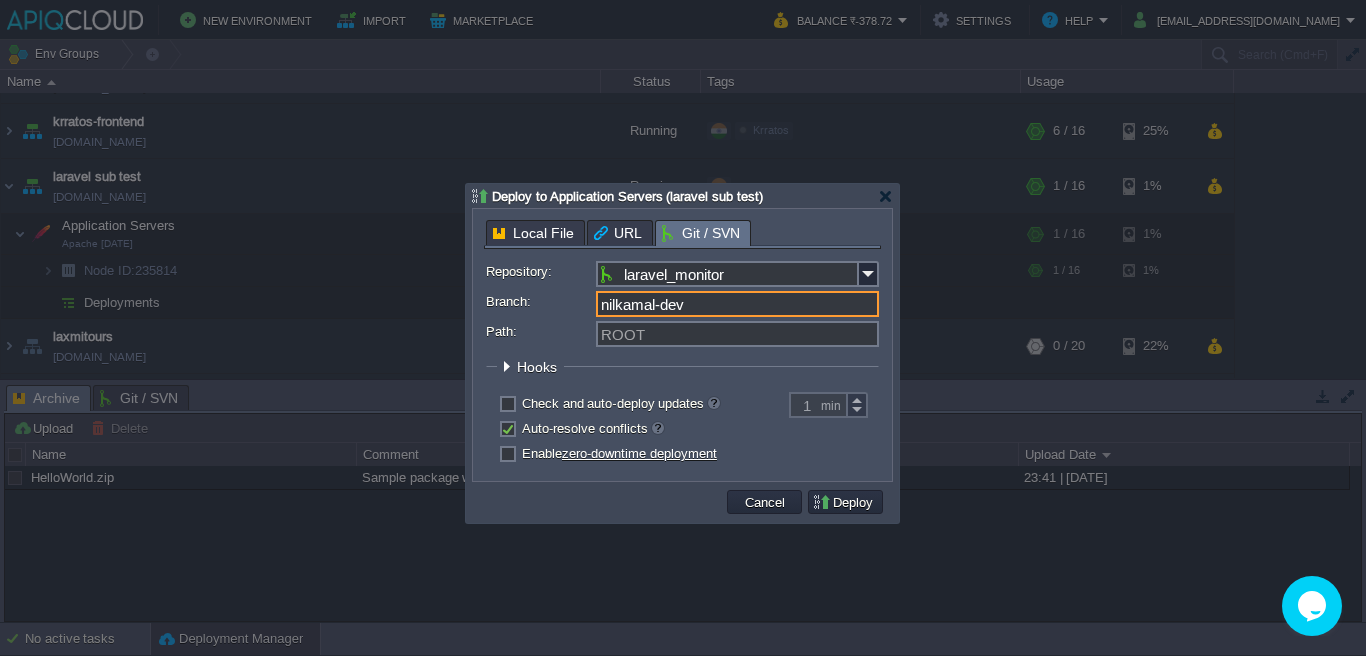 type on "nilkamal-dev" 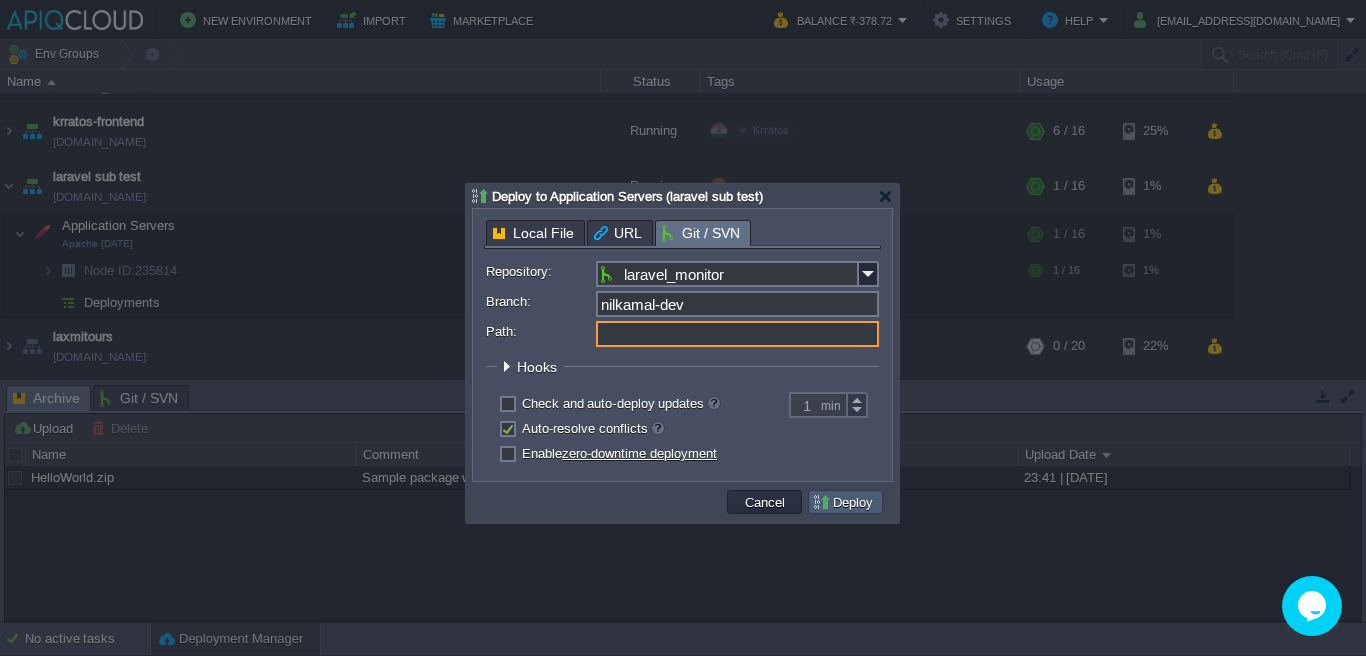 type on "ROOT" 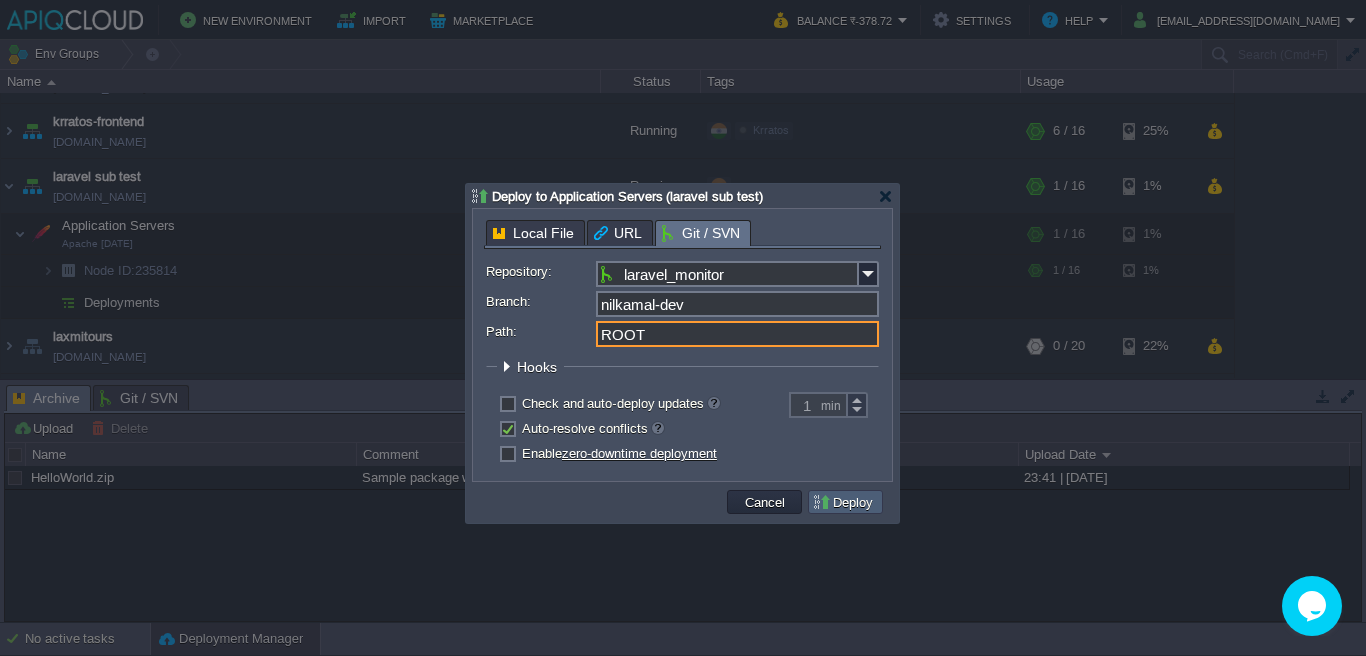 click on "Deploy" at bounding box center [845, 502] 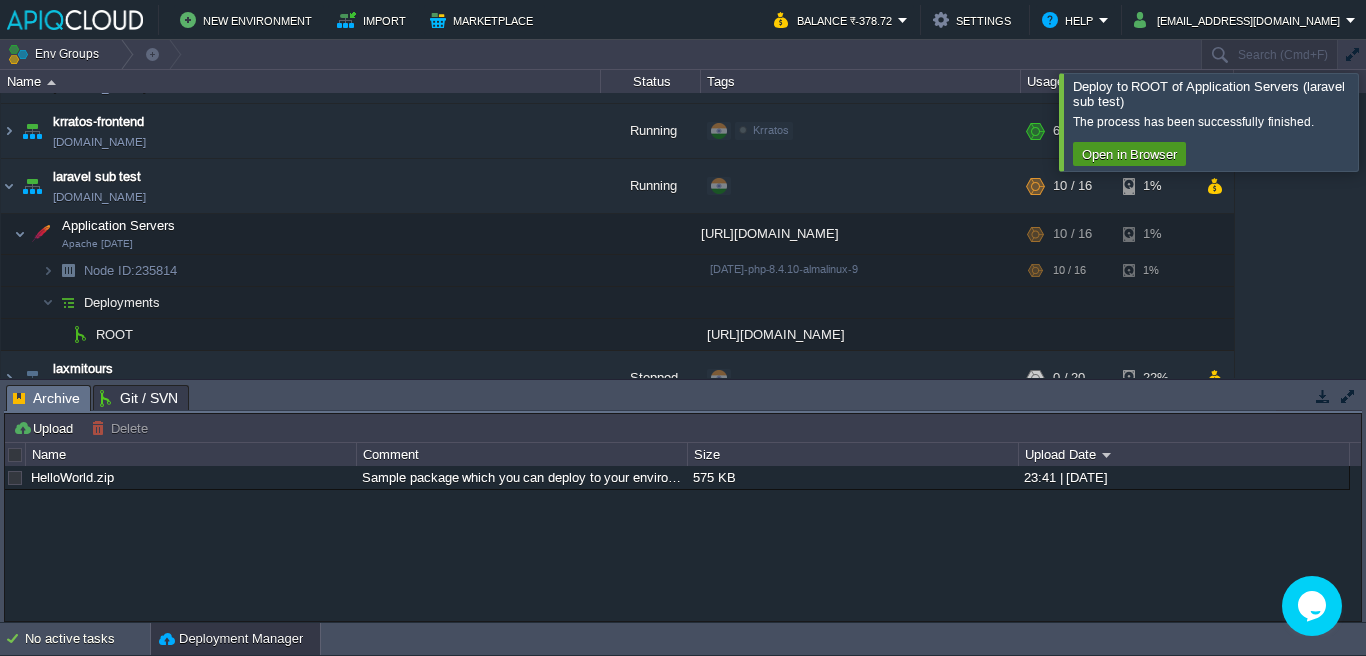 click on "Open in Browser" at bounding box center [1129, 154] 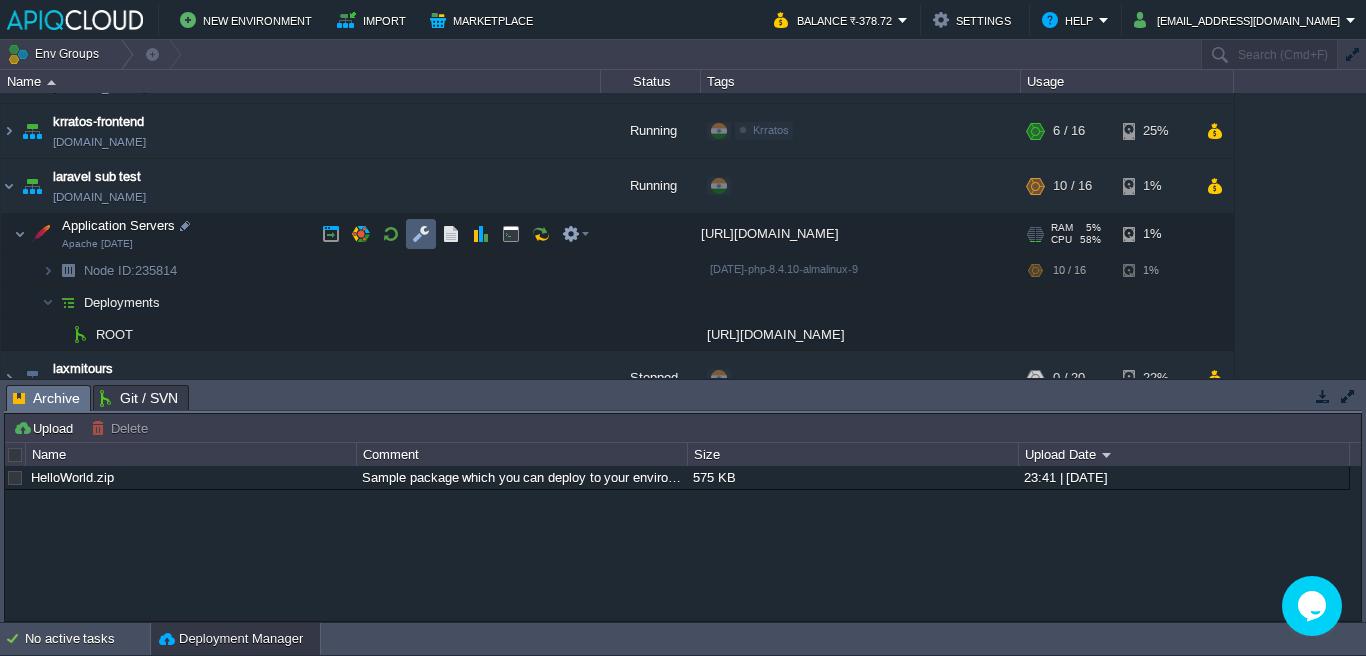 click at bounding box center (421, 234) 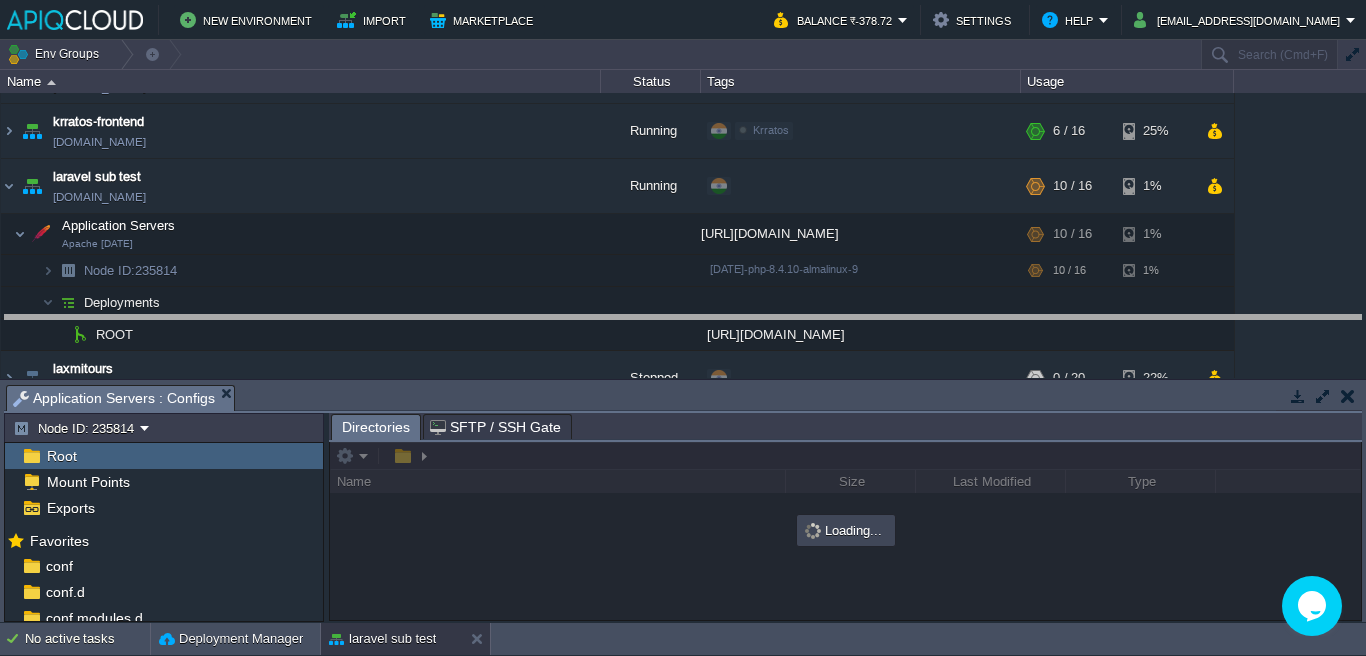 drag, startPoint x: 606, startPoint y: 399, endPoint x: 612, endPoint y: 322, distance: 77.23341 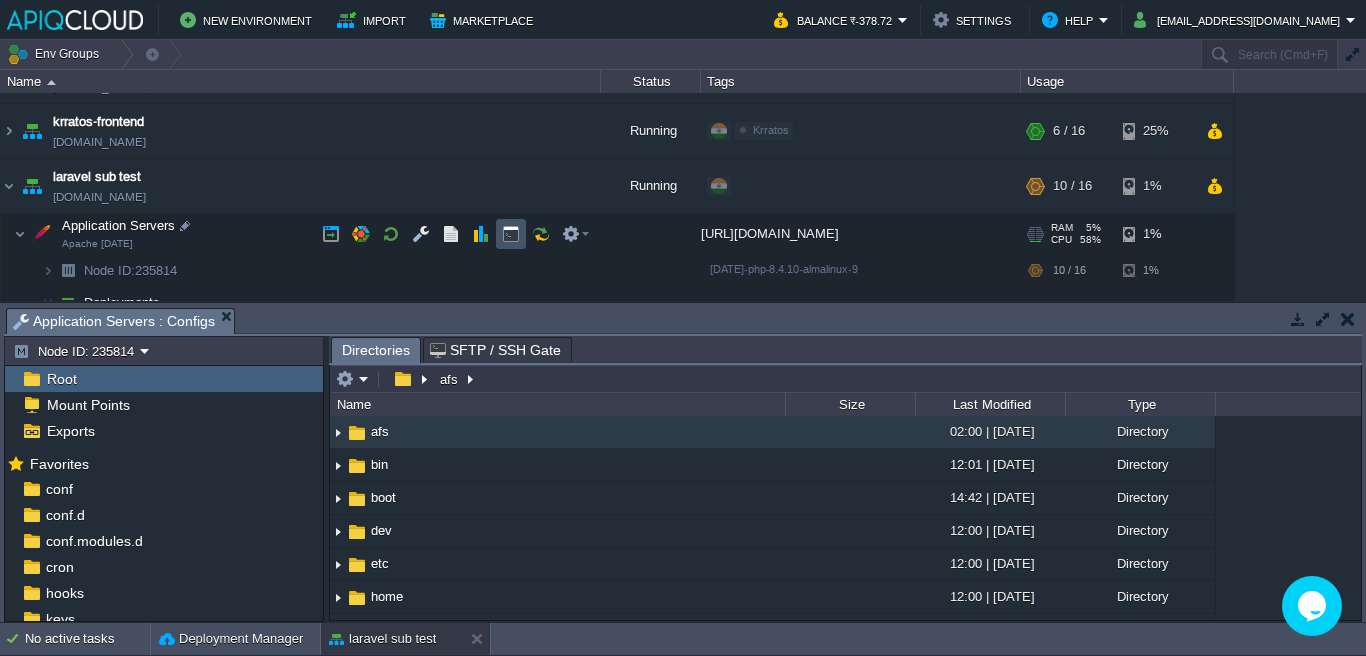 click at bounding box center (511, 234) 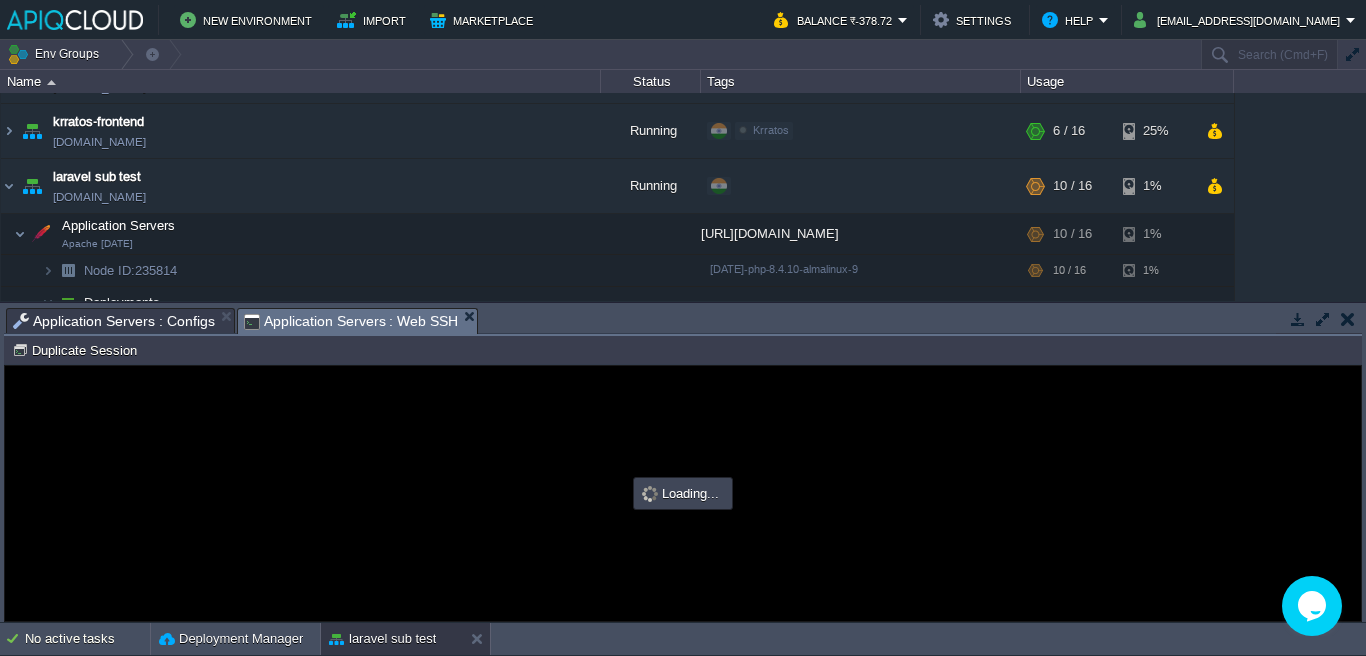 click on "Application Servers : Configs" at bounding box center [114, 321] 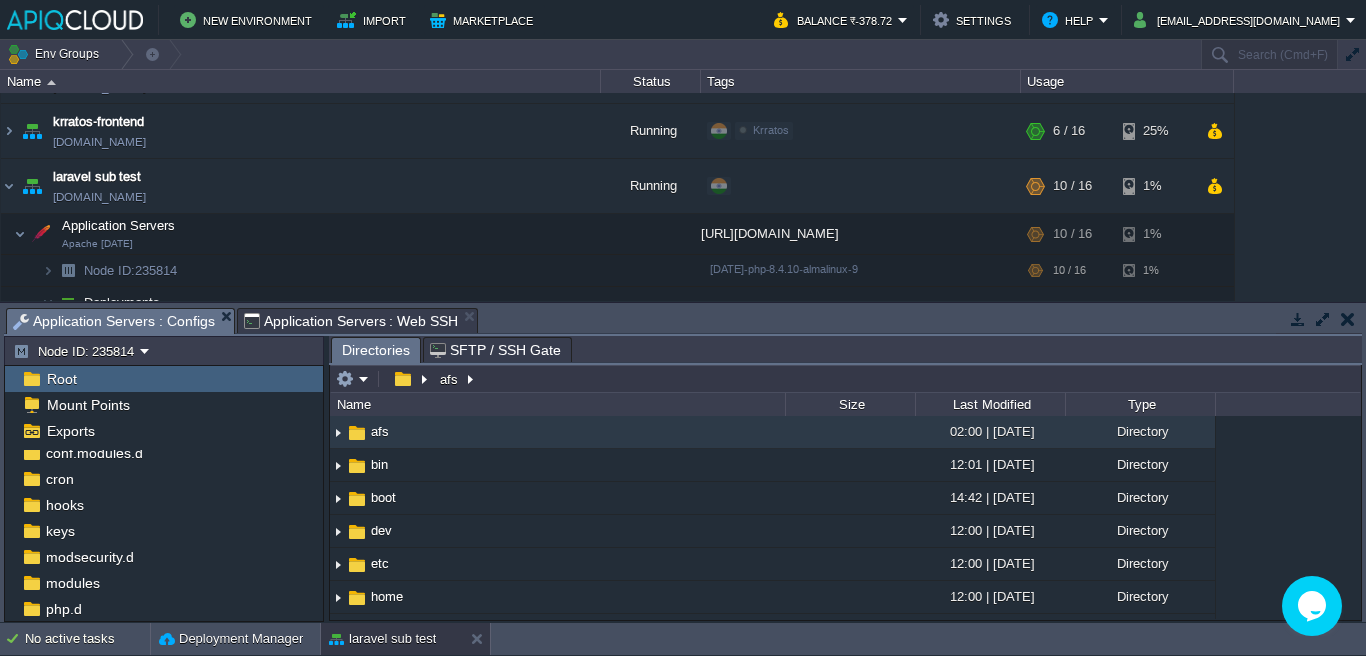 scroll, scrollTop: 189, scrollLeft: 0, axis: vertical 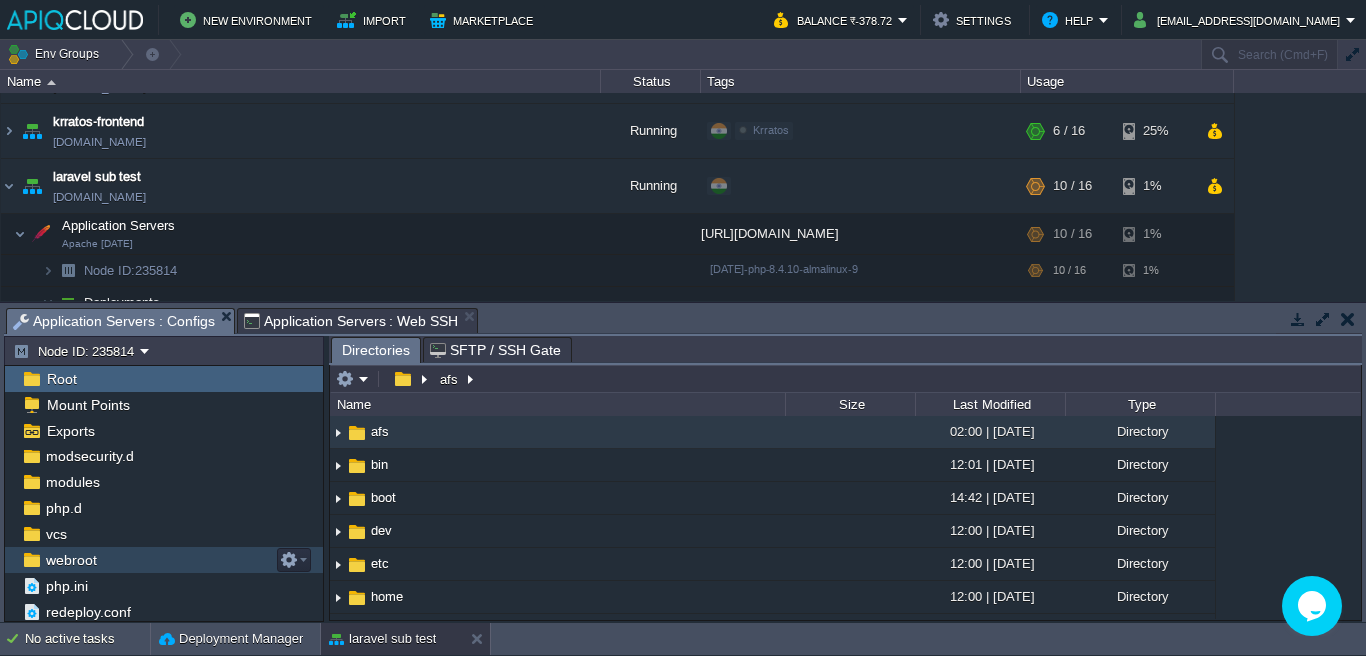 click on "webroot" at bounding box center (71, 560) 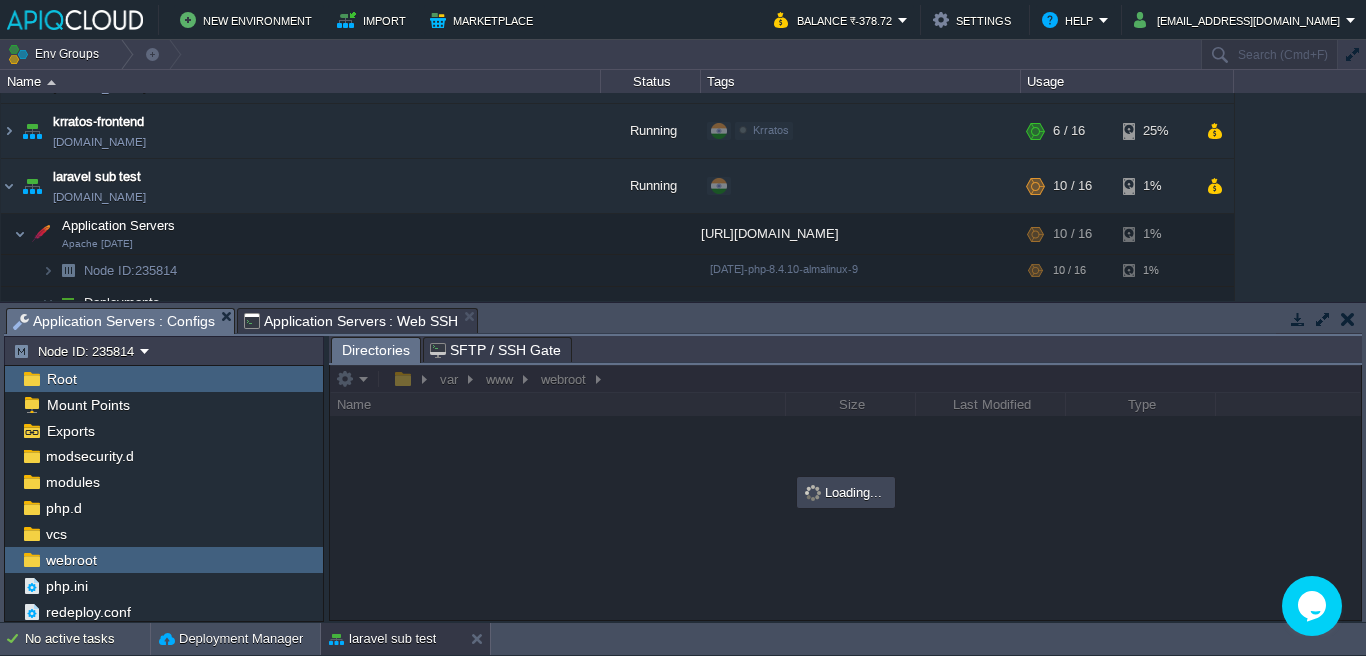 scroll, scrollTop: 0, scrollLeft: 0, axis: both 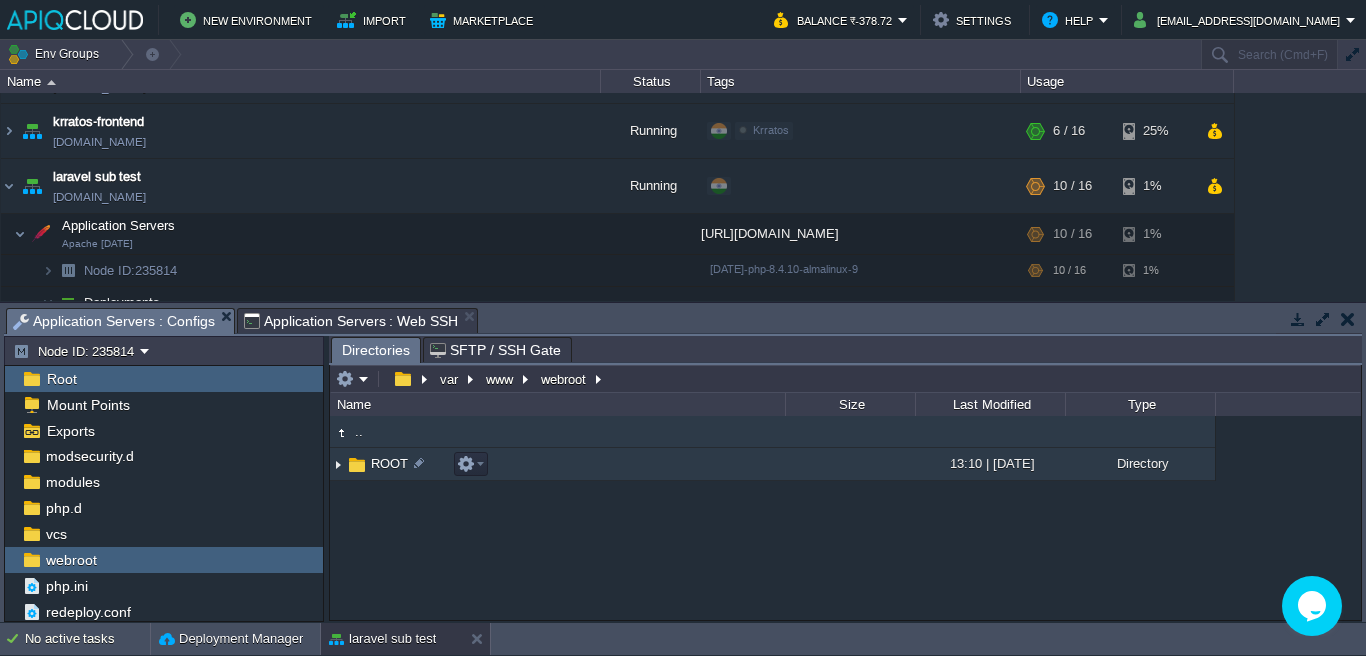 click on "ROOT" at bounding box center [389, 463] 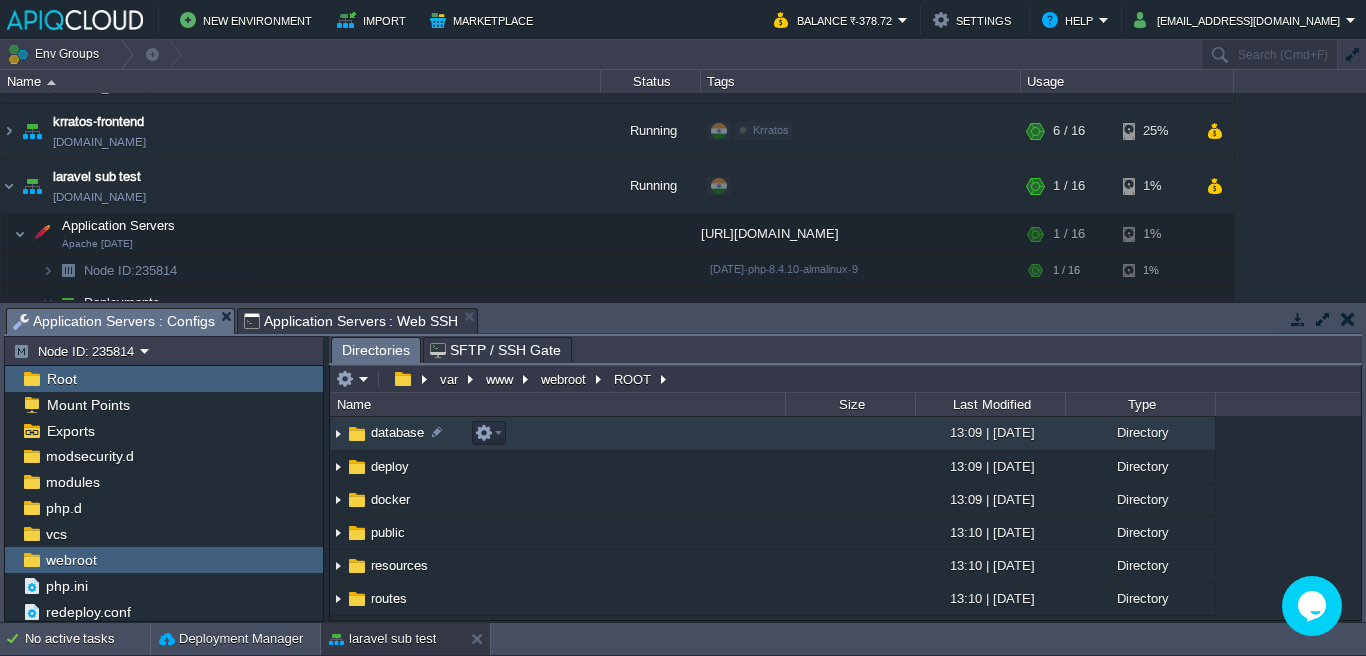 scroll, scrollTop: 0, scrollLeft: 0, axis: both 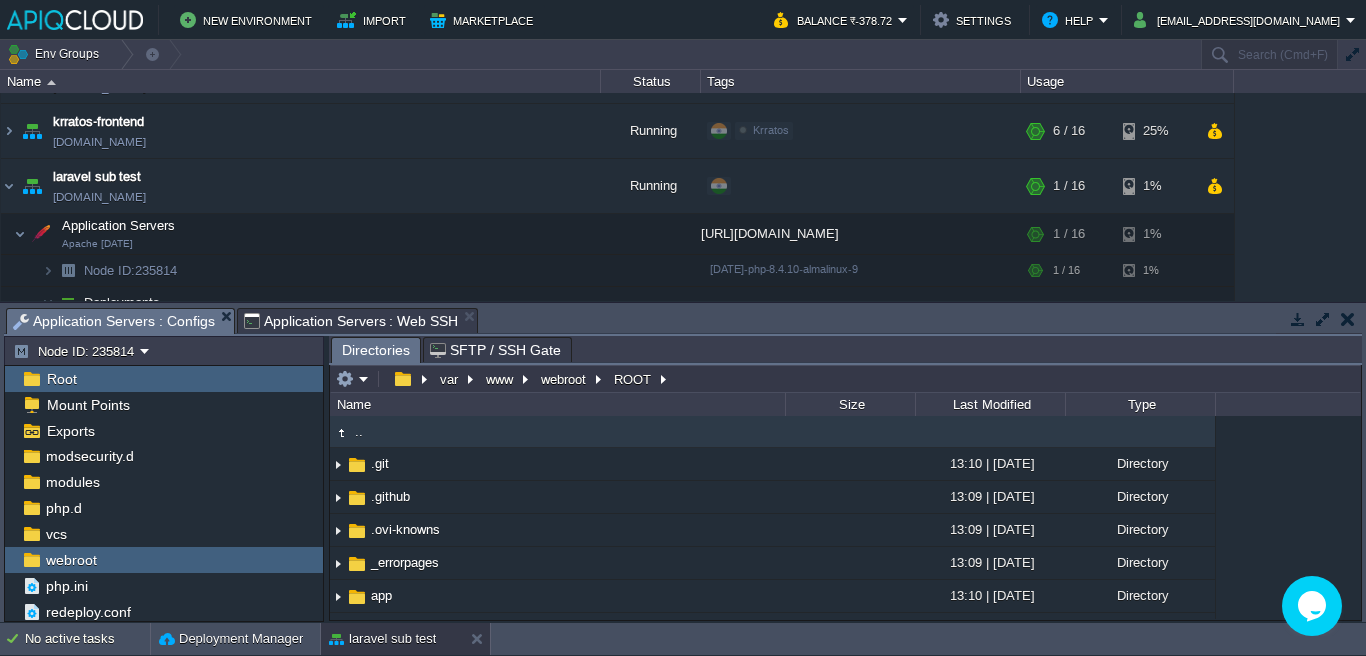 type on "#000000" 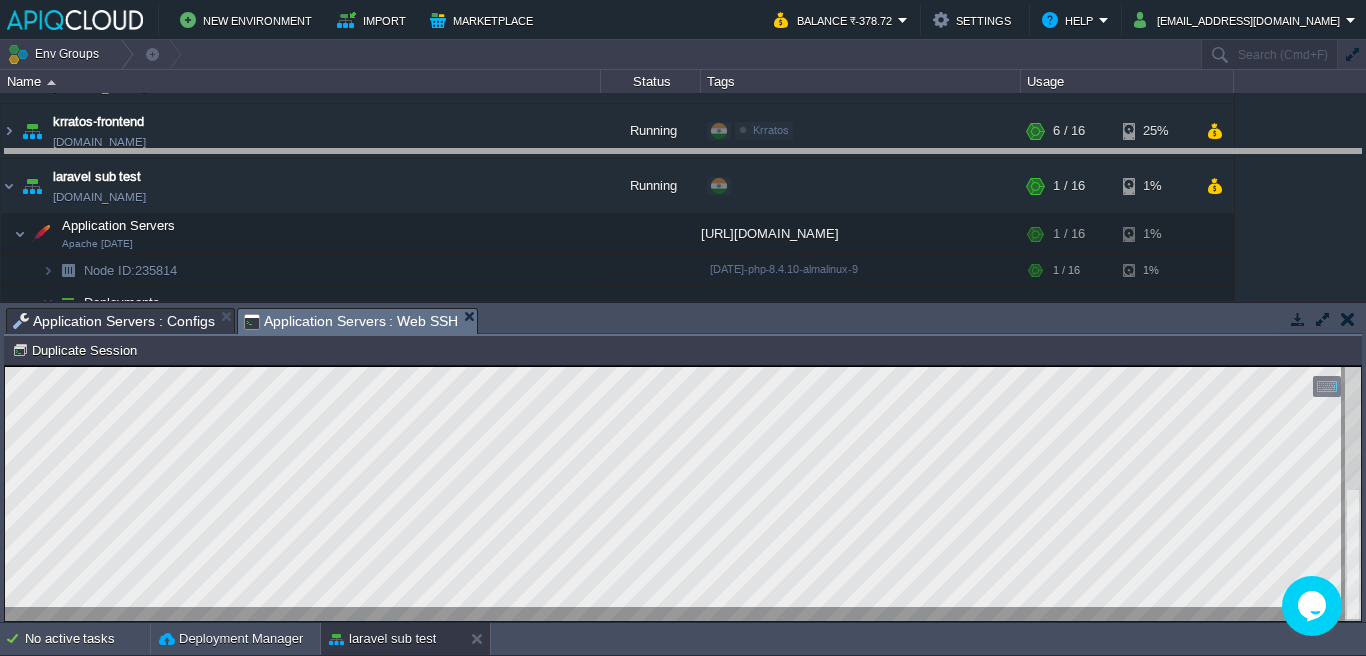 drag, startPoint x: 674, startPoint y: 318, endPoint x: 696, endPoint y: 158, distance: 161.50542 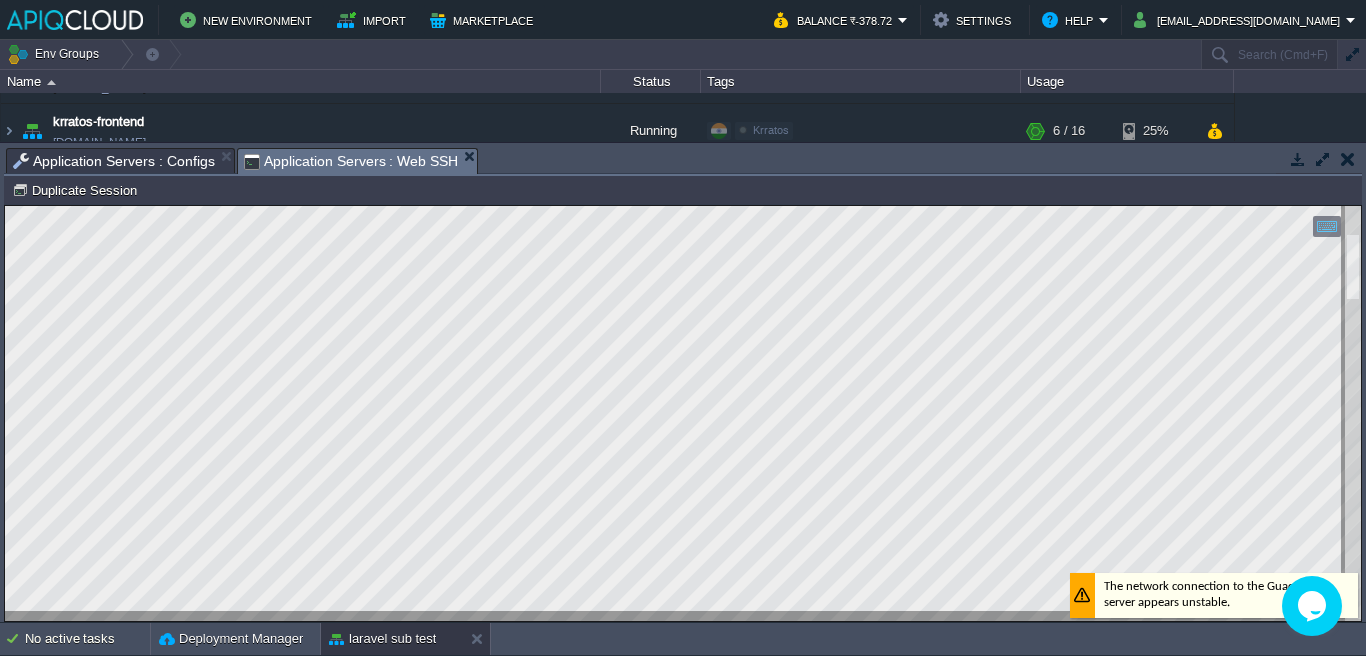 click on "Application Servers : Configs" at bounding box center (114, 161) 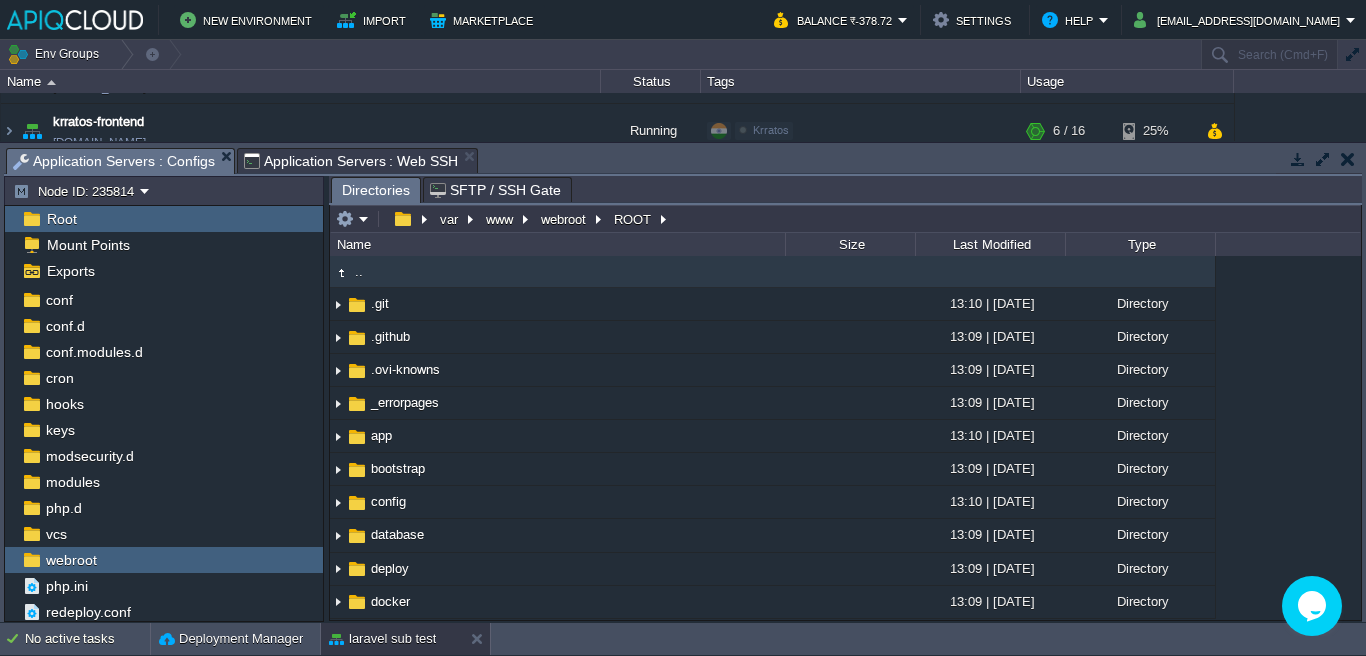 scroll, scrollTop: 29, scrollLeft: 0, axis: vertical 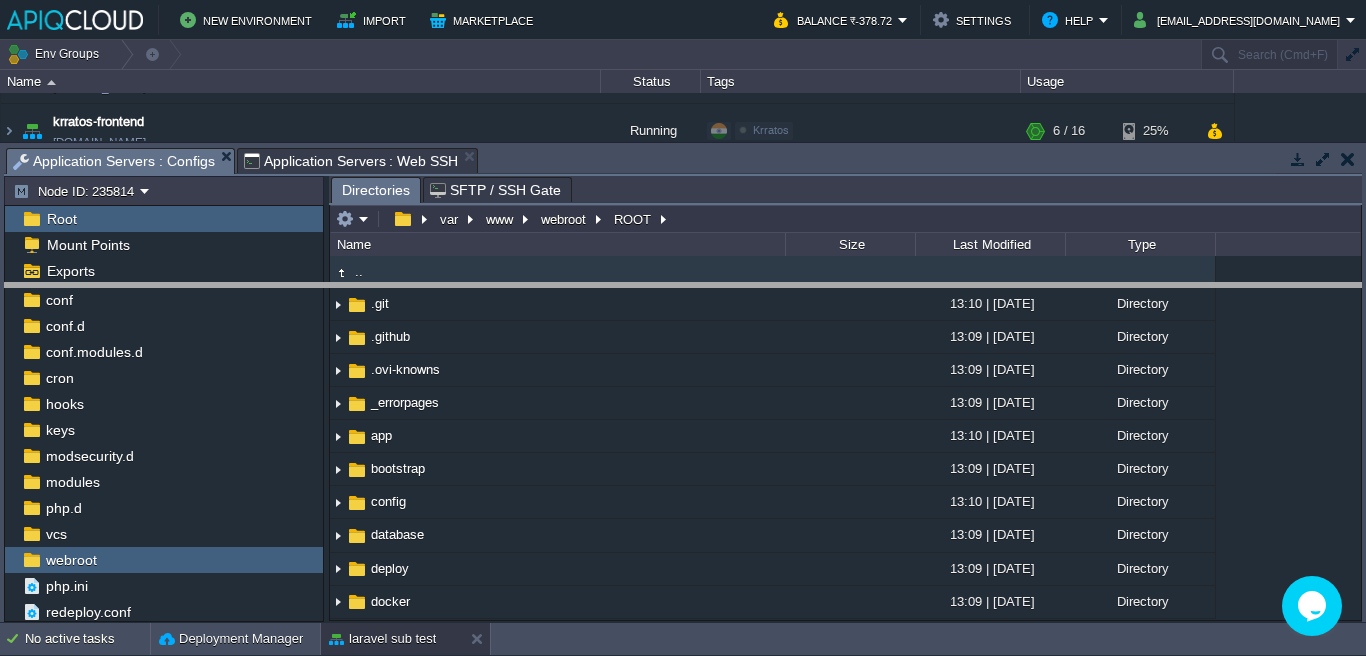 drag, startPoint x: 725, startPoint y: 159, endPoint x: 739, endPoint y: 327, distance: 168.58232 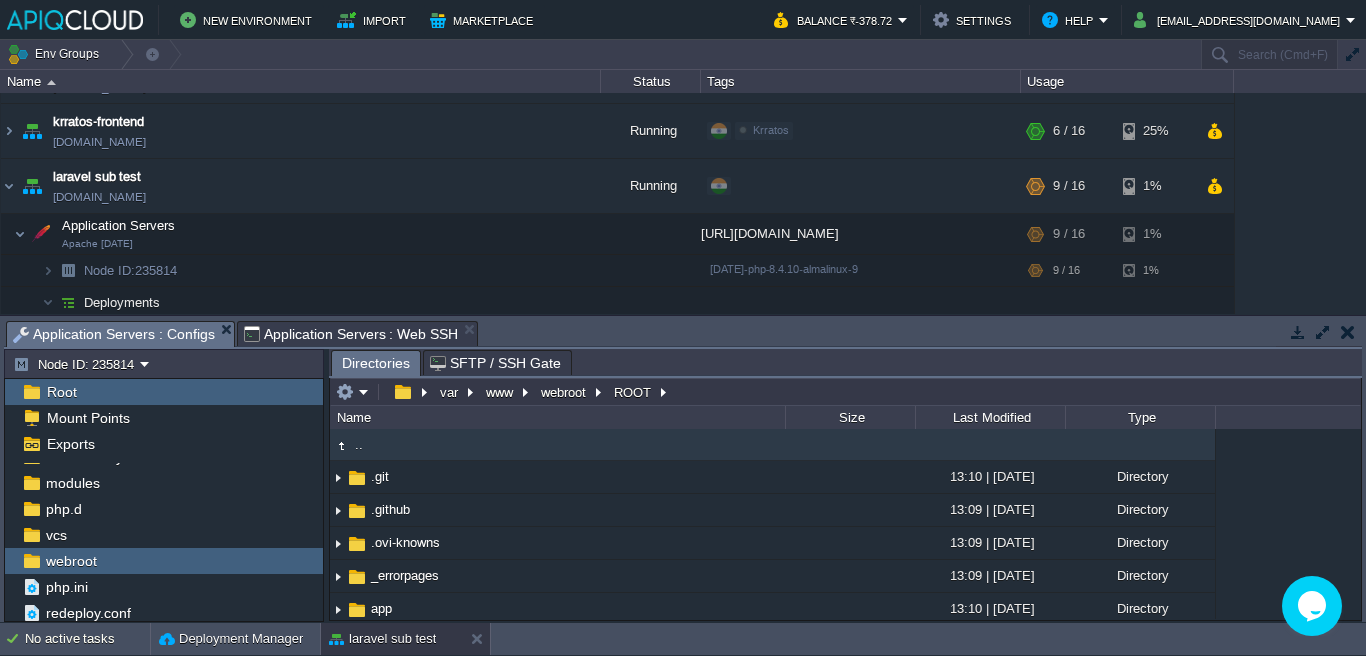 scroll, scrollTop: 202, scrollLeft: 0, axis: vertical 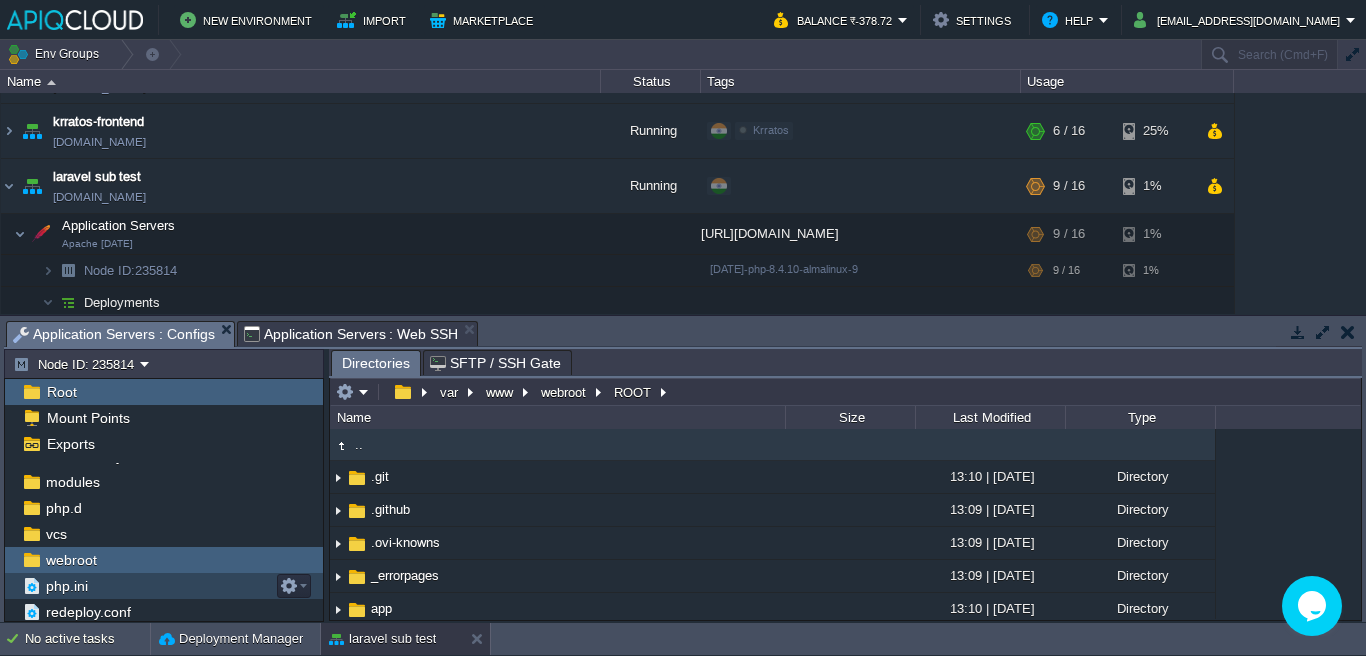click on "php.ini" at bounding box center (164, 586) 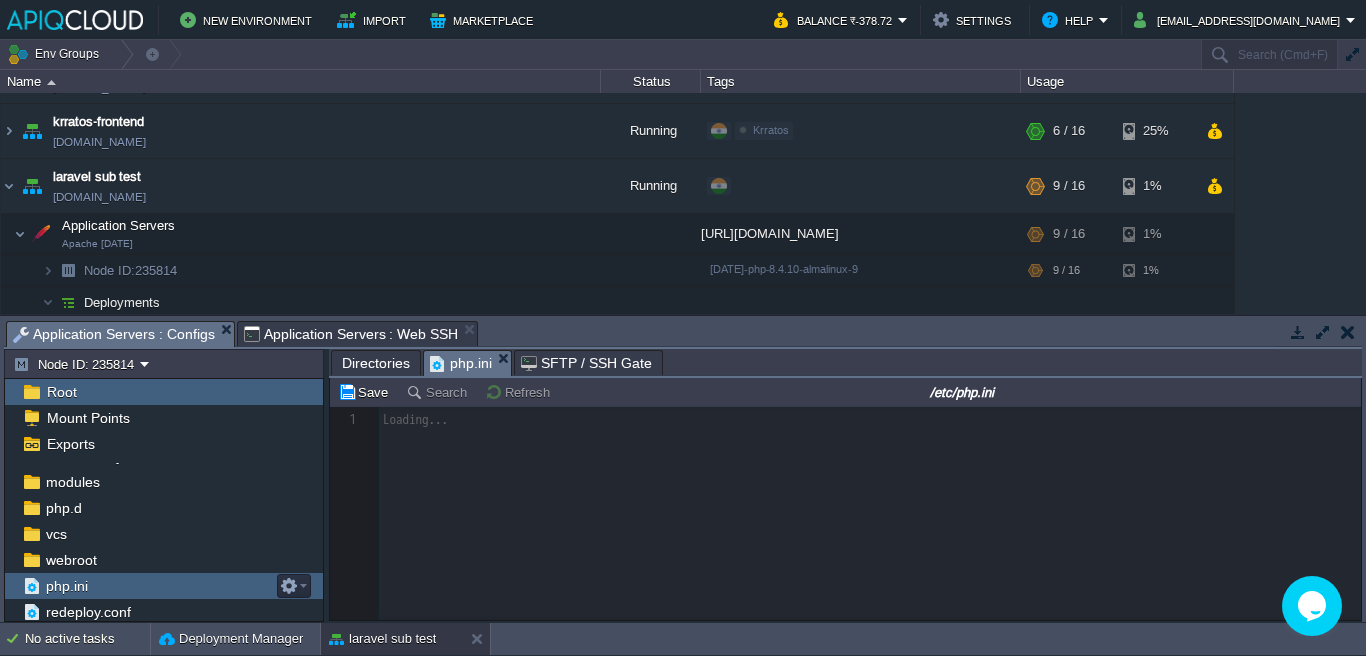 click on "php.ini" at bounding box center (164, 586) 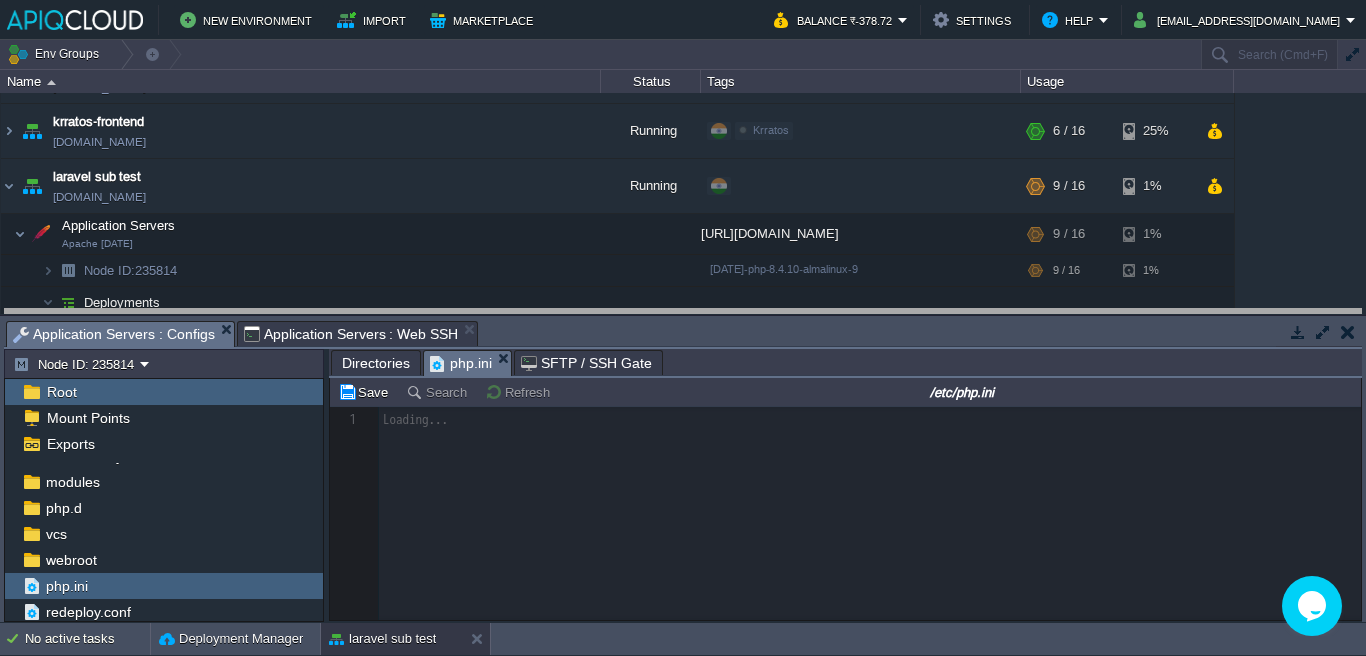 drag, startPoint x: 814, startPoint y: 332, endPoint x: 814, endPoint y: 158, distance: 174 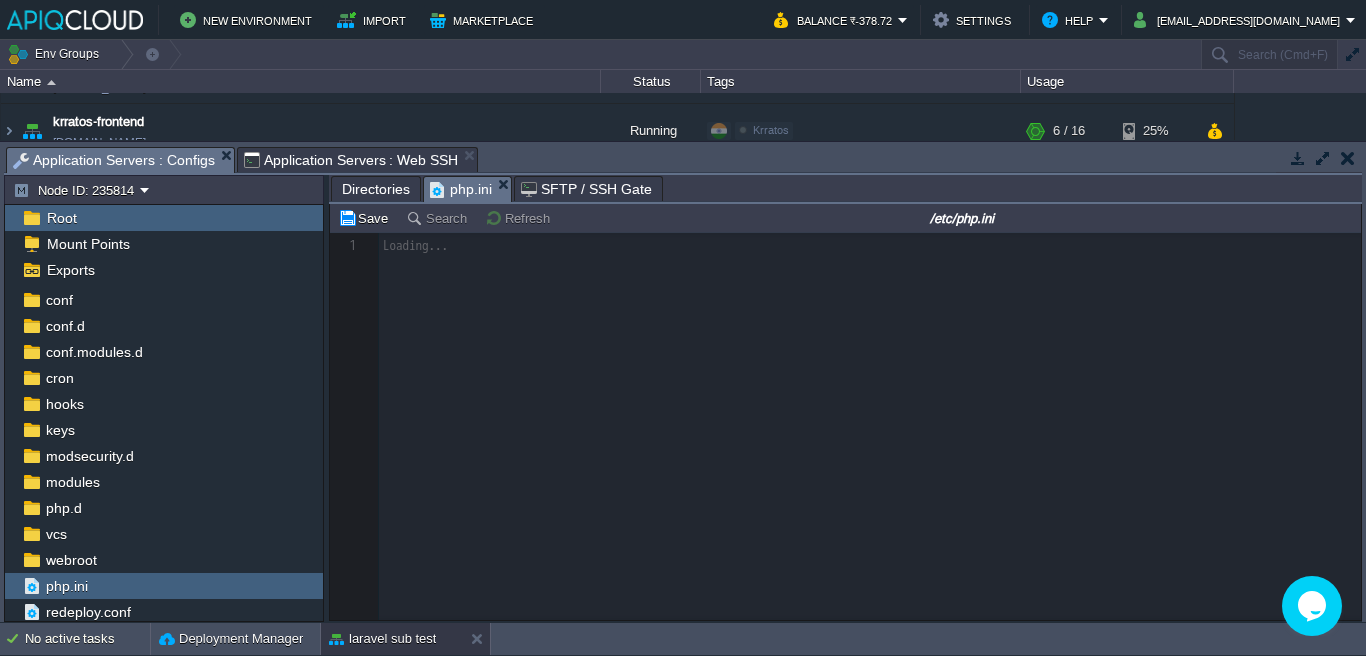 scroll, scrollTop: 28, scrollLeft: 0, axis: vertical 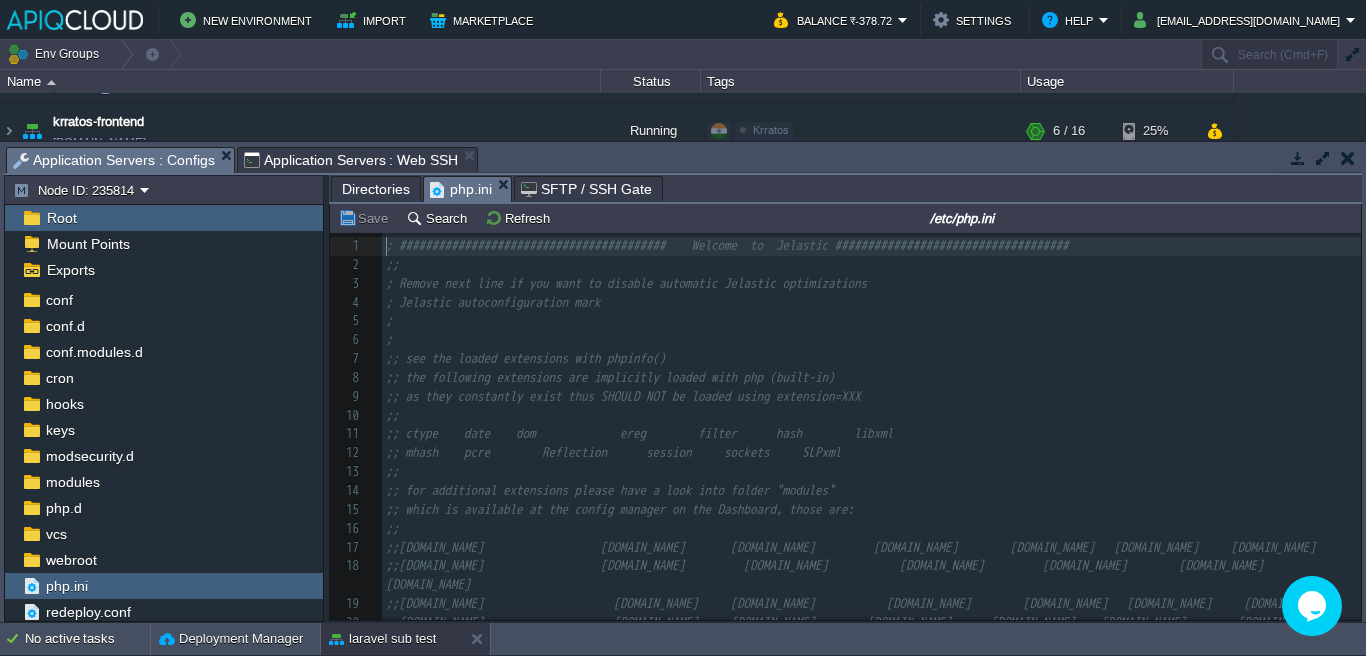 click on "Application Servers : Configs" at bounding box center [114, 160] 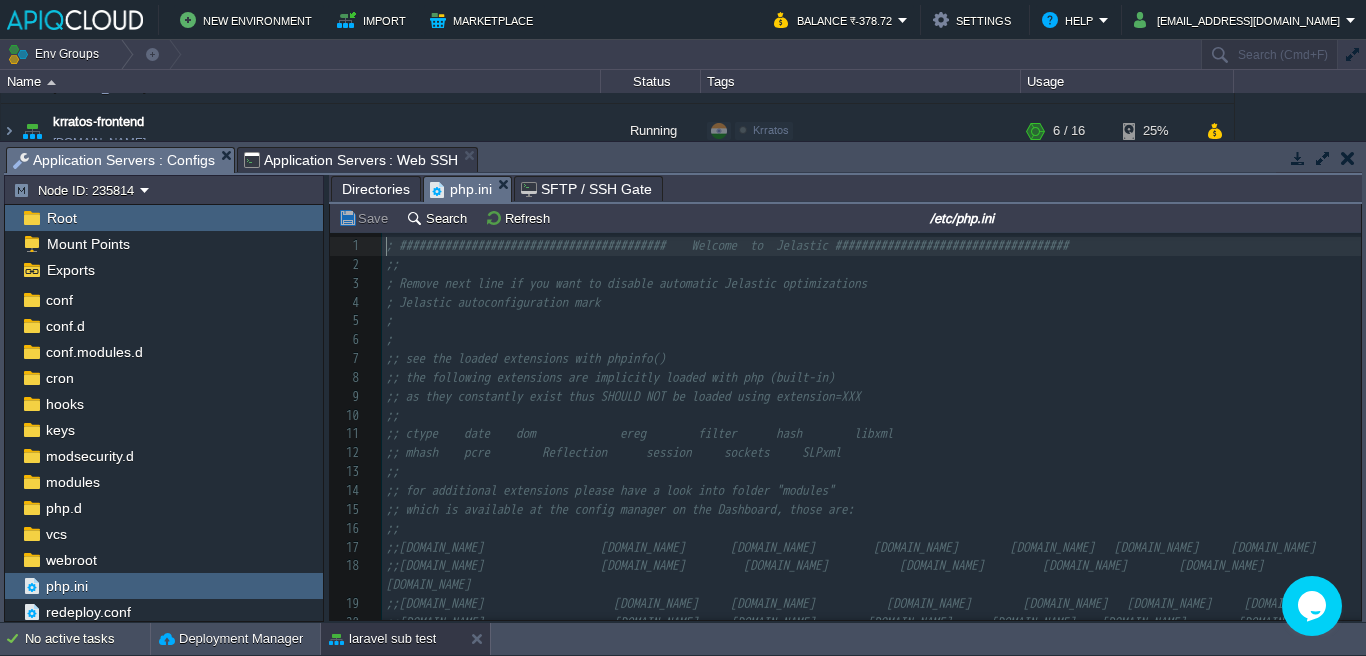 scroll, scrollTop: 7, scrollLeft: 0, axis: vertical 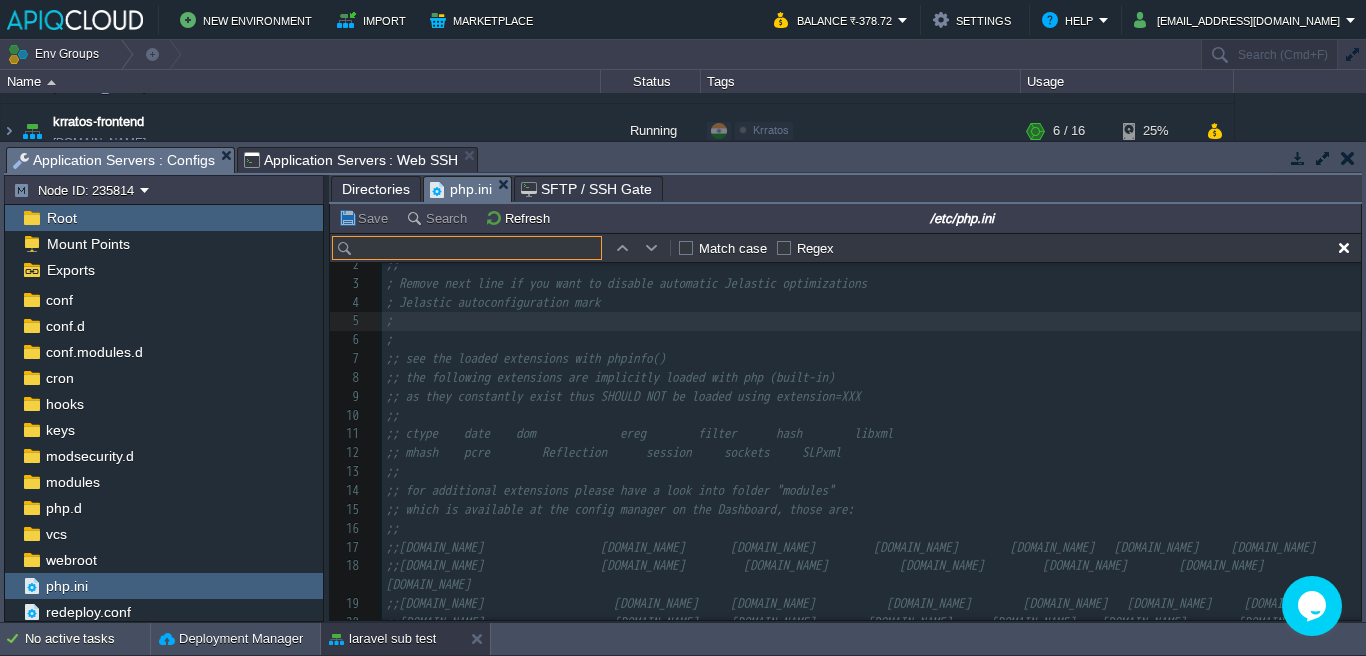 type on "-- User change tracking CREATE TABLE user_subscription_changes (     id BIGSERIAL PRIMARY KEY,     org_id BIGINT NOT NULL REFERENCES organizations(id),     user_id BIGINT NOT NULL REFERENCES users(id),     admin_user_id BIGINT NOT NULL REFERENCES users(id),     change_type ENUM('added', 'removed') NOT NULL,     effective_date TIMESTAMP NOT NULL,     billing_processed BOOLEAN DEFAULT FALSE,     prorated_amount INTEGER DEFAULT 0,     razorpay_payment_id VARCHAR(255),     notes TEXT,     created_at TIMESTAMP DEFAULT CURRENT_TIMESTAMP,     updated_at TIMESTAMP DEFAULT CURRENT_TIMESTAMP );" 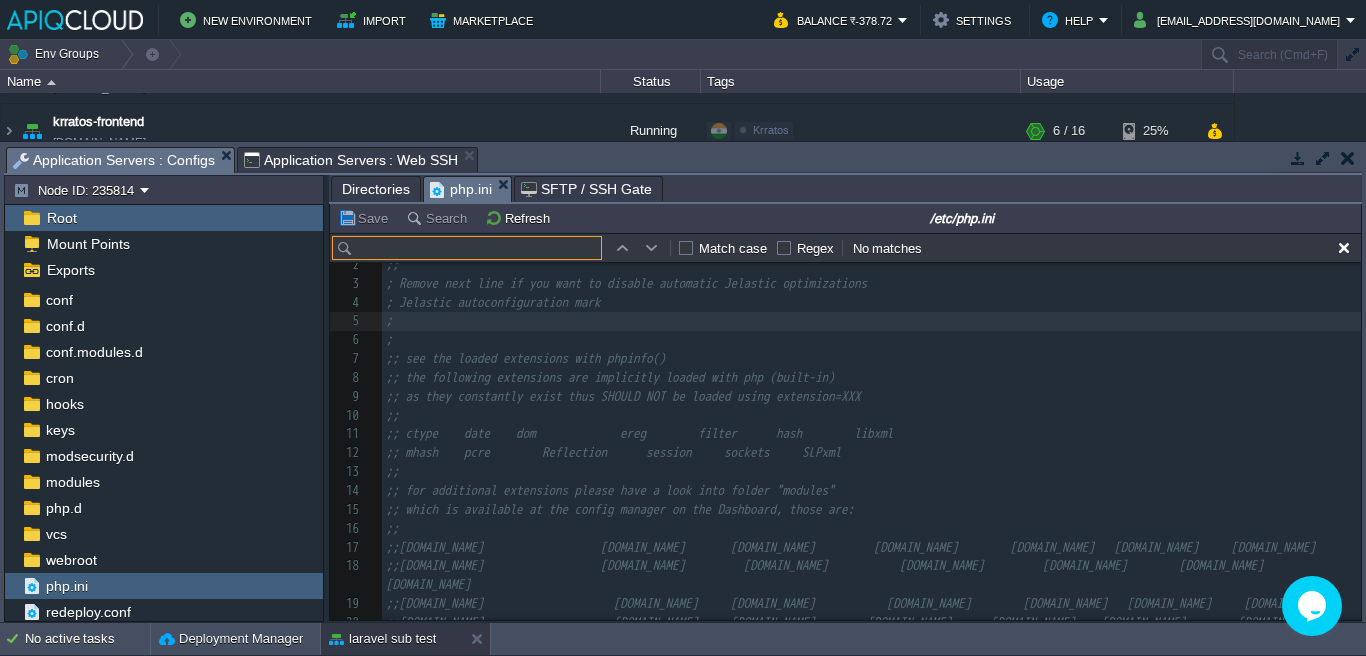 scroll, scrollTop: 0, scrollLeft: 0, axis: both 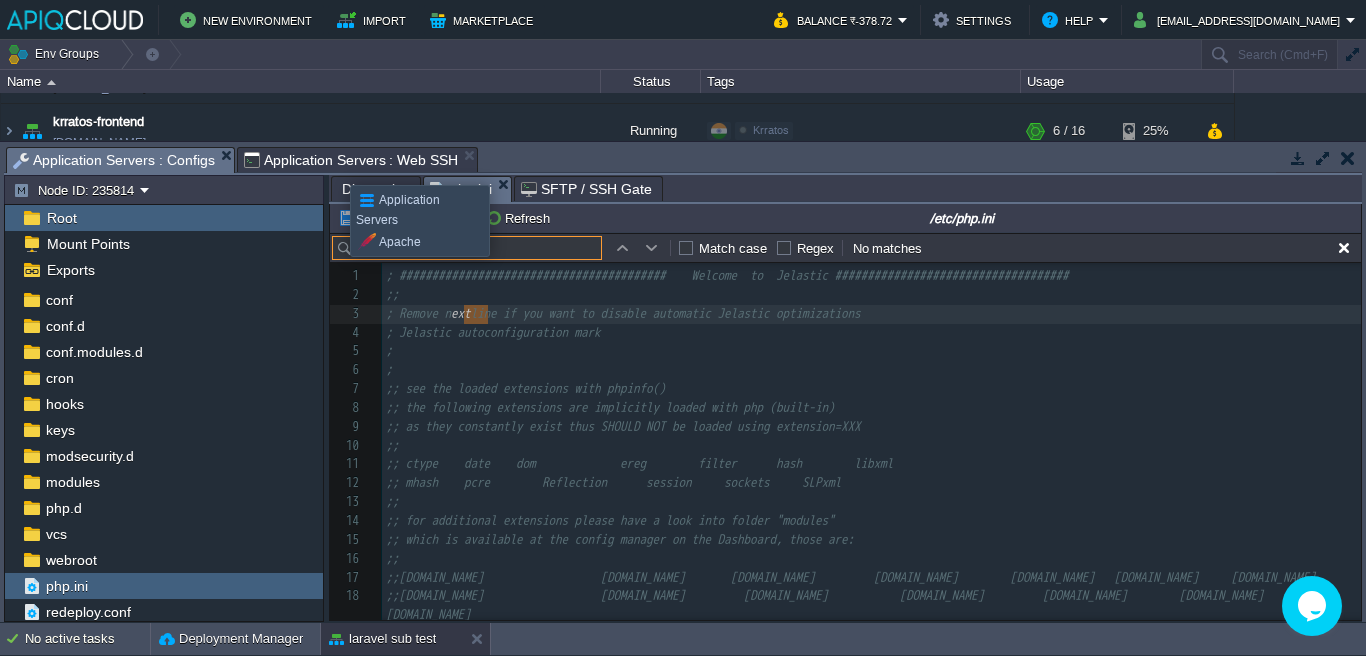 type on "ext-gd" 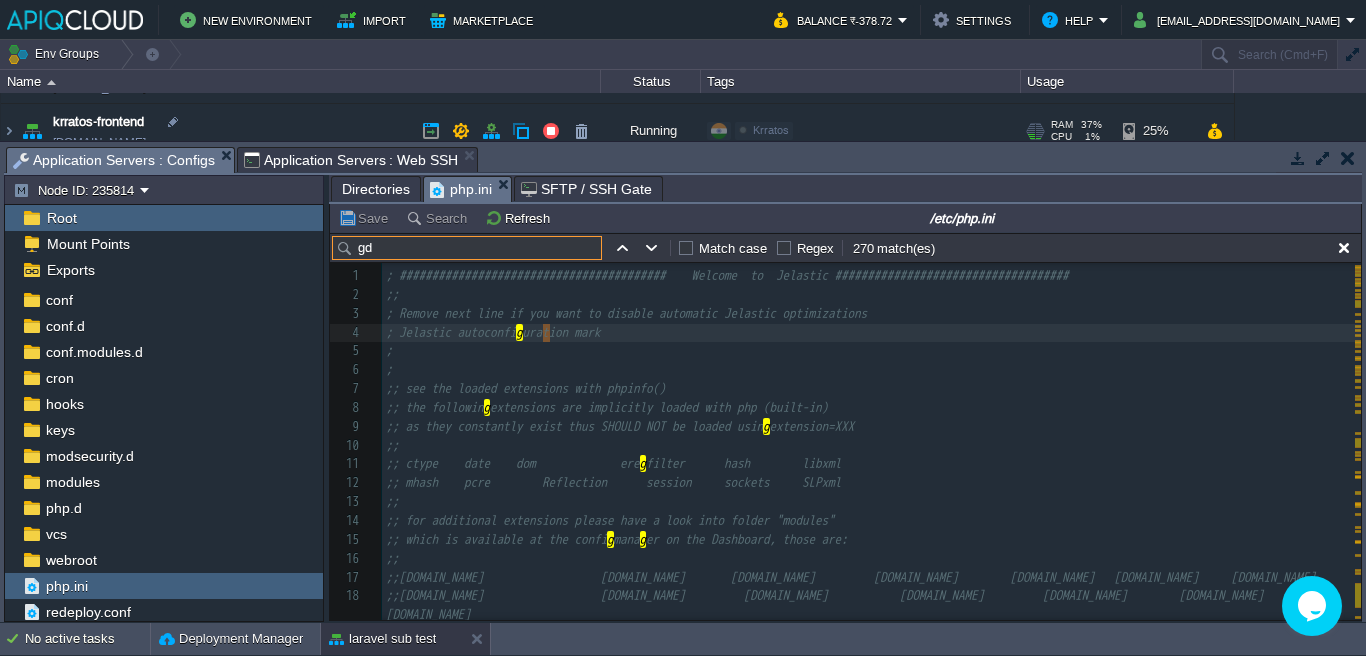 scroll, scrollTop: 44, scrollLeft: 0, axis: vertical 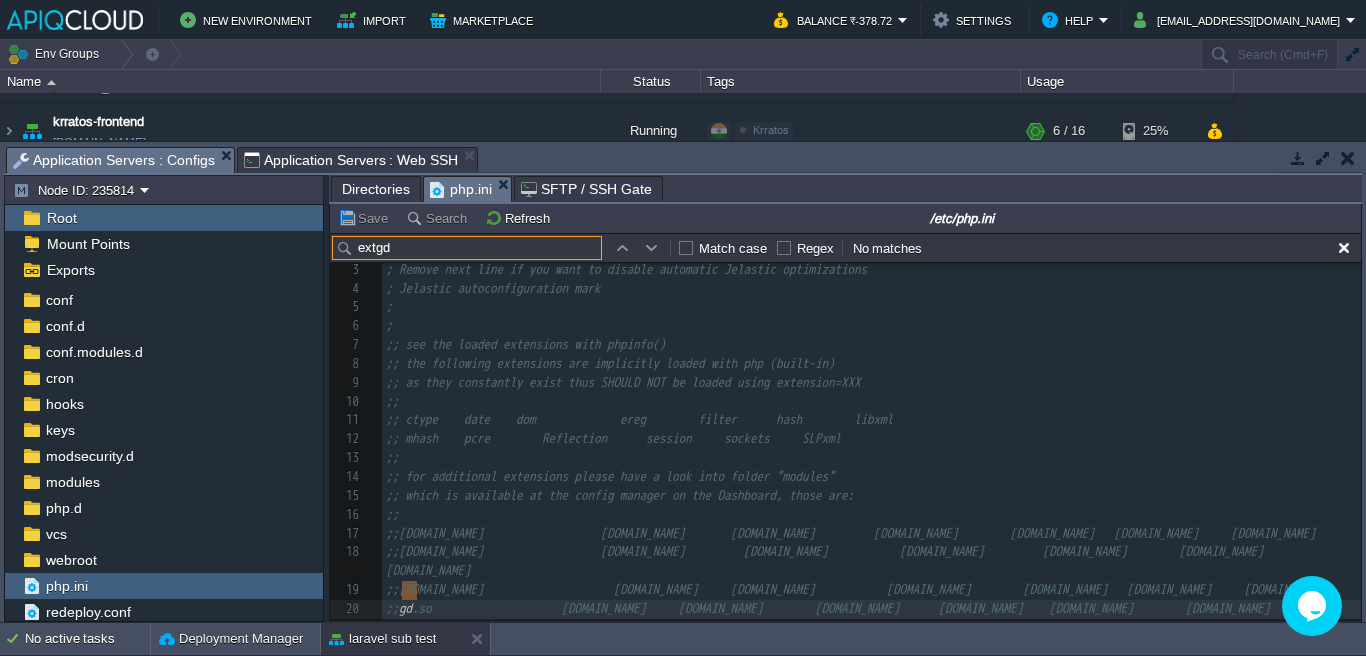 type on "ext-gd" 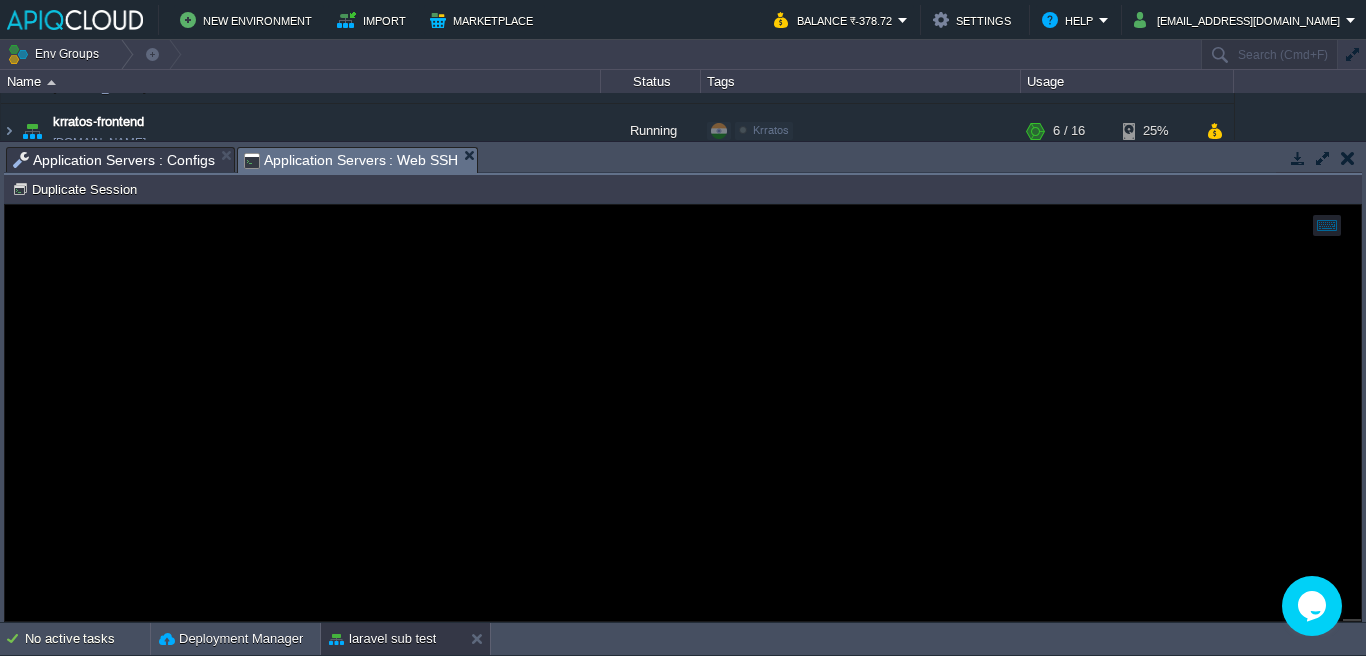click on "Application Servers : Web SSH" at bounding box center (351, 160) 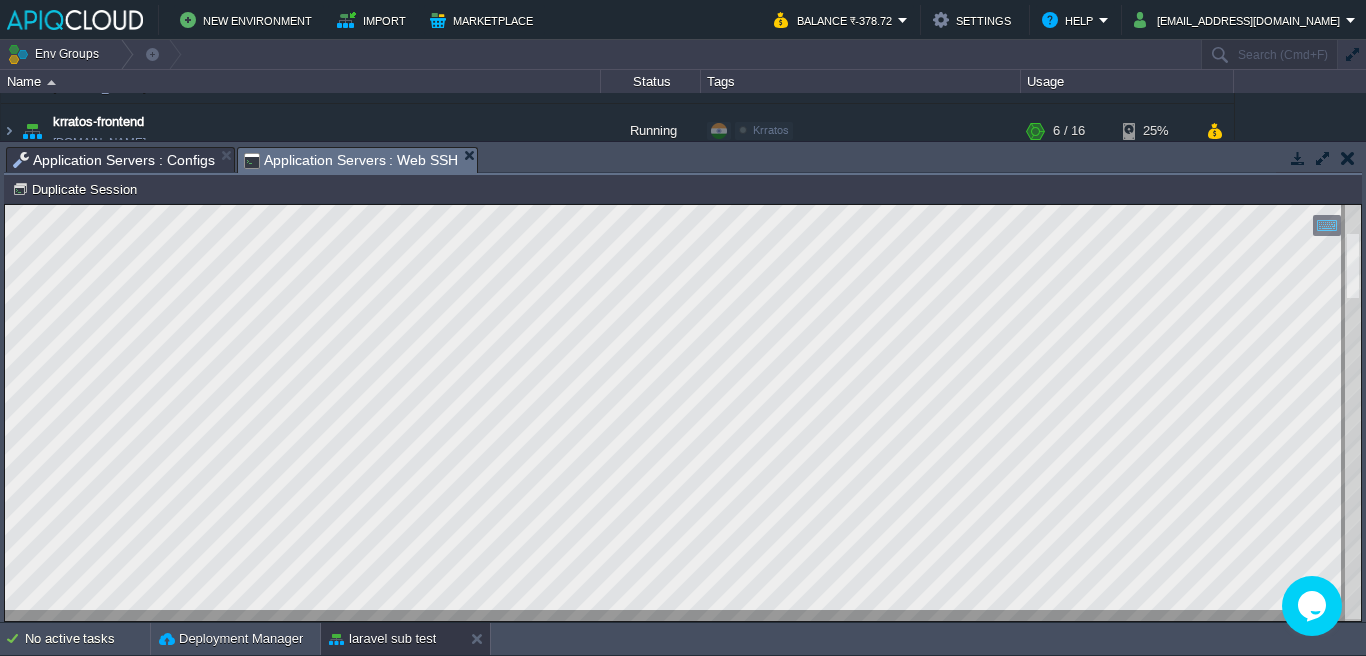 type on "Problem 1
- Root composer.json requires simplesoftwareio/simple-qrcode ^4.2 -> satisfiable by simplesoftwareio/simple-qrcode[4.2.0].
- simplesoftwareio/simple-qrcode 4.2.0 requires ext-gd * -> it is missing from your system. Install or enable PHP's gd extension.
Problem 2
- Root composer.json requires fruitcake/laravel-cors ^3.0 -> satisfiable by fruitcake/laravel-cors[v3.0.0, 3.0.x-dev].
- Root composer.json requires jenssegers/mongodb * -> satisfiable by [PERSON_NAME]/mongodb[dev-feat-dirty, dev-merge-4.8-into-5.0-1733151734858, dev-merge-4.8-into-5." 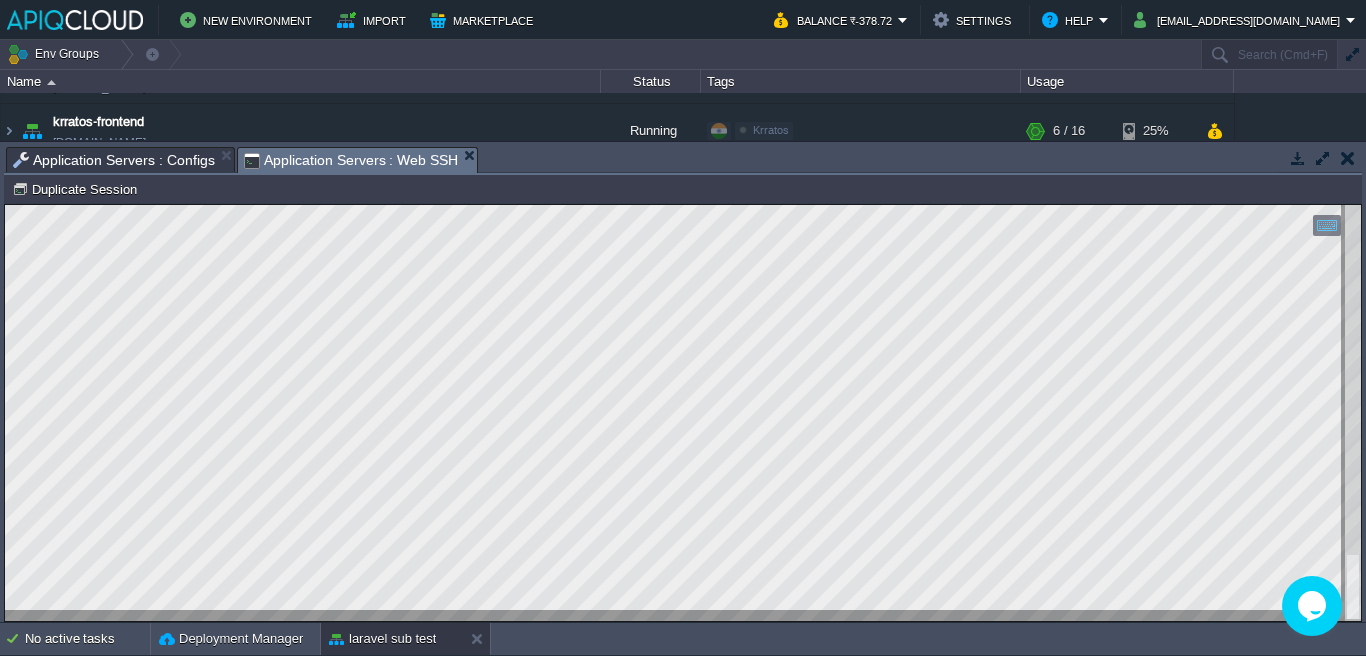 click on "Tasks Activity Log Archive Git / SVN Application Servers : Configs Application Servers : Web SSH" at bounding box center [2504, 159] 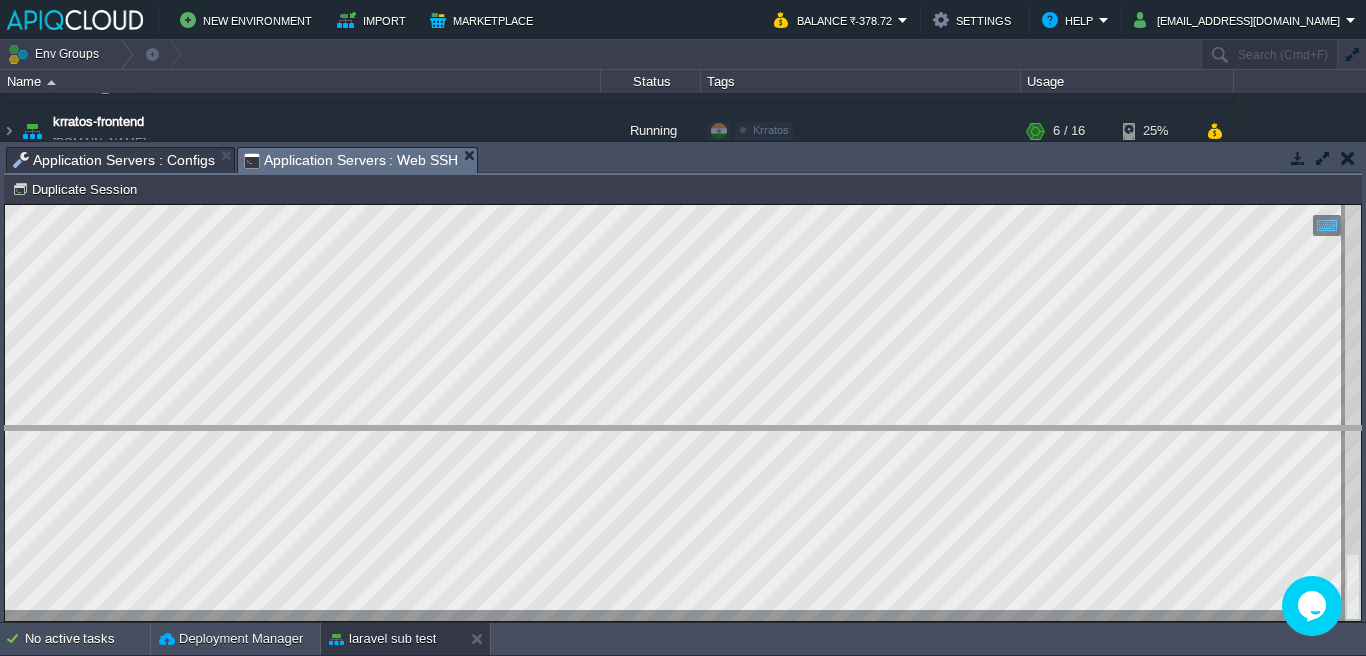 drag, startPoint x: 499, startPoint y: 160, endPoint x: 527, endPoint y: 464, distance: 305.28674 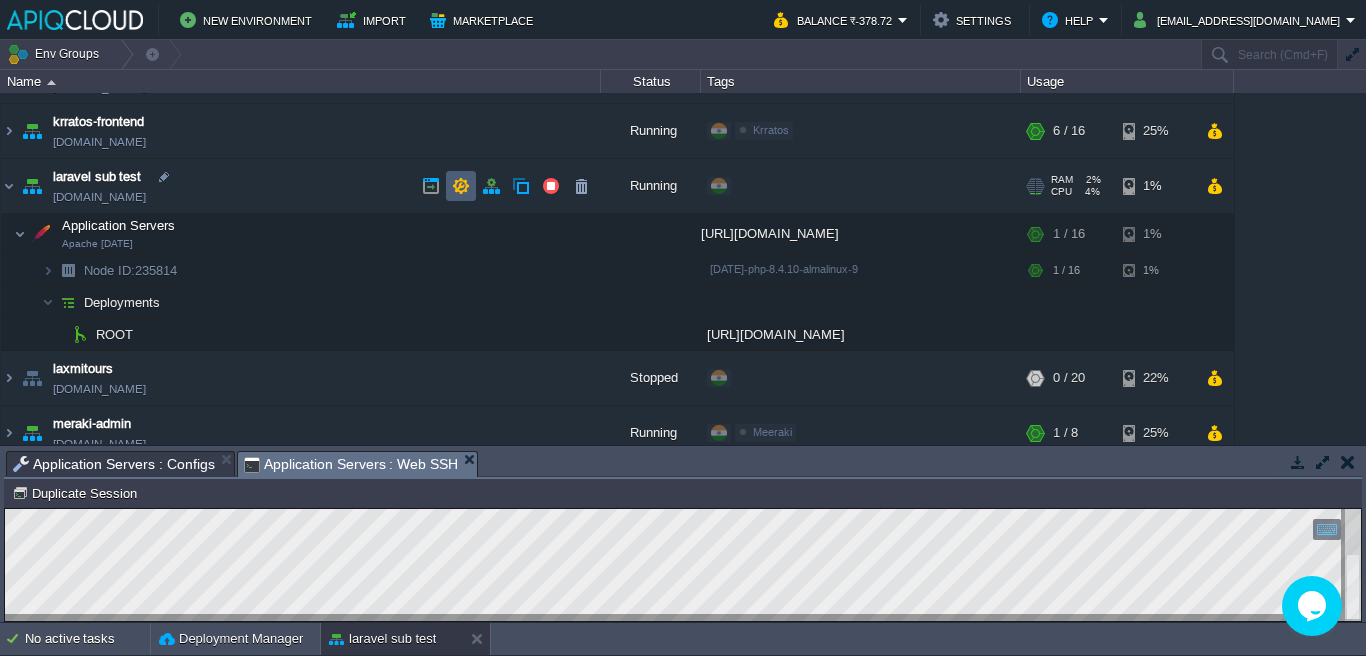 click at bounding box center [461, 186] 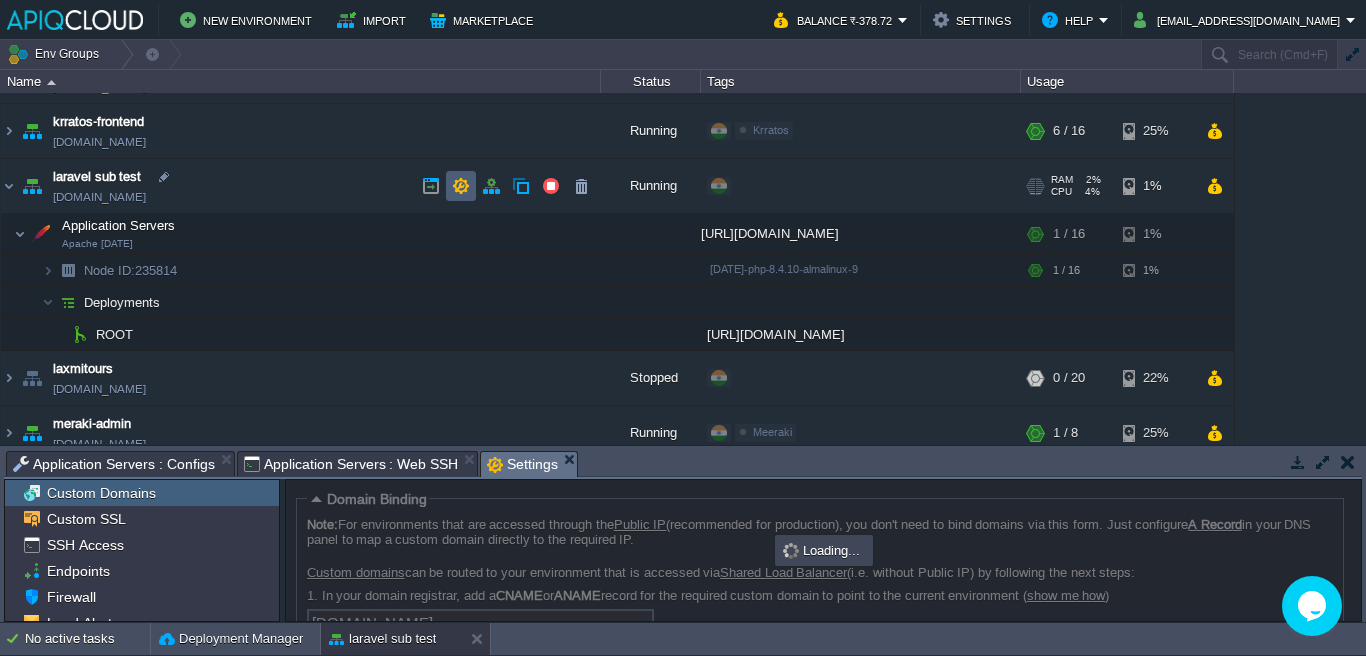 scroll, scrollTop: 135, scrollLeft: 0, axis: vertical 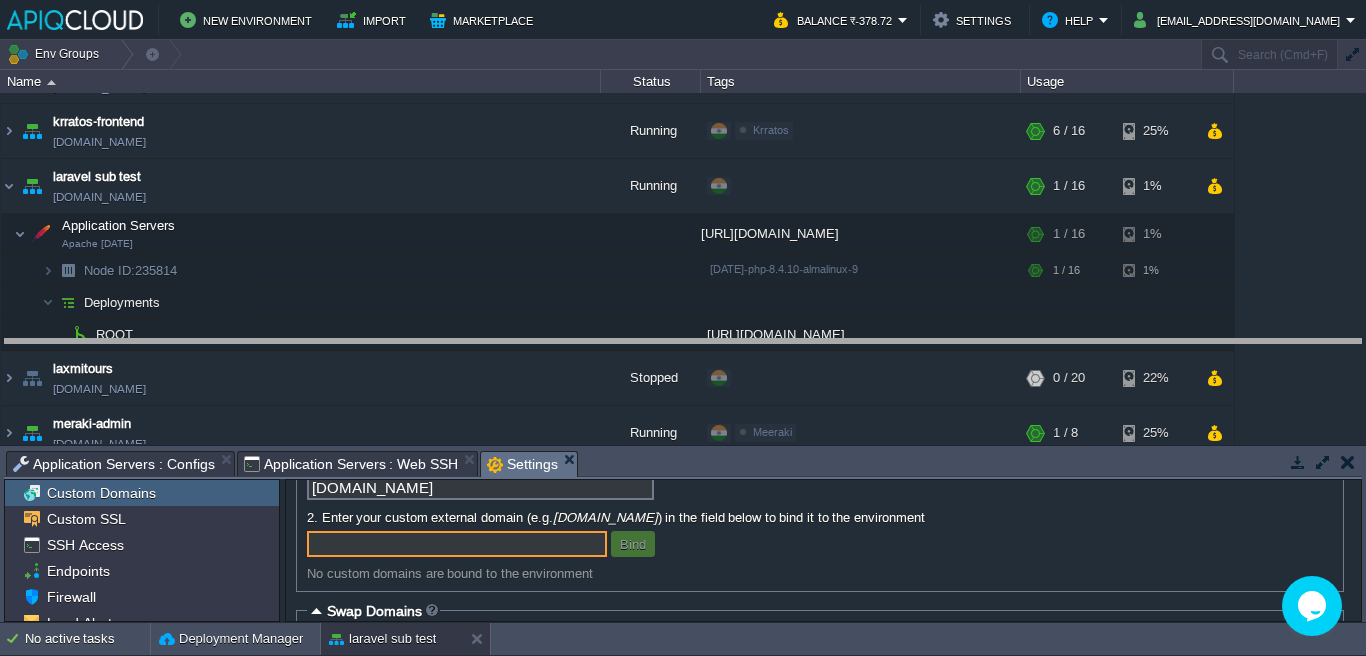 drag, startPoint x: 900, startPoint y: 463, endPoint x: 903, endPoint y: 351, distance: 112.04017 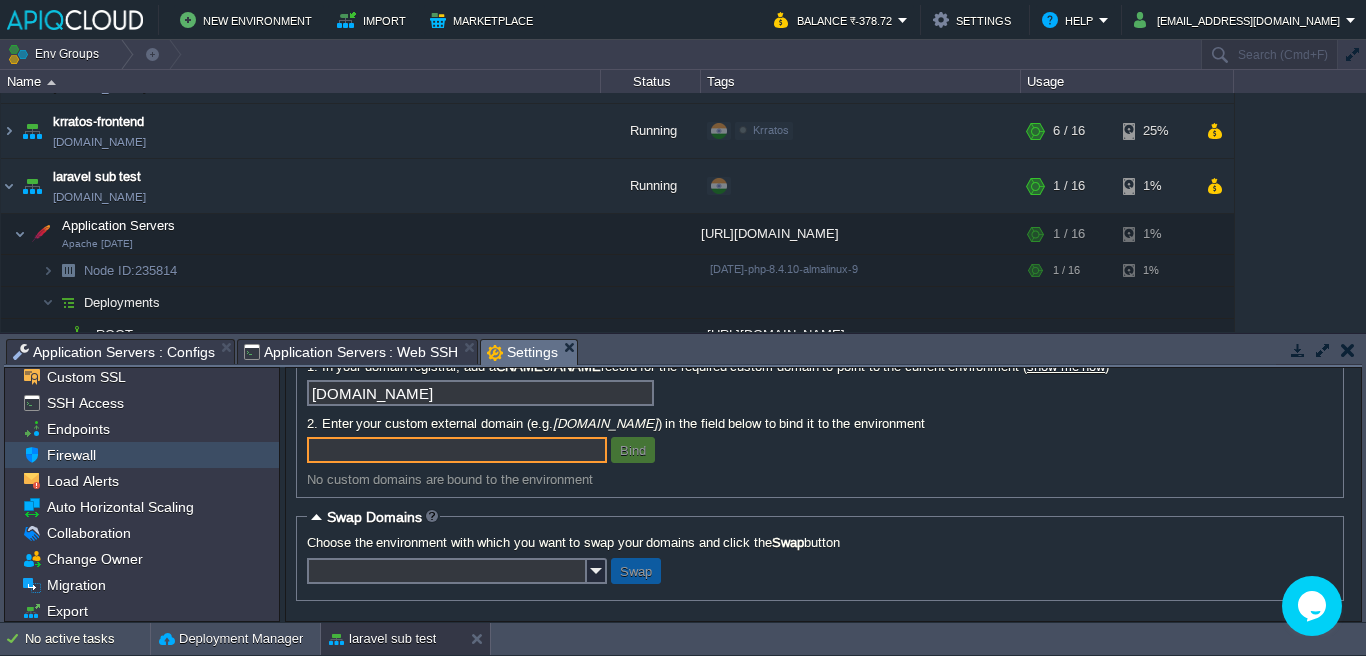 scroll, scrollTop: 60, scrollLeft: 0, axis: vertical 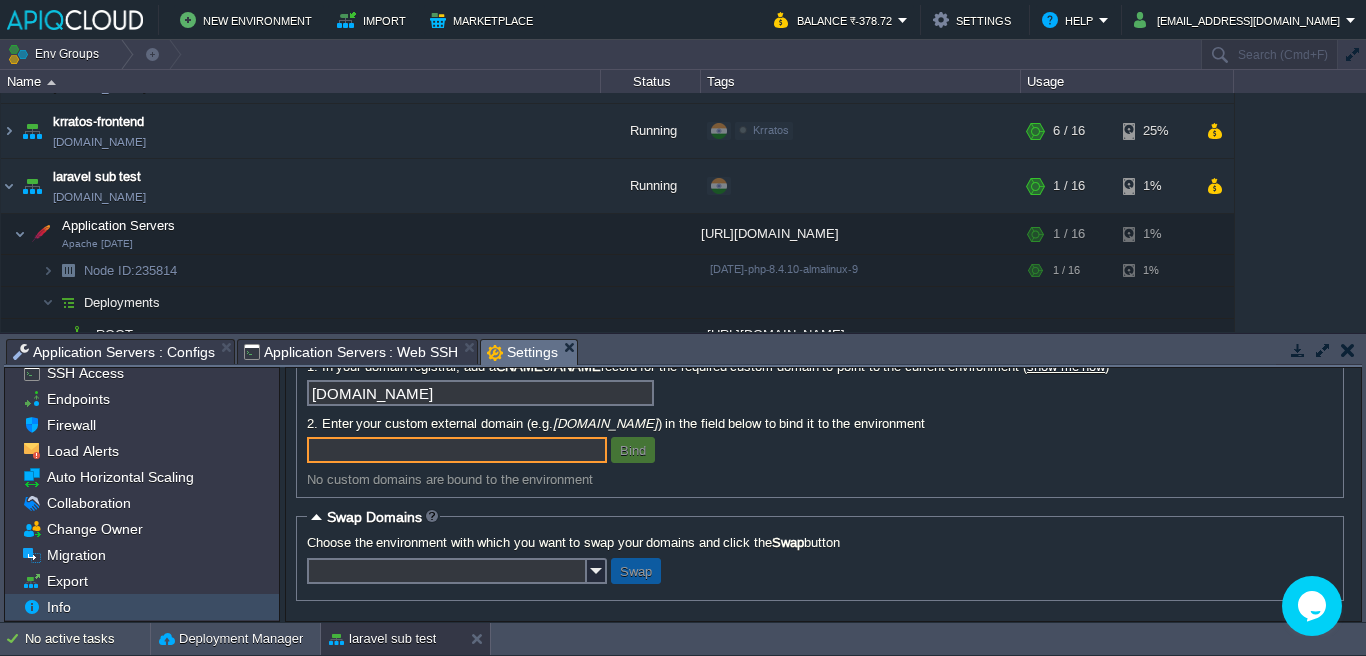 click on "Info" at bounding box center [142, 607] 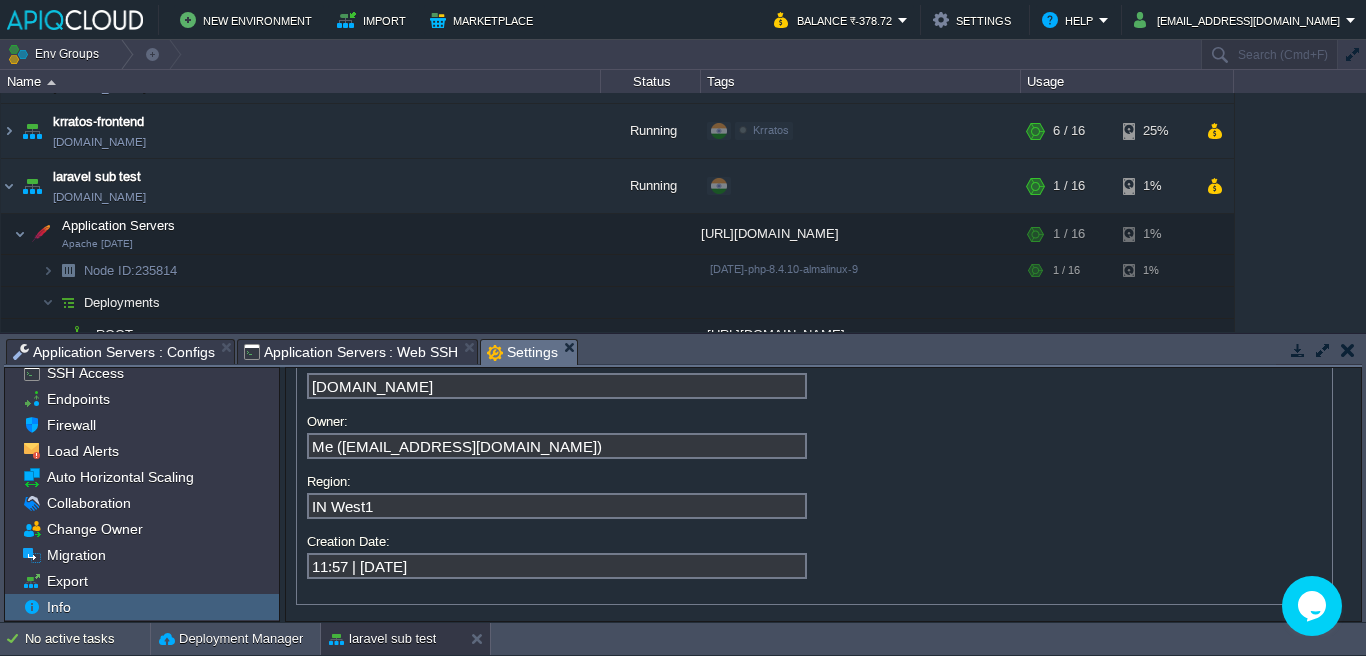 scroll, scrollTop: 60, scrollLeft: 0, axis: vertical 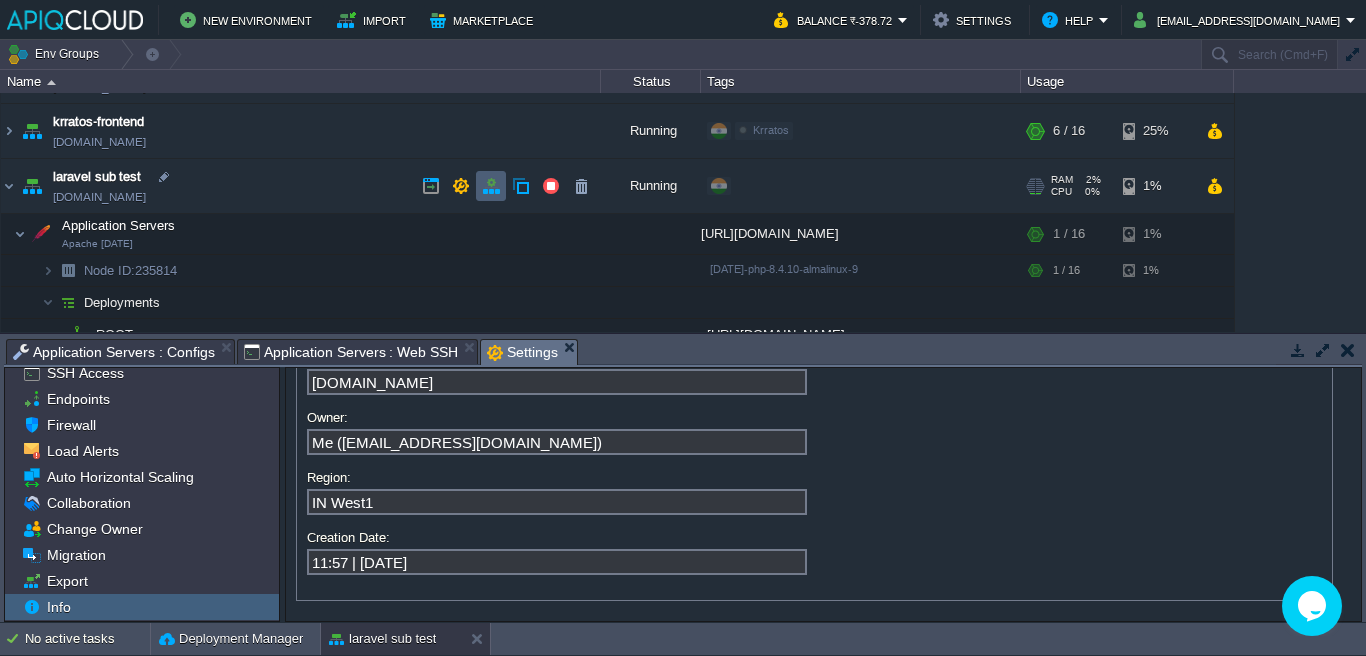 click at bounding box center (491, 186) 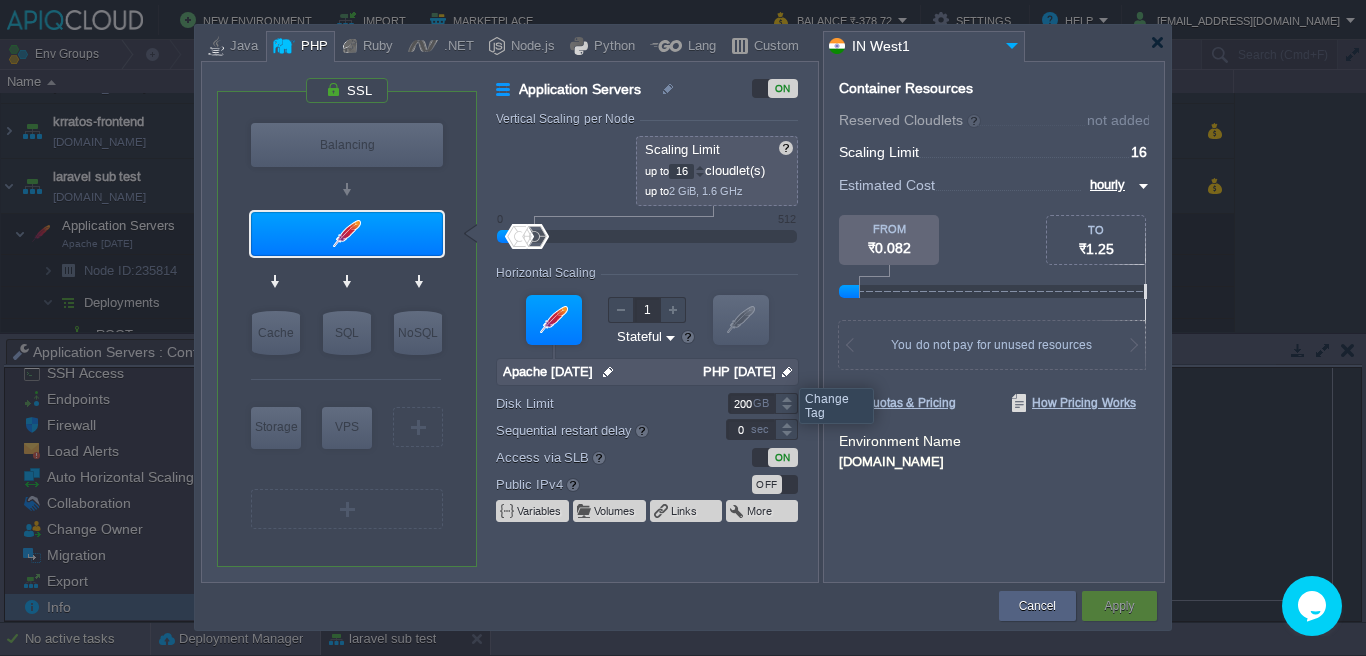 click at bounding box center [787, 372] 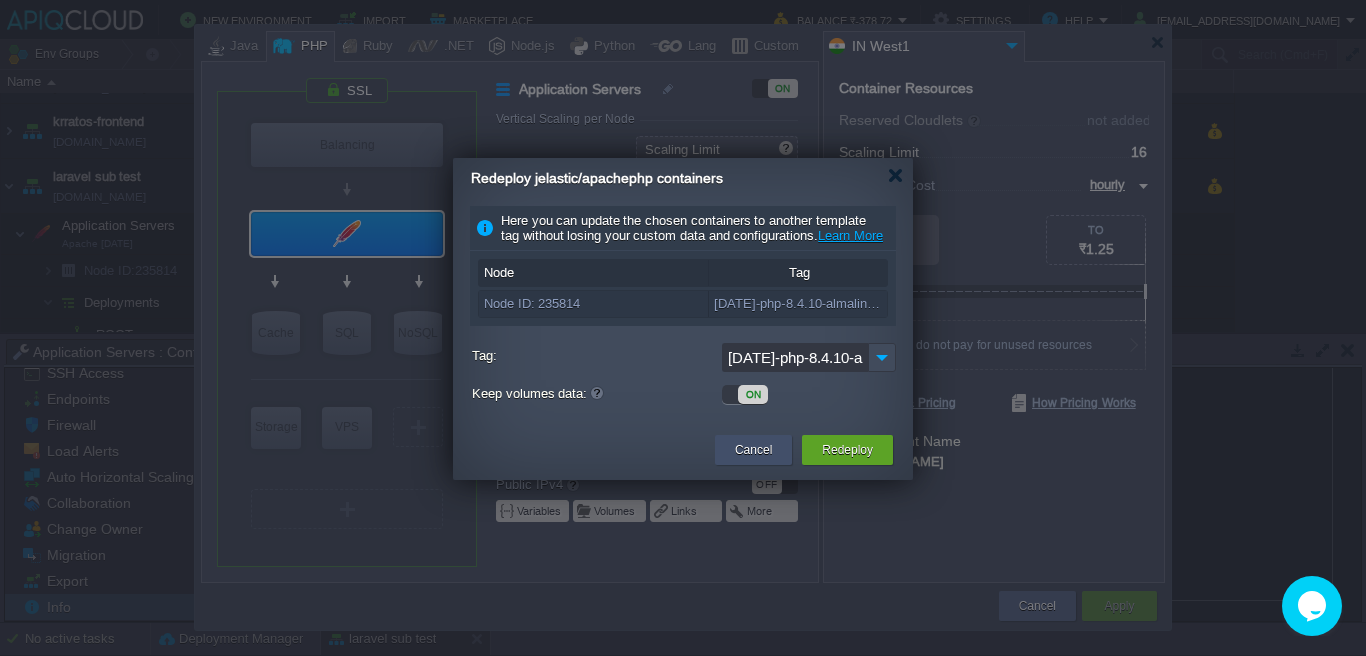 click on "Cancel" at bounding box center (753, 450) 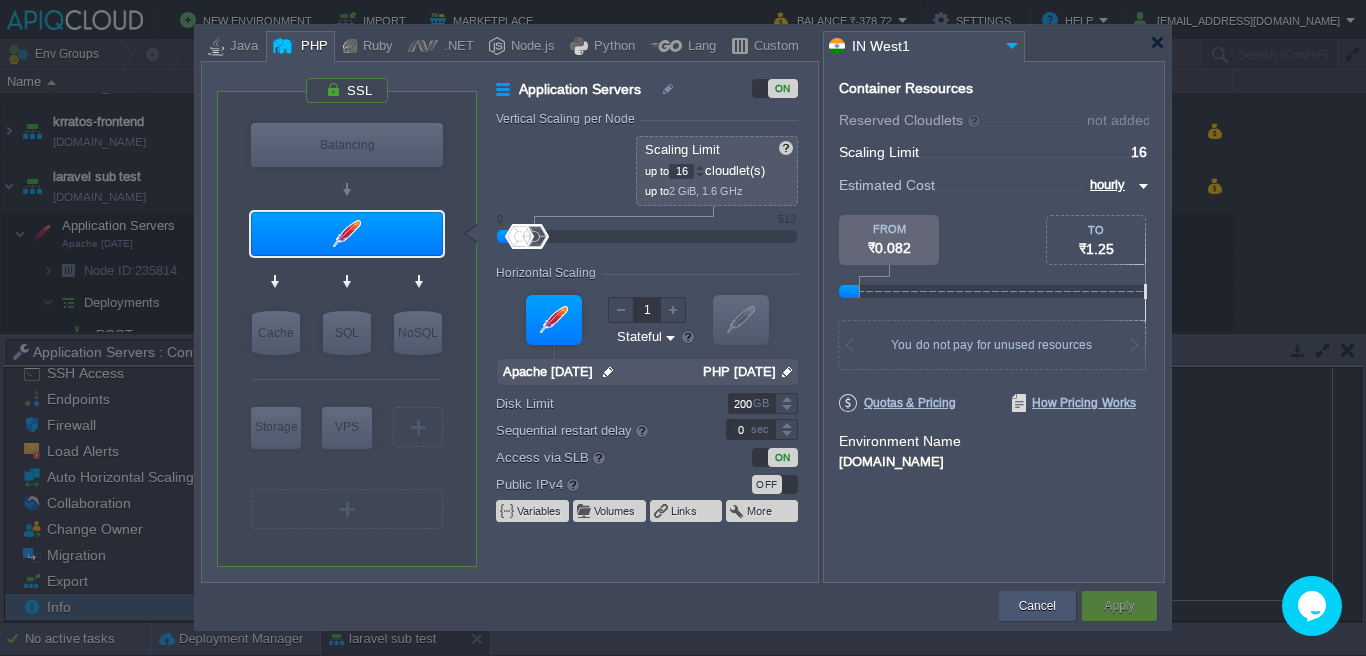click on "Cancel" at bounding box center [1037, 606] 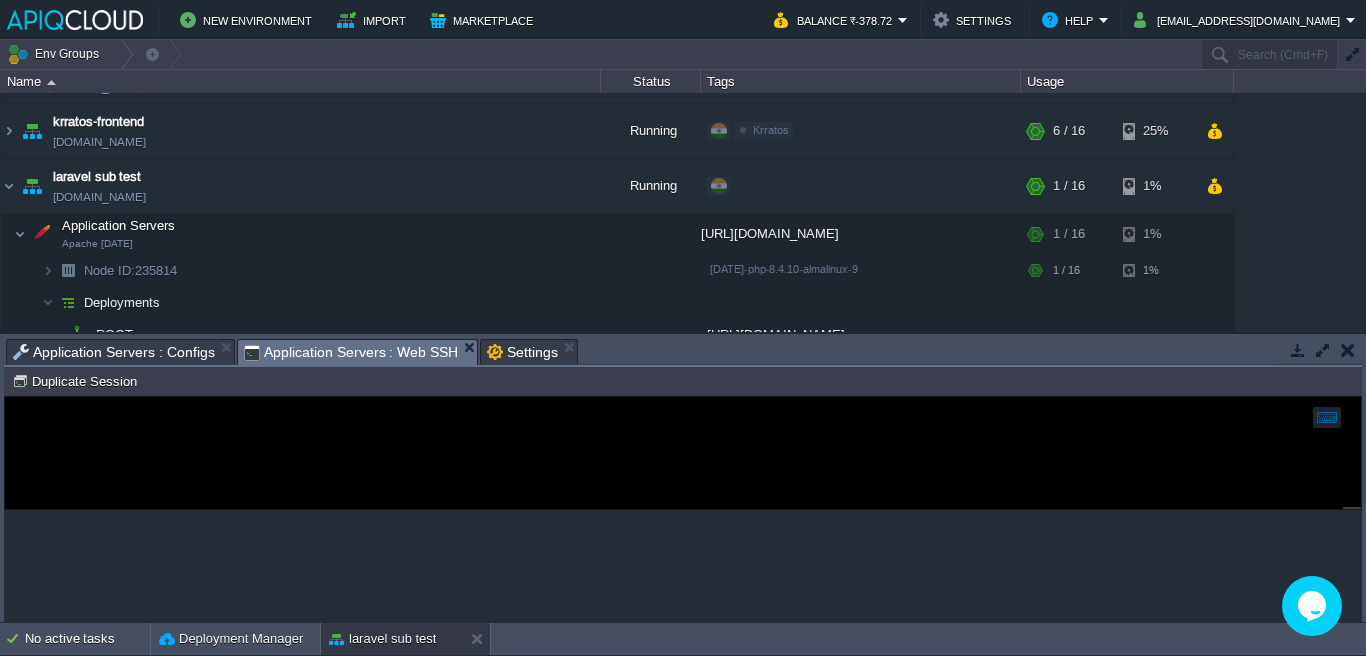 click on "Application Servers : Web SSH" at bounding box center [351, 352] 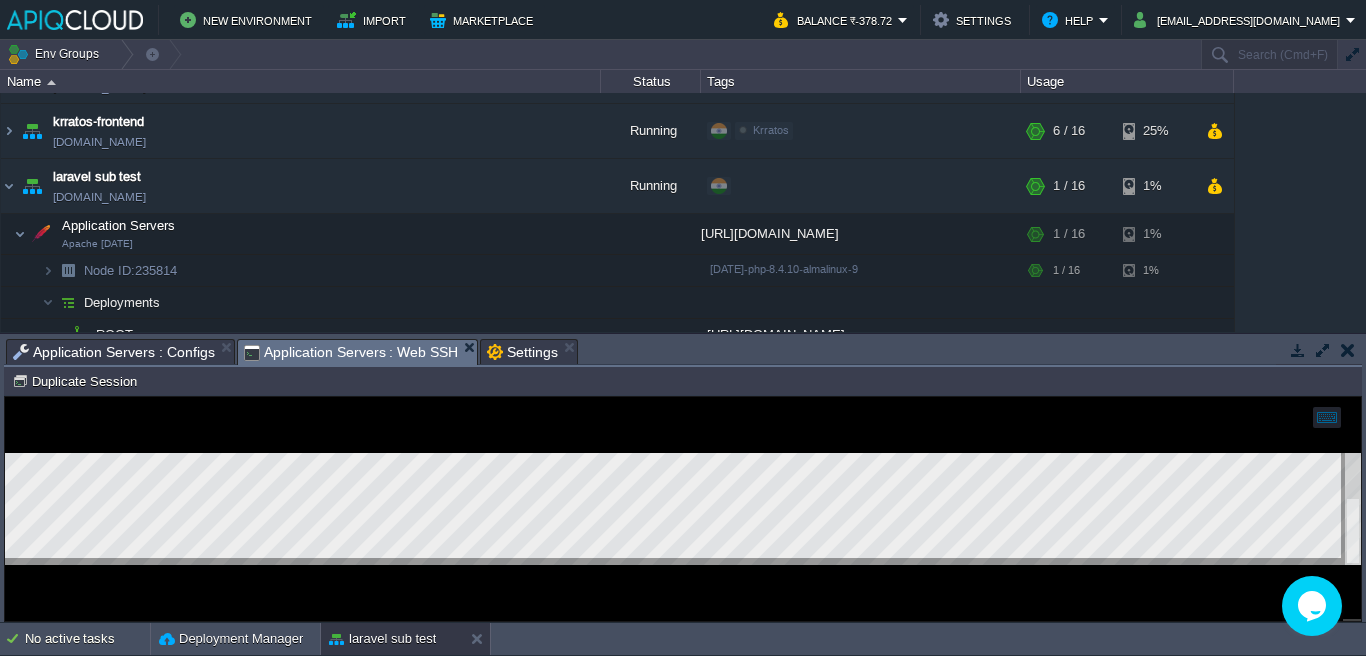 click on "Application Servers : Configs" at bounding box center [114, 352] 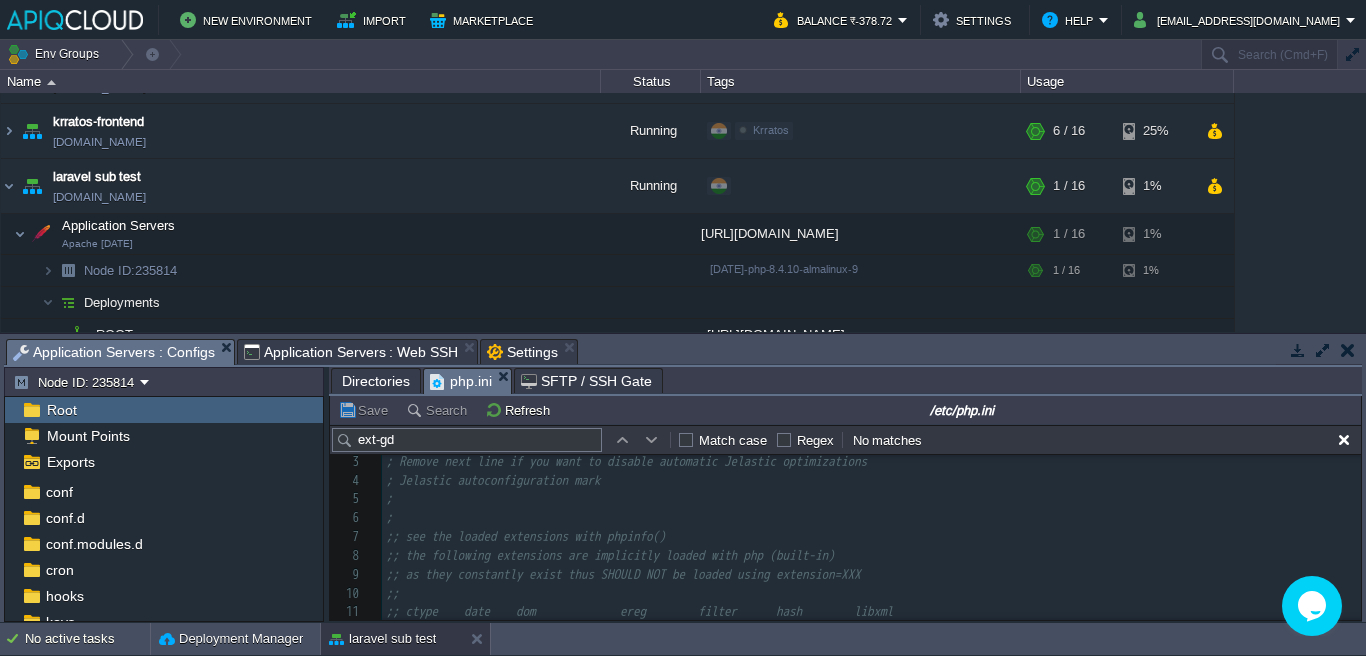 click on "ext-gd" at bounding box center [467, 440] 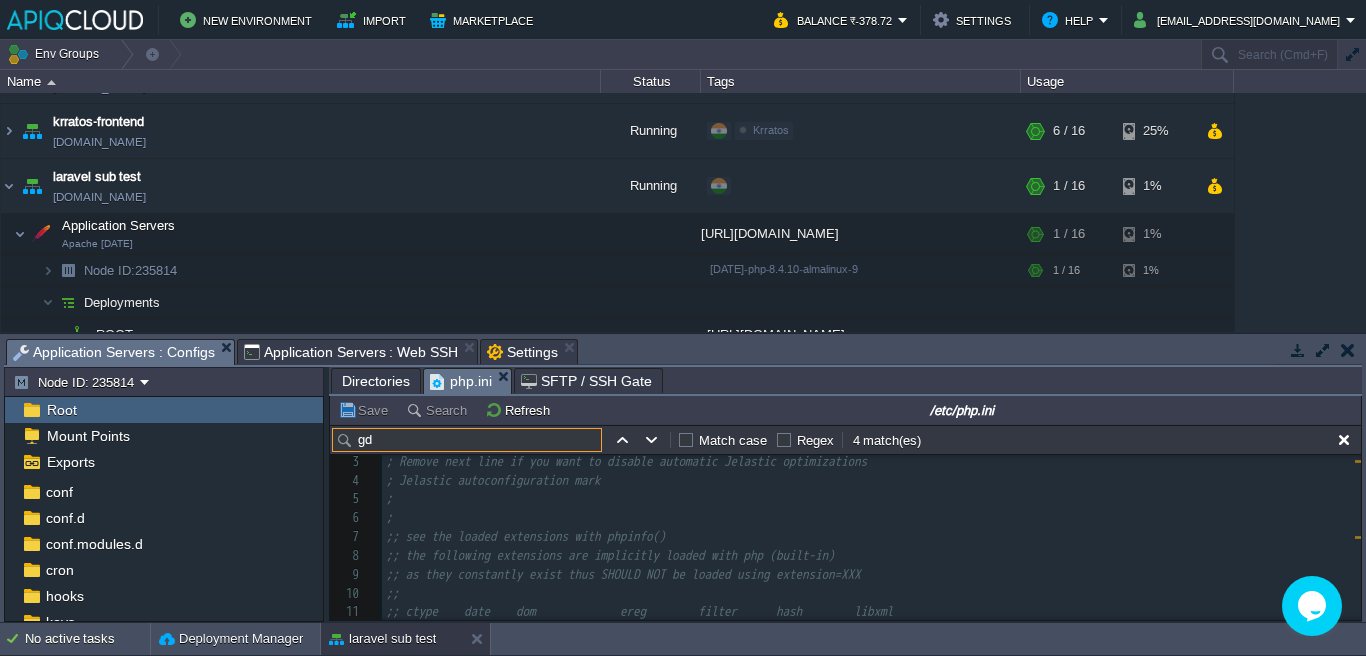 scroll, scrollTop: 236, scrollLeft: 0, axis: vertical 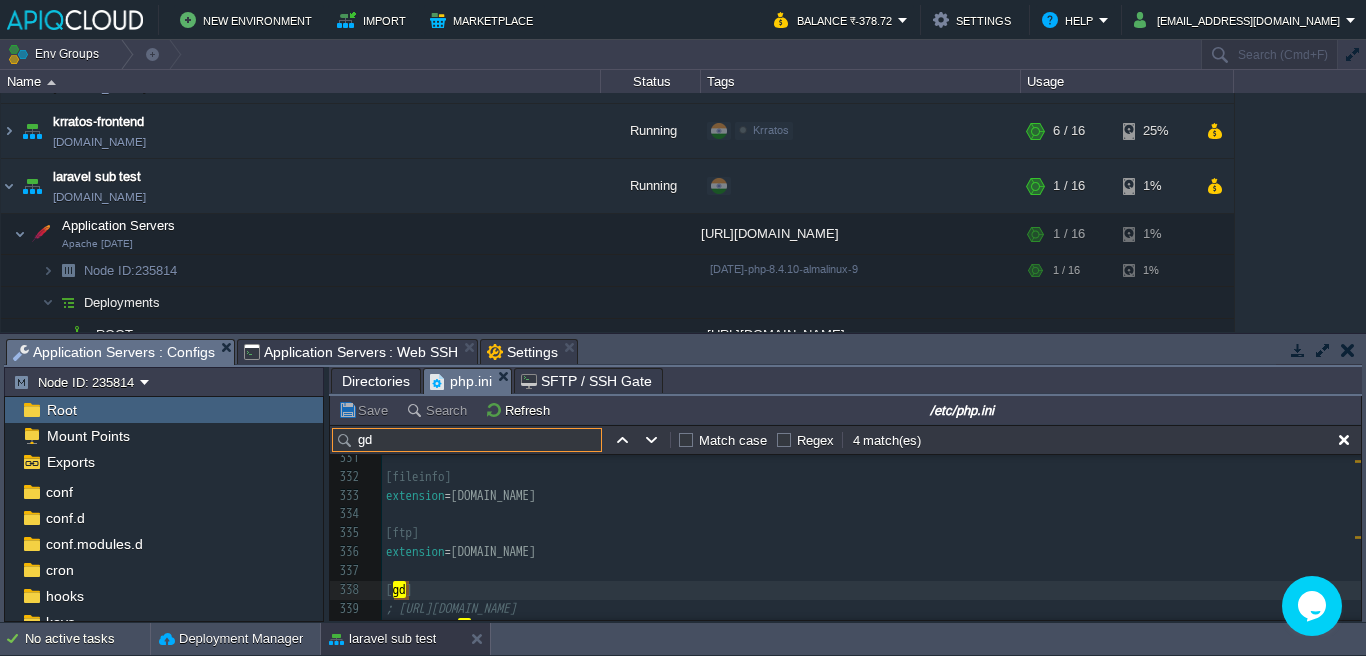 click on "Tasks Activity Log Archive Git / SVN Application Servers : Configs Application Servers : Web SSH Settings" at bounding box center [2504, 351] 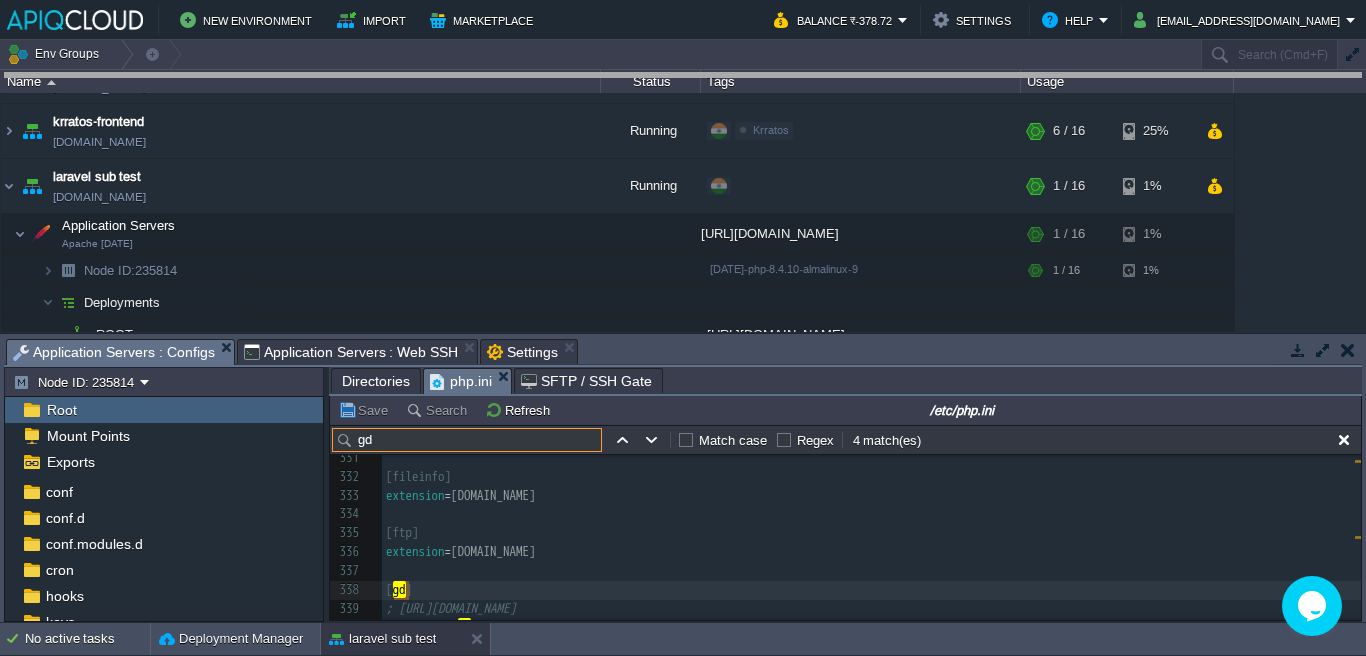 drag, startPoint x: 792, startPoint y: 349, endPoint x: 793, endPoint y: 83, distance: 266.0019 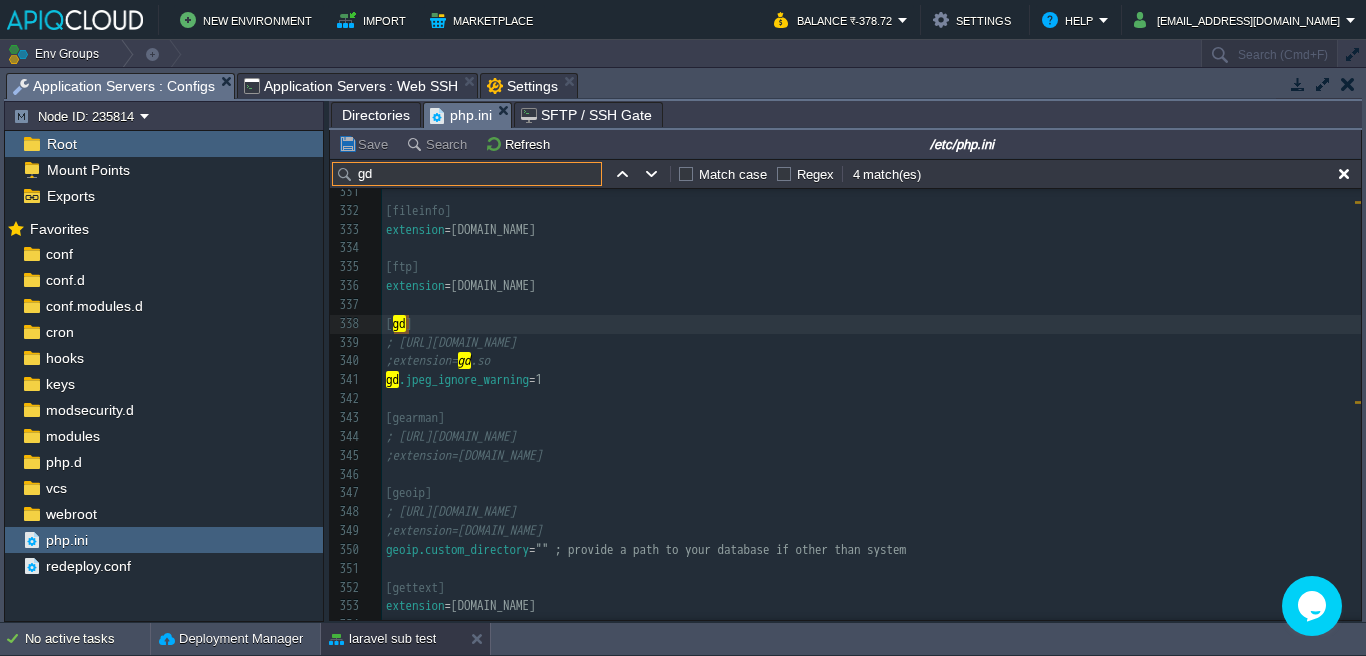 click on ";extension=" at bounding box center [422, 360] 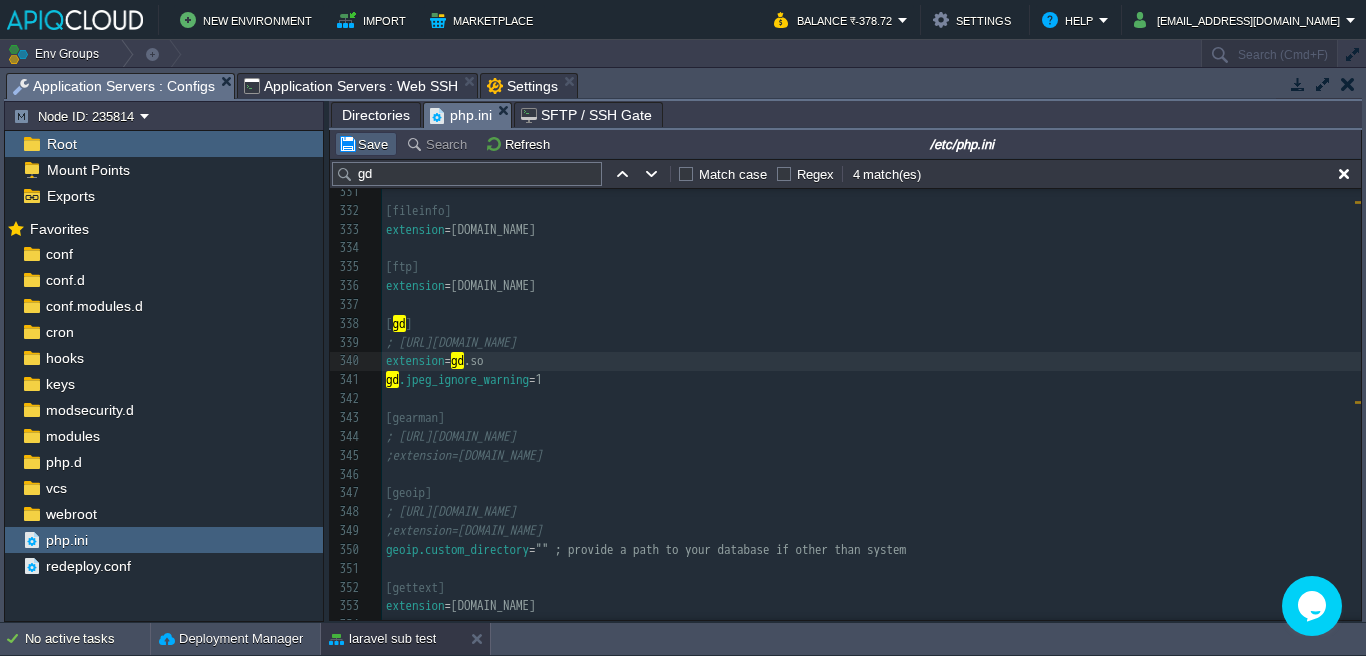 click on "Save" at bounding box center (366, 144) 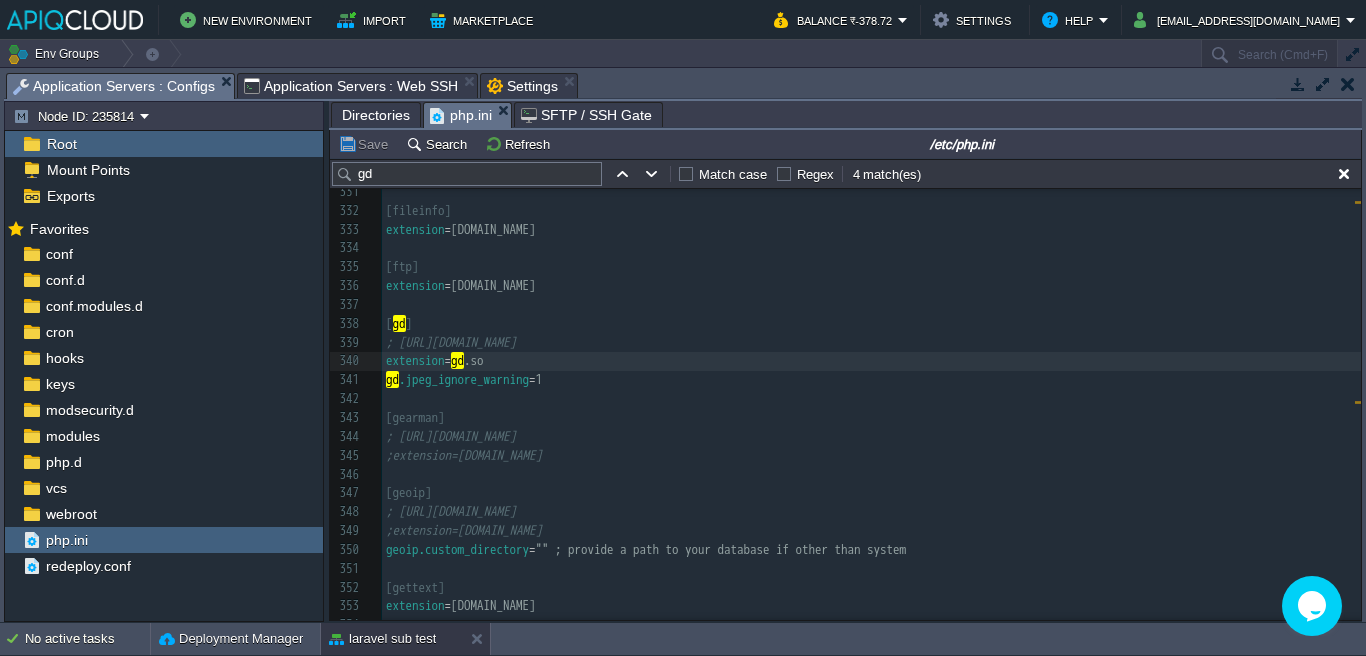 click on "gd" at bounding box center [467, 174] 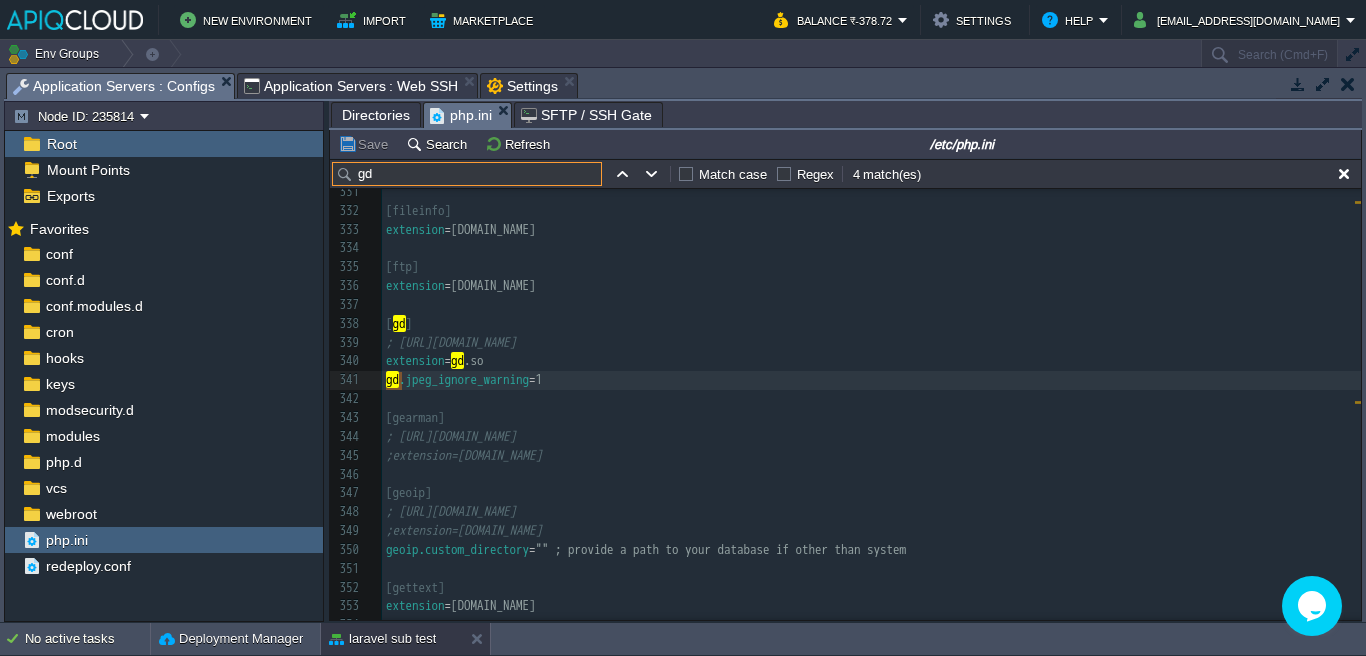 scroll, scrollTop: 304, scrollLeft: 0, axis: vertical 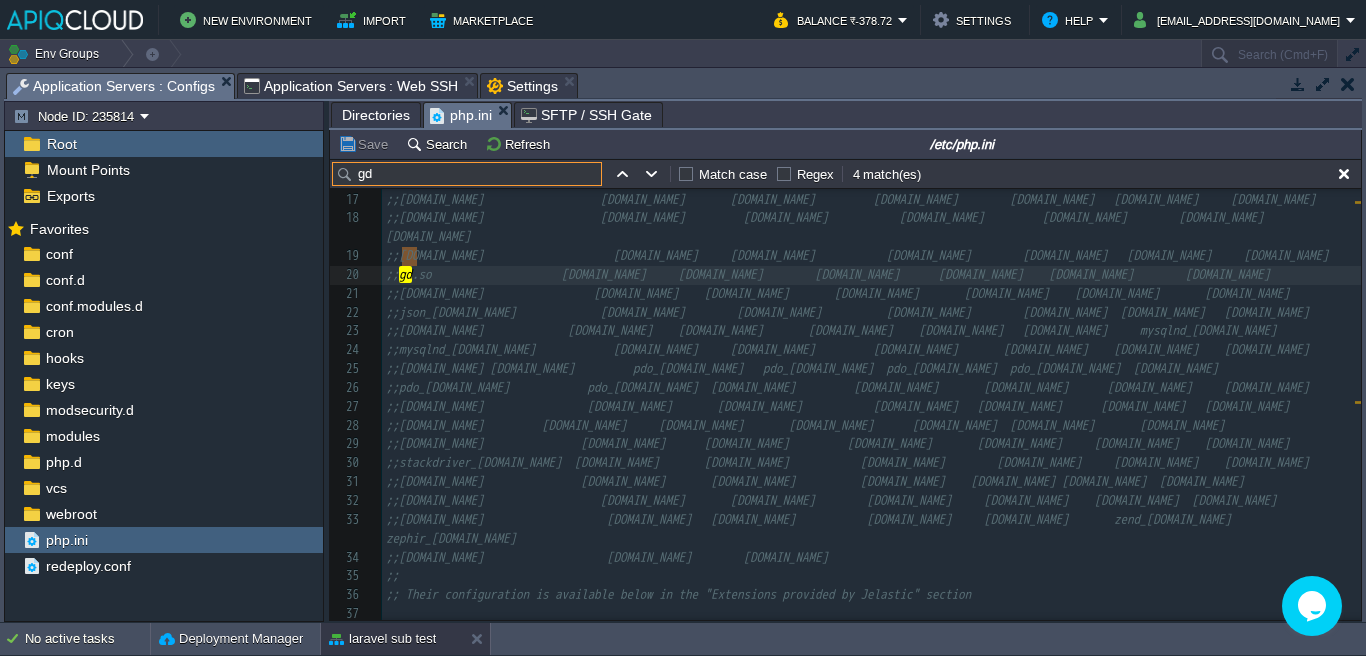 click on "Tasks Activity Log Archive Git / SVN Application Servers : Configs Application Servers : Web SSH Settings" at bounding box center (2504, 85) 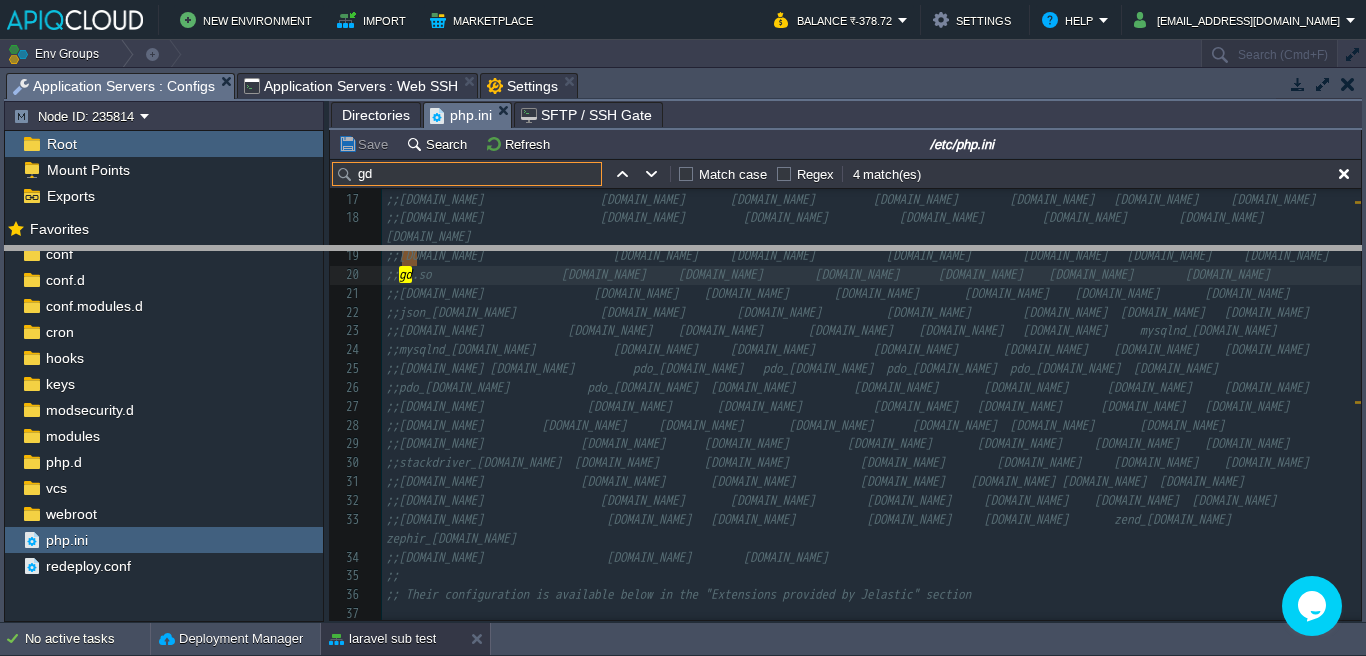 drag, startPoint x: 755, startPoint y: 87, endPoint x: 765, endPoint y: 273, distance: 186.26862 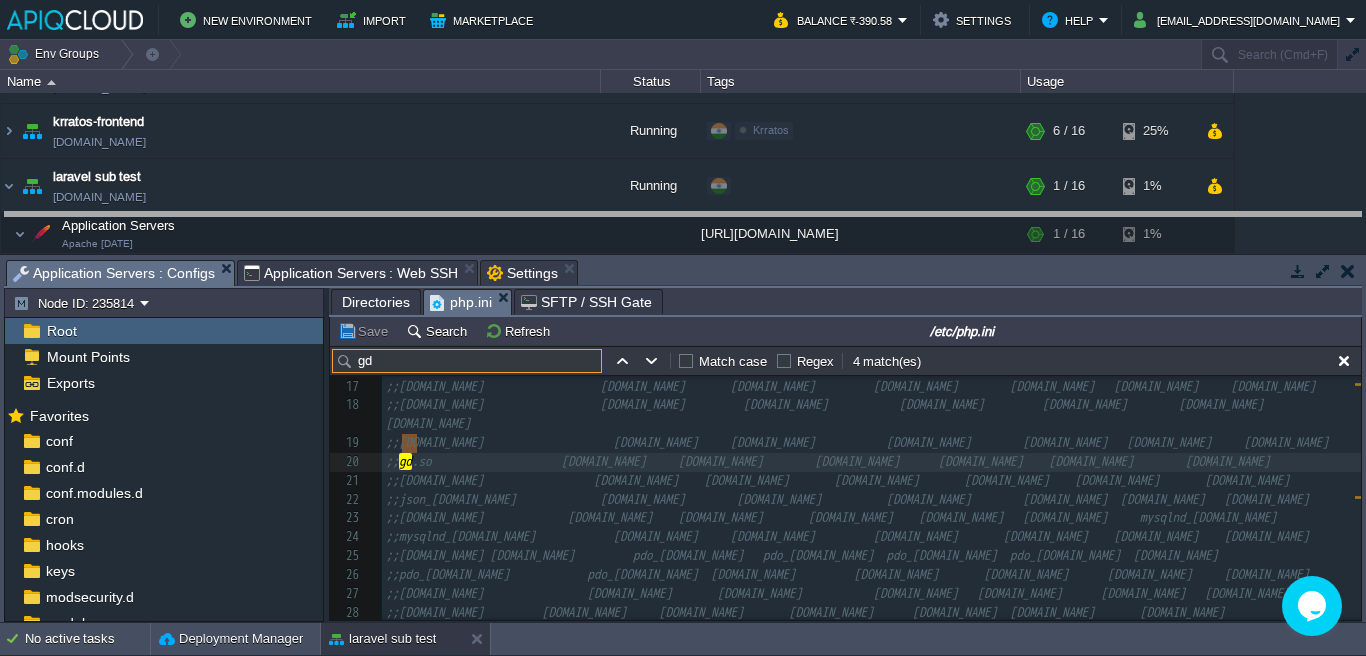 drag, startPoint x: 727, startPoint y: 267, endPoint x: 722, endPoint y: 223, distance: 44.28318 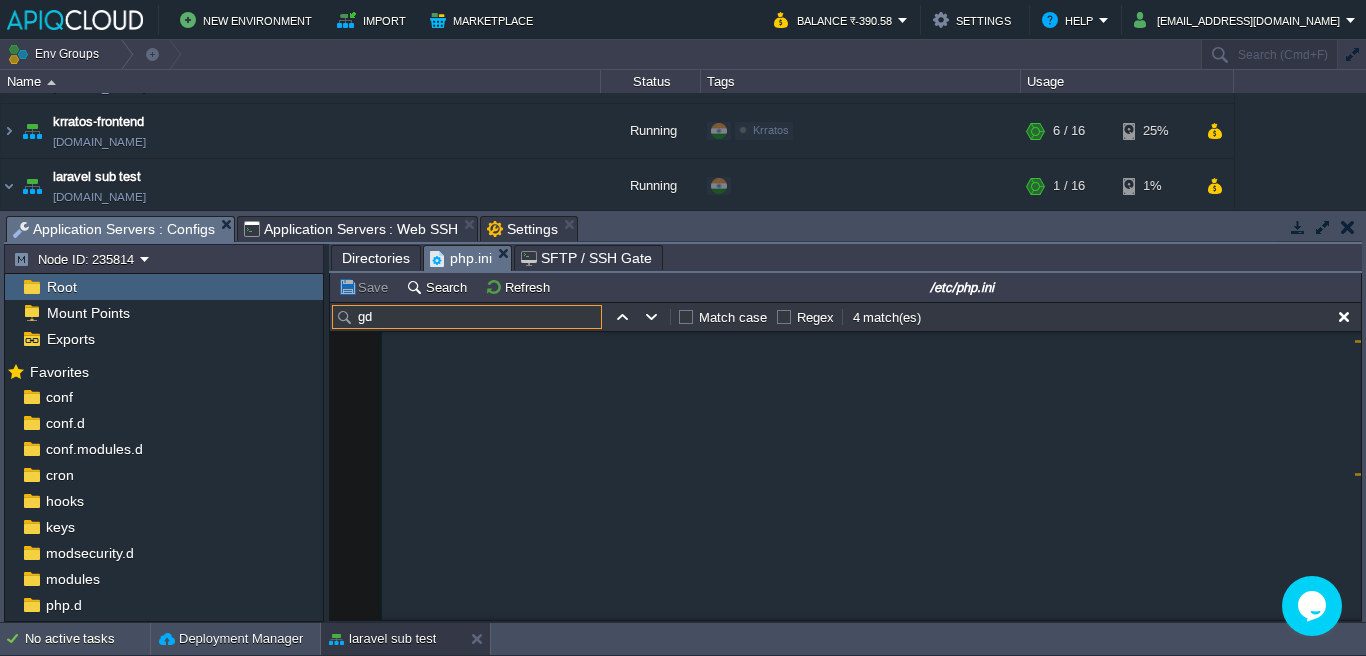 scroll, scrollTop: 6161, scrollLeft: 0, axis: vertical 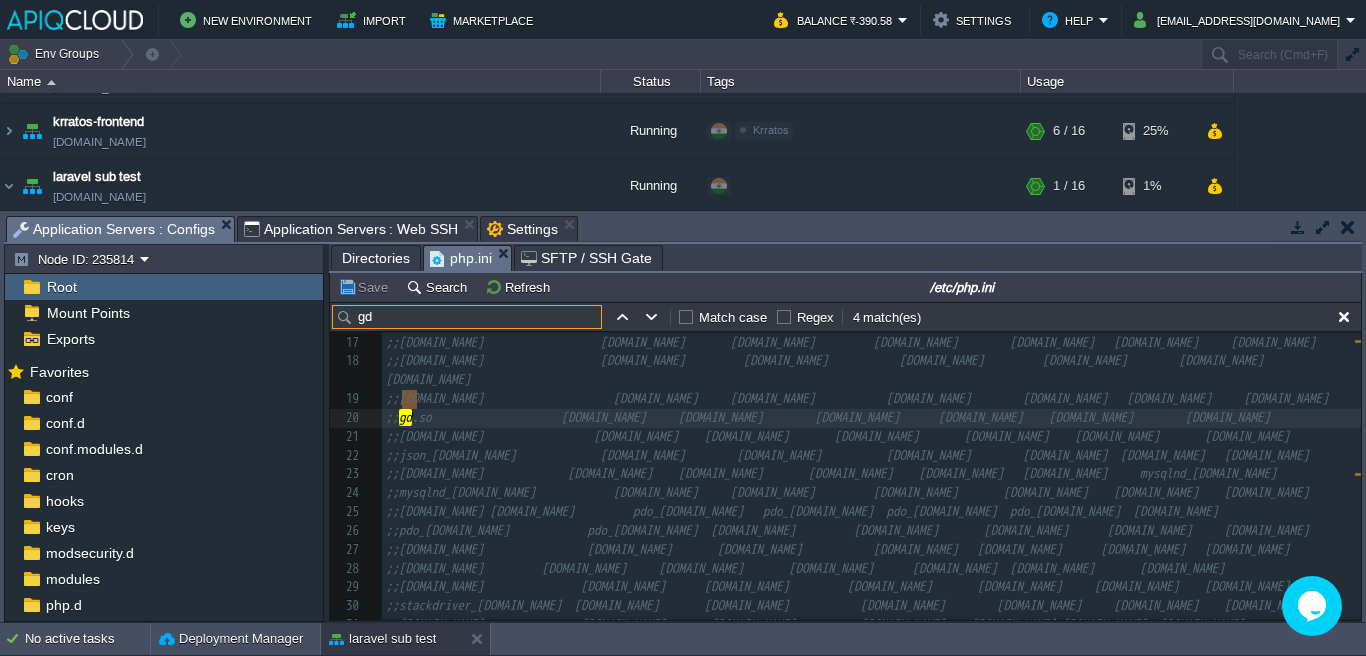 type on "g" 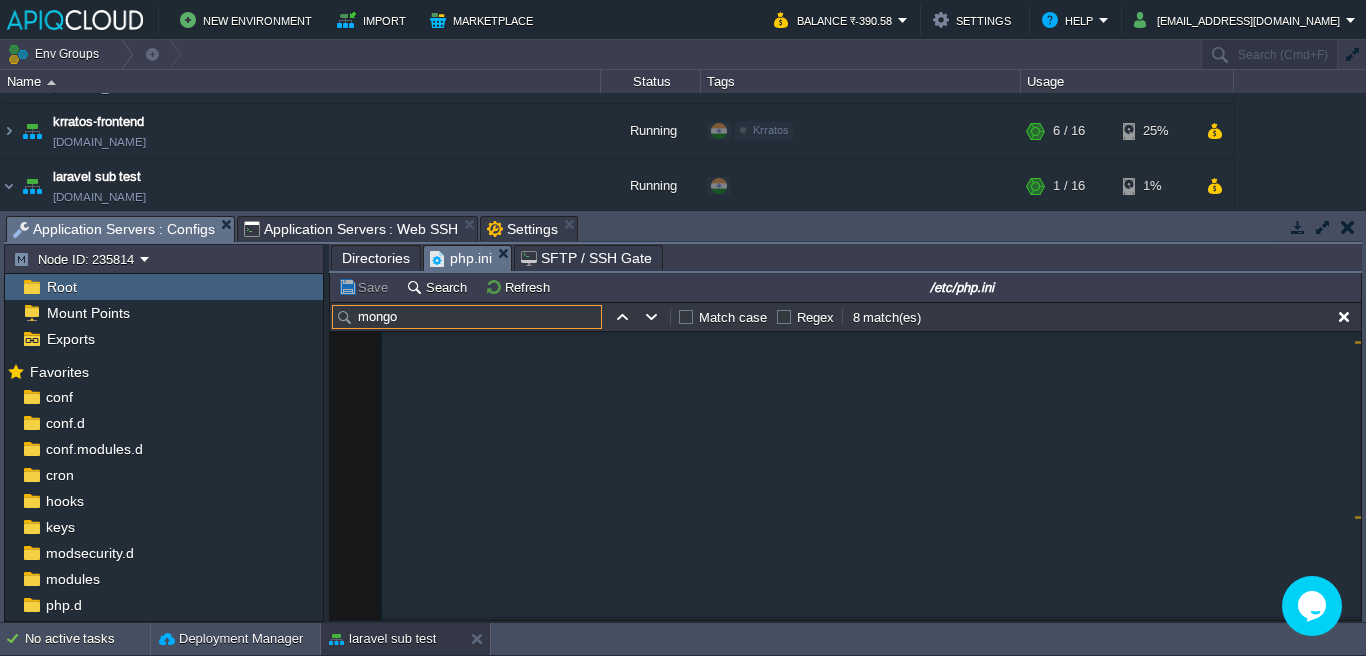 scroll, scrollTop: 8083, scrollLeft: 0, axis: vertical 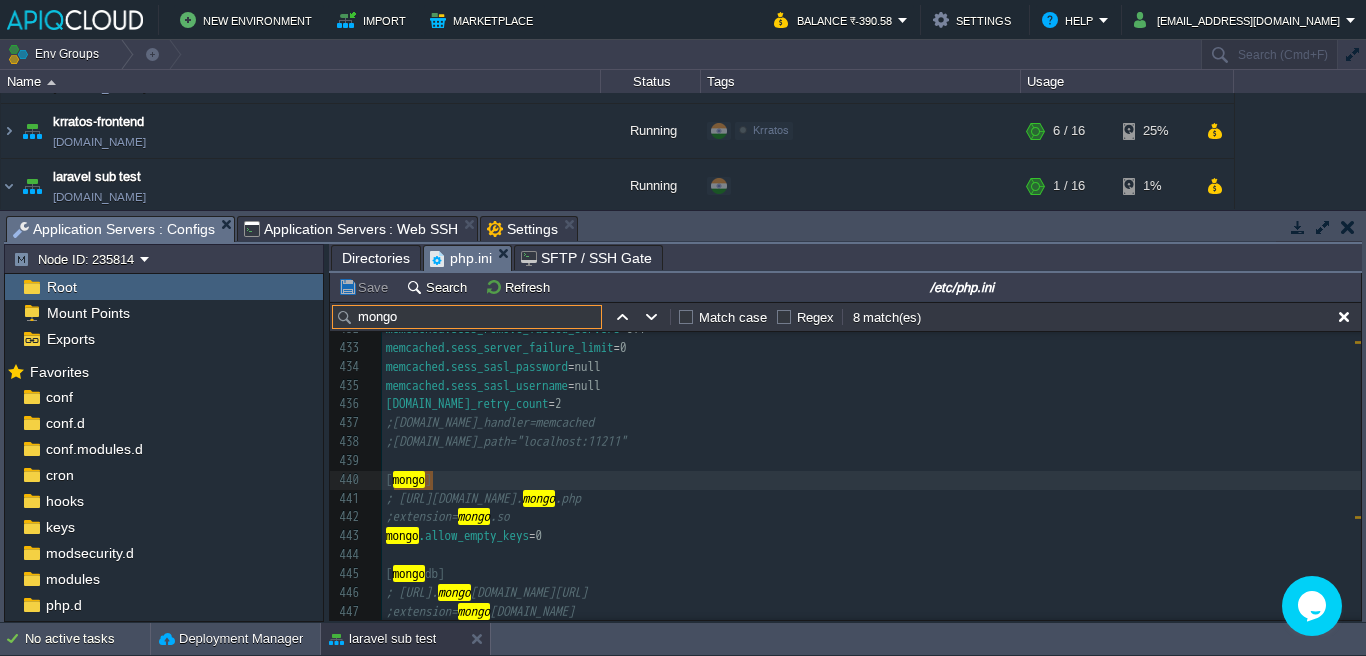 type on "mongo" 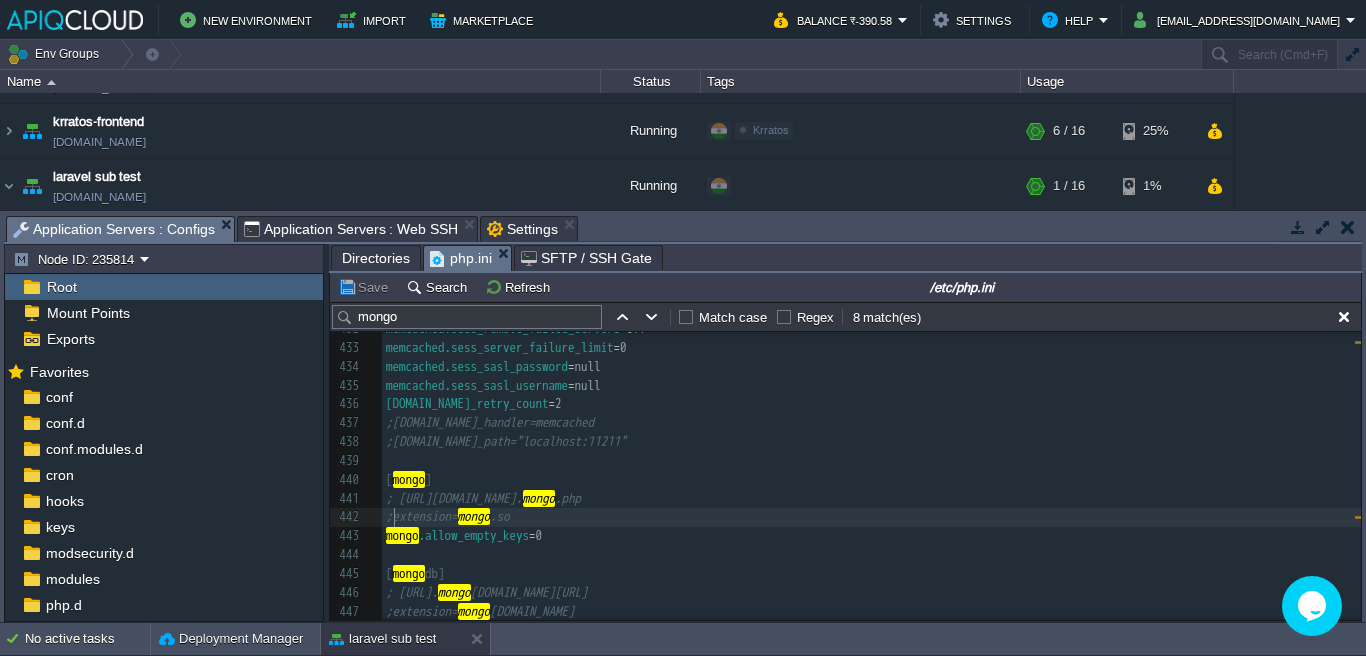 click on ";extension=" at bounding box center [422, 516] 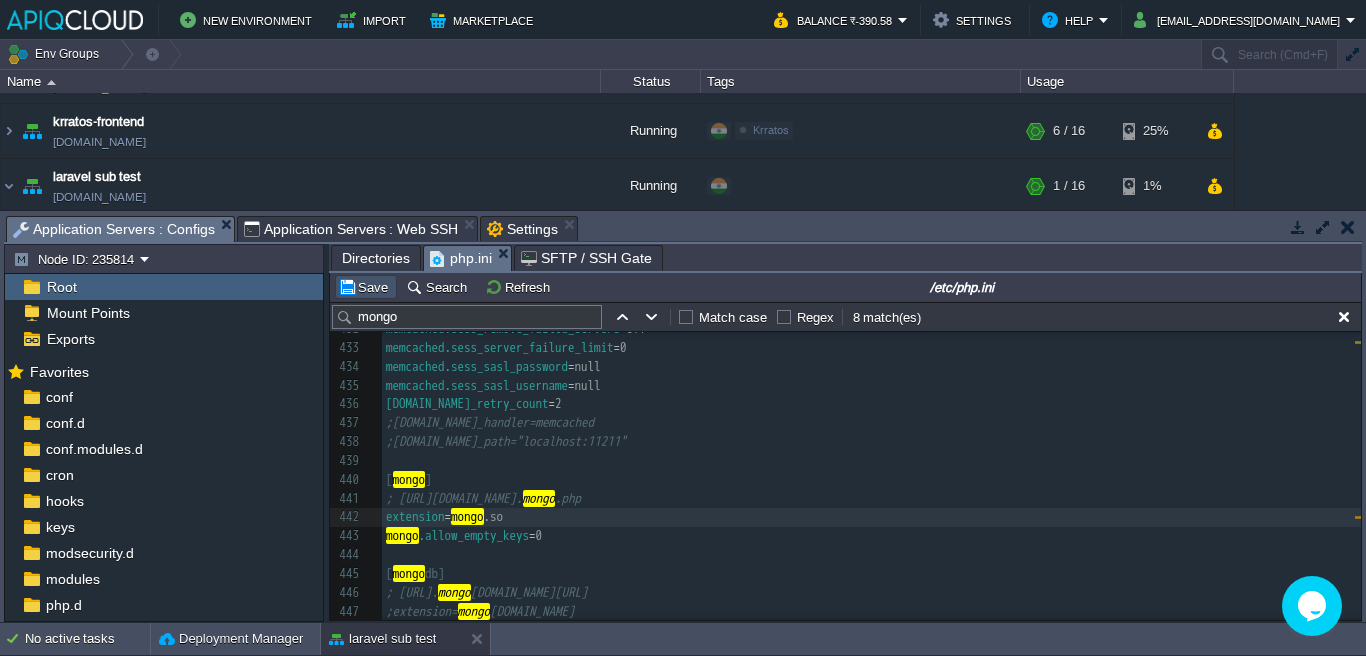 click on "Save" at bounding box center (366, 287) 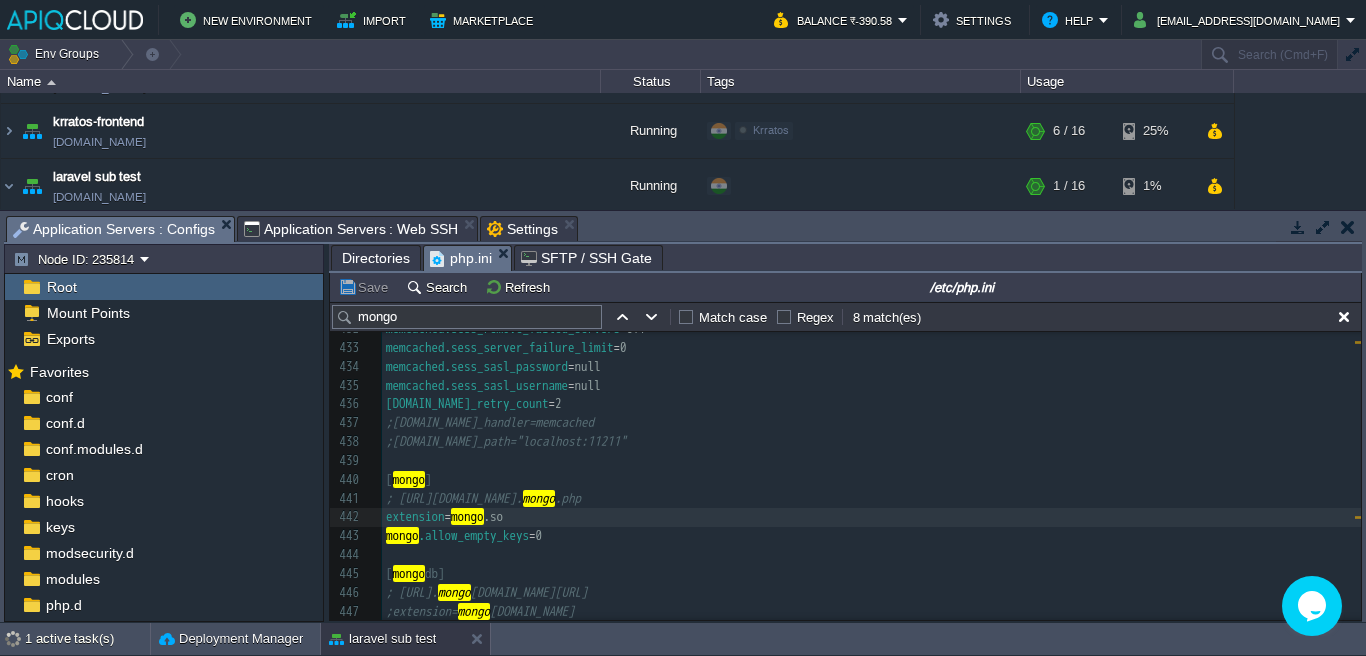 scroll, scrollTop: 8220, scrollLeft: 0, axis: vertical 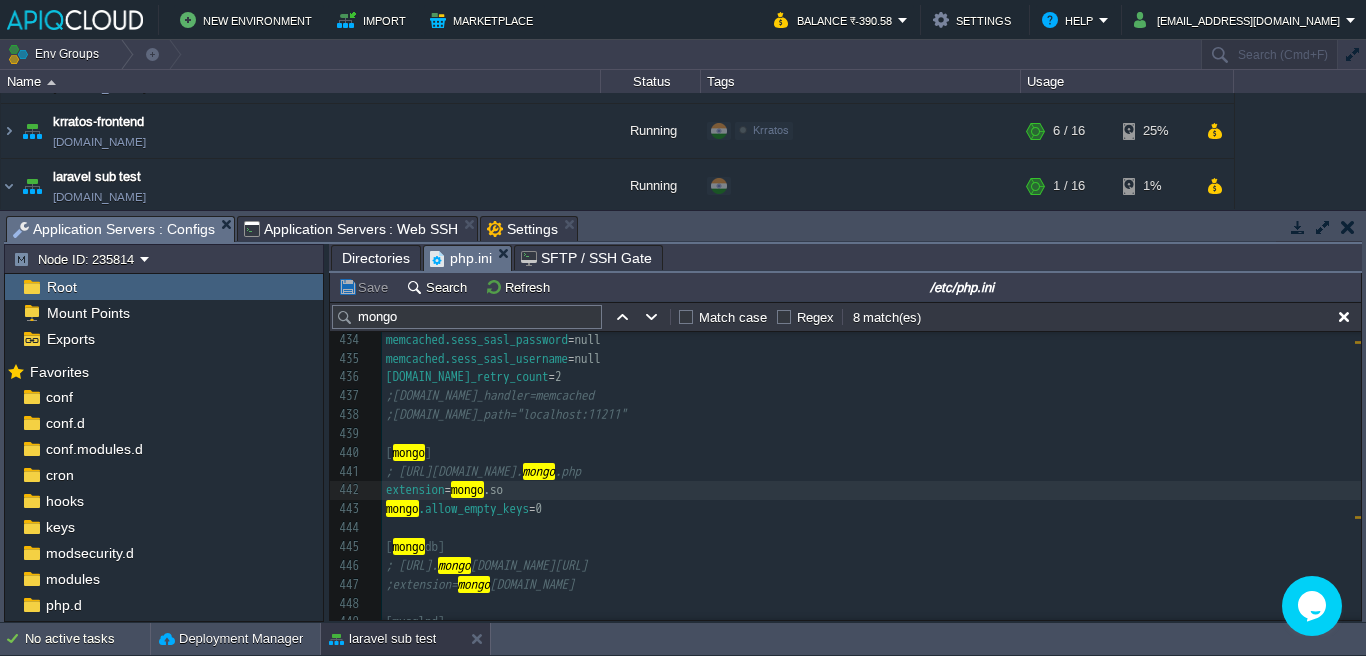 click on "xxxxxxxxxx   414 memcached.sess_consistent_hash  =  On 415 memcached.sess_prefix  =  memc.sess.key. 416 memcached.sess_number_of_replicas  =  0 417 memcached.sess_randomize_replica_read  =  Off 418 memcached.compression_type  =  fastlz 419 memcached.compression_factor  =  1.3 420 memcached.compression_threshold  =  2000 421 memcached.default_binary_protocol  =  Off 422 memcached.default_connect_timeout  =  0 423 memcached.default_consistent_hash  =  Off 424 memcached.sess_binary_protocol  =  On 425 memcached.sess_connect_timeout  =  1000 426 memcached.sess_consistent_hash_type  =  ketama 427 memcached.sess_lock_expire  =  0 428 memcached.sess_lock_retries  =  5 429 memcached.sess_lock_wait_max  =  150 430 memcached.sess_lock_wait_min  =  150  431 memcached.sess_persistent  =  Off 432 memcached.sess_remove_failed_servers  =  Off 433 memcached.sess_server_failure_limit  =  0 434 memcached.sess_sasl_password  =  null 435 memcached.sess_sasl_username  =  null 436 [DOMAIN_NAME]_retry_count  =  2 437 438 439 ​" at bounding box center [871, 425] 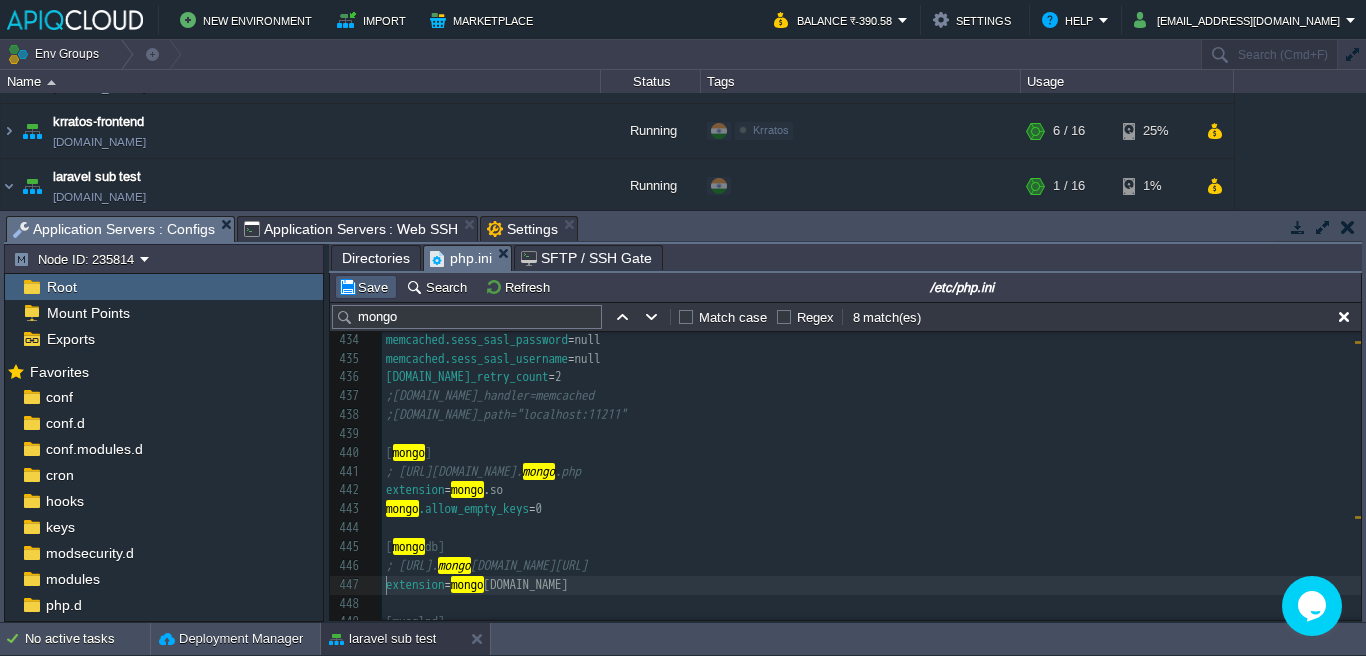 click on "Save" at bounding box center [366, 287] 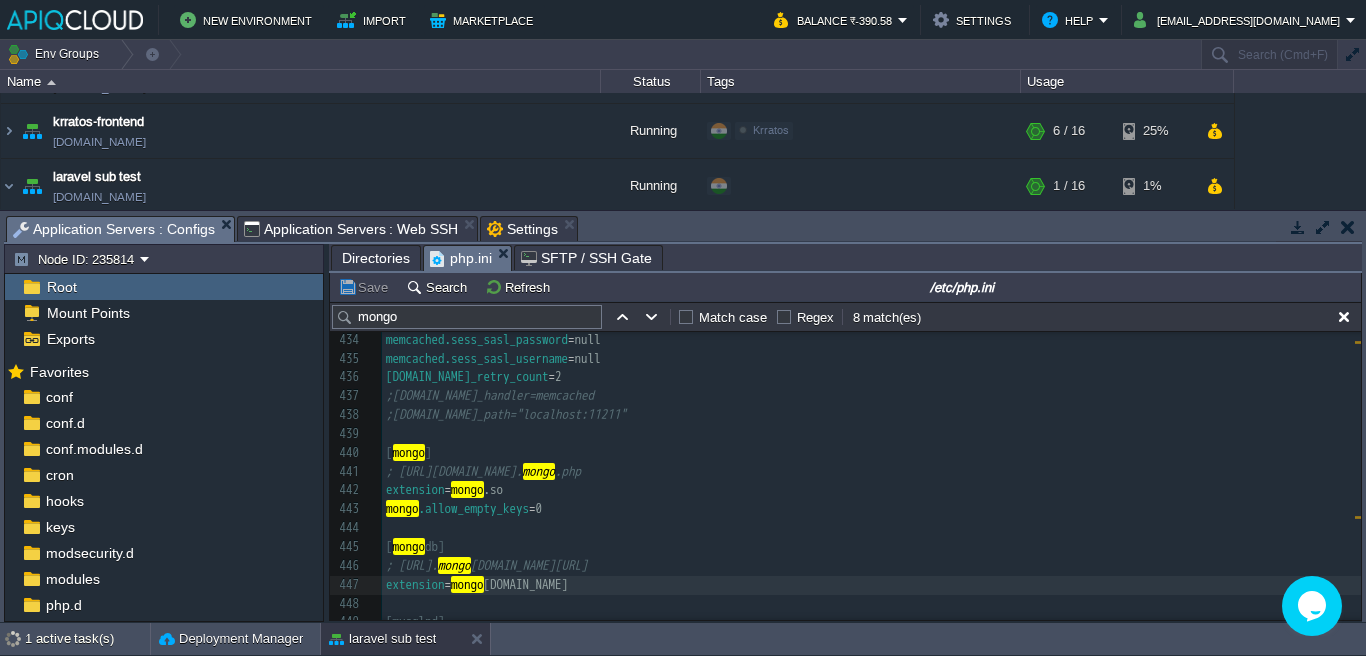 click on "mongo" at bounding box center [467, 317] 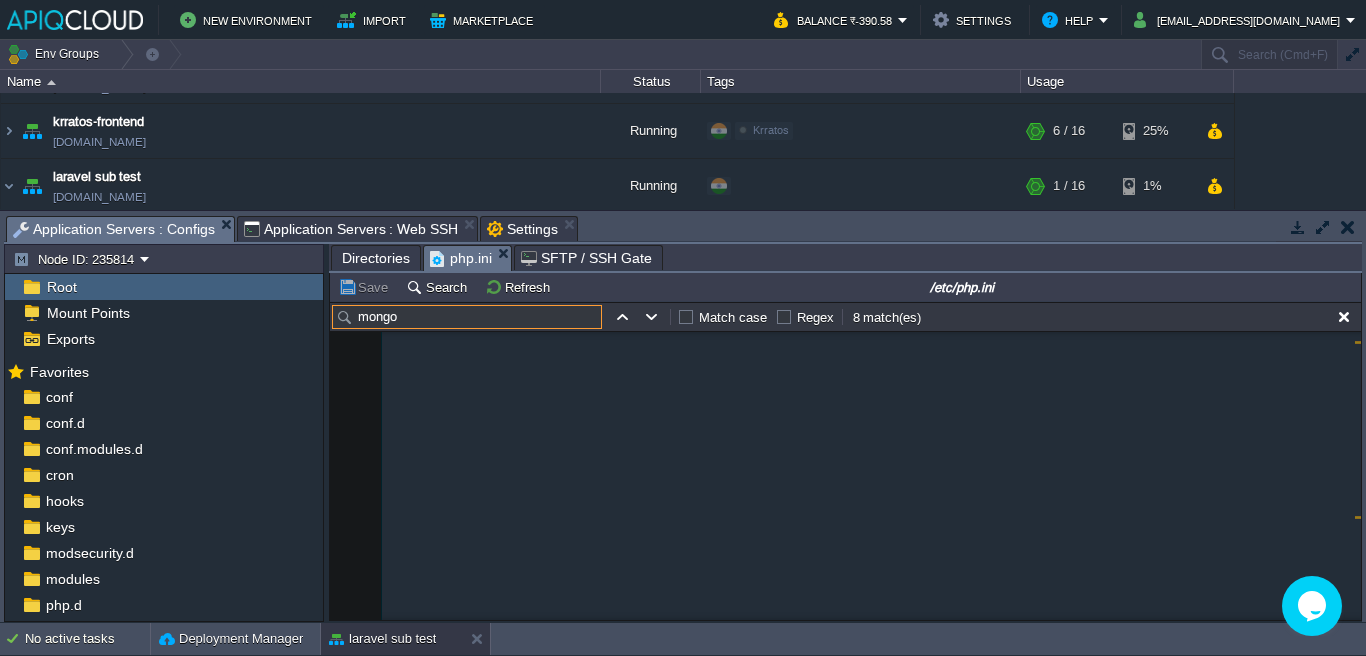 scroll, scrollTop: 361, scrollLeft: 0, axis: vertical 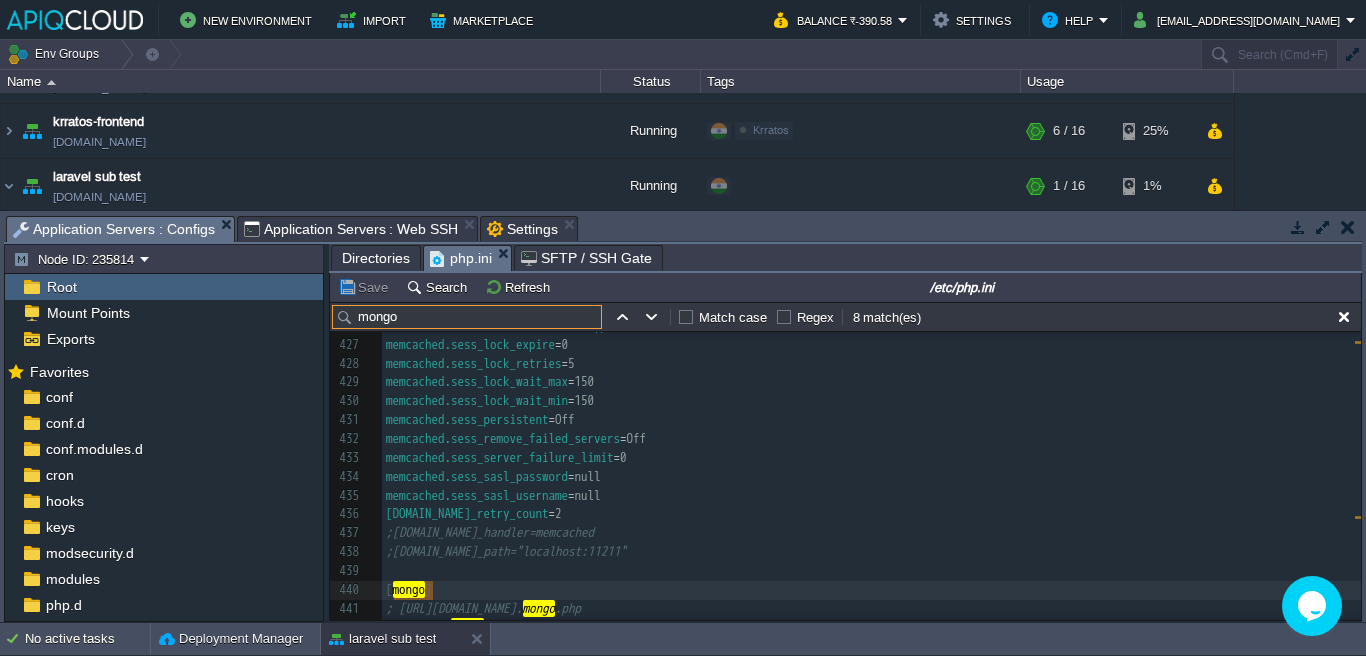 click on "Application Servers : Web SSH" at bounding box center [351, 229] 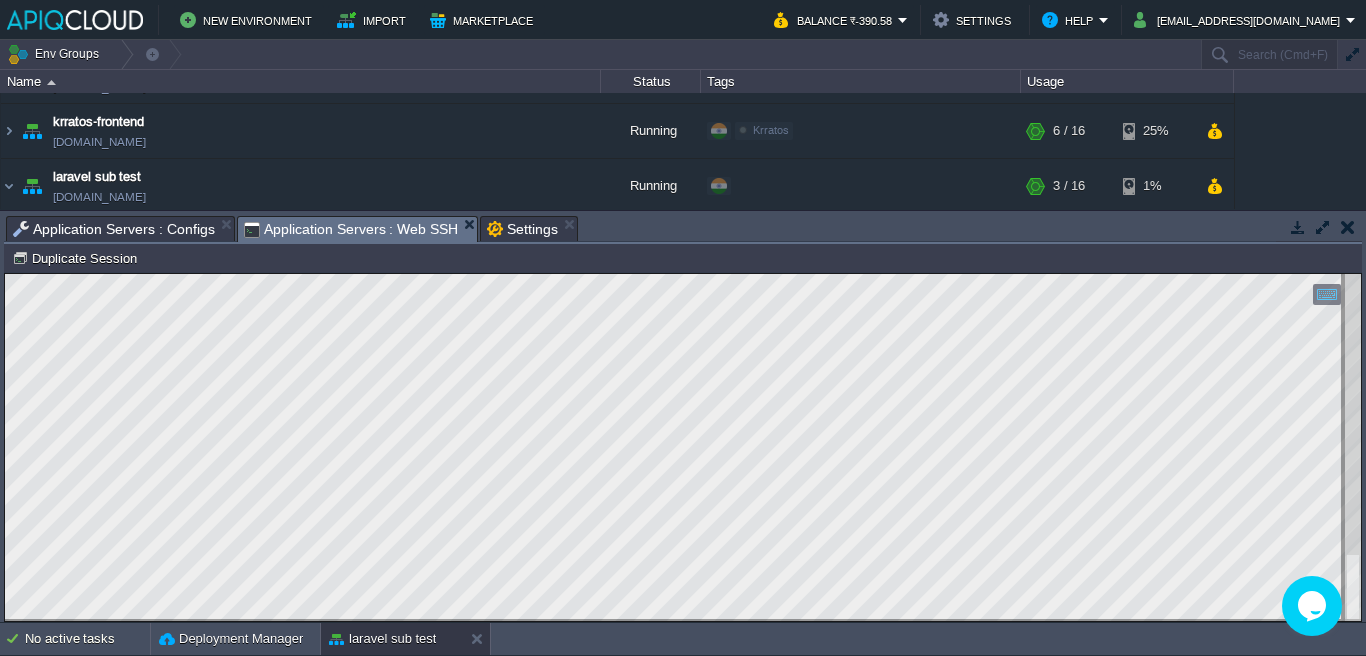 type on "Your requirements could not be resolved to an installable set of packages.
Problem 1
- Root composer.json requires jenssegers/mongodb * -> satisfiable by [PERSON_NAME]/mongodb[dev-feat-dirty, dev-merge-4.8-into-5.0-1733151734858, dev-merge-4.8-into-5.
0-1737731102855, dev-merge-4.9-into-5.0-1746473717908, dev-merge-4.9-into-5.0-1751545695483, dev-merge-5.1-into-5.x-1737731084684, dev-merge-5.4-into-5.x-1745310134641
, dev-merge-5.4-into-5.x-1753081169940, dev-DOCSP-47918, v1.0.0, ..., v1.4.3, v2.0.0-alpha, ..., 2.3.x-dev, v3.0.0-alpha, ..., 3.9.x-dev, 4.0.0-alpha.1, ..., 4.9.x-dev
, 5.0.0-rc1, ..., 5.x-dev].
- Root composer.json requires laravel/cashier ^14.12 -> satisfiable by laravel/cashier[v14.12.0, ..., 14.x-dev].
- Root composer.json requires laravel/framework ^9.19 -> satisfiable by laravel/framework[v9.19.0, ..., 9.x-dev].
- alcaeus/mongo-php-adapter[1.1.0, ..., 1.1.x-dev] require php ^5.6 || ^7.0 -> your php version ([DATE]) does not satisfy that requirement.
- mongodb/mongodb[..." 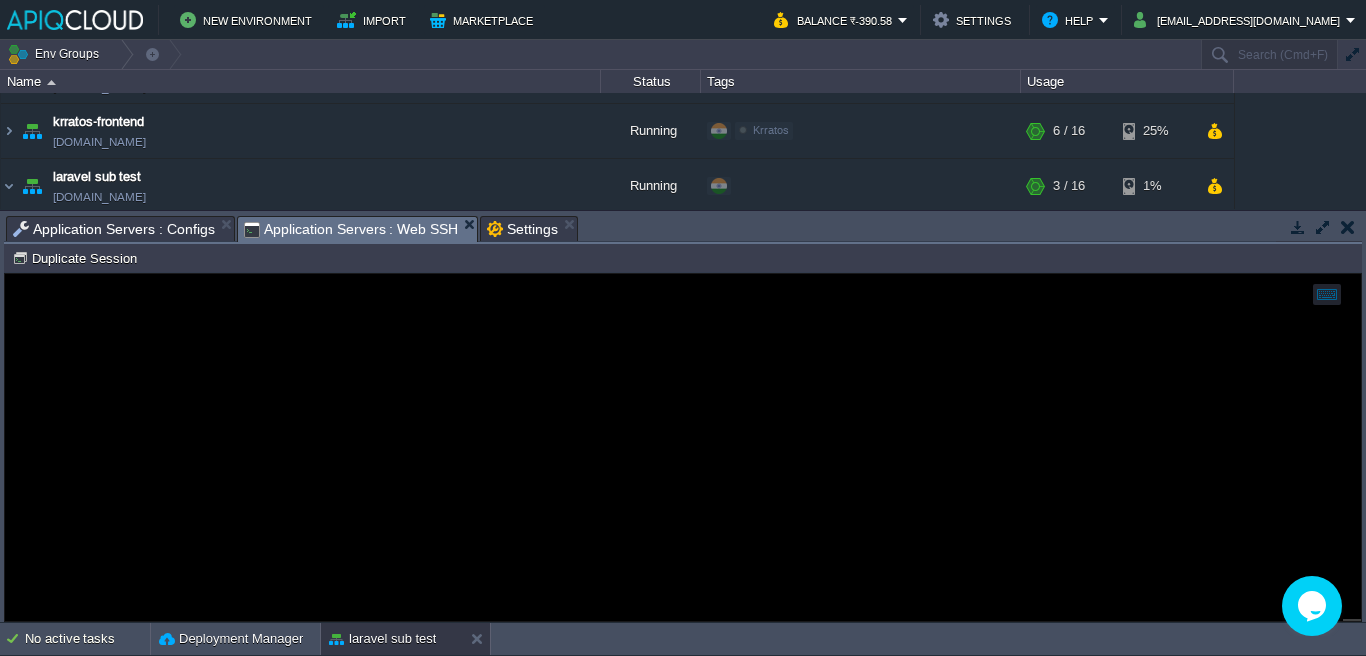 click on "Application Servers : Configs" at bounding box center (114, 229) 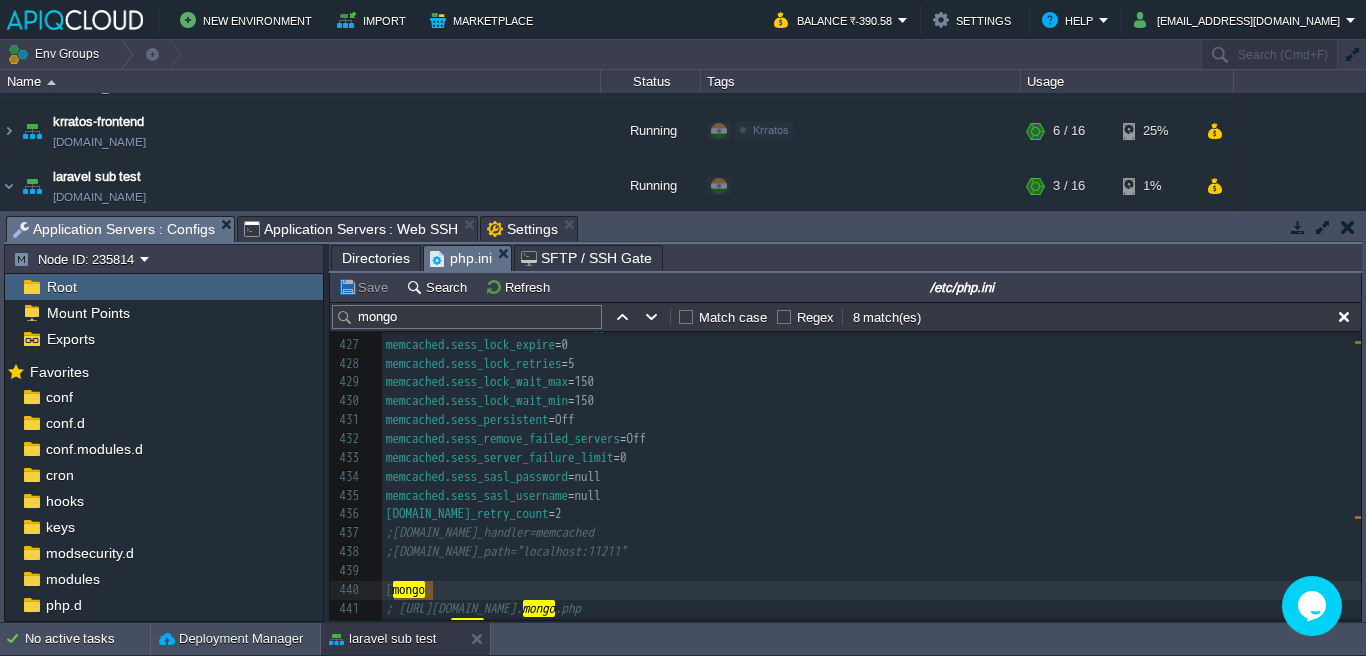 scroll, scrollTop: 8153, scrollLeft: 0, axis: vertical 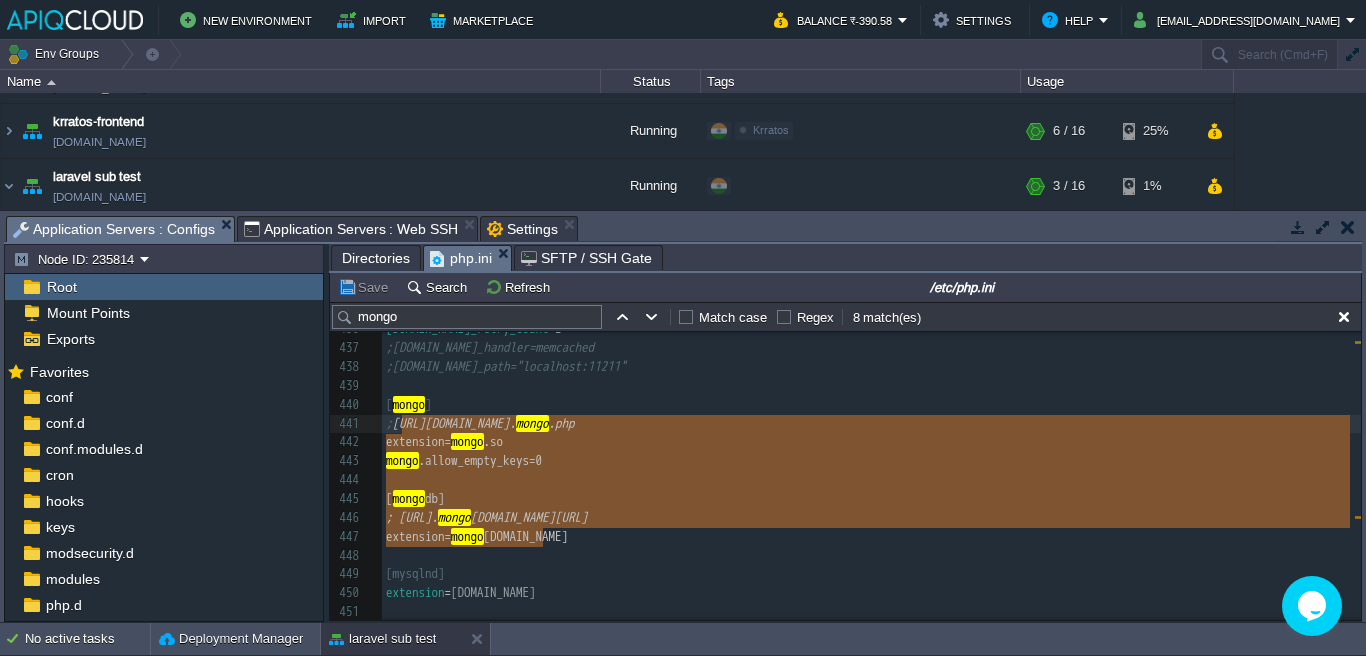 type on "[mongo]
; [URL][DOMAIN_NAME]
extension=[DOMAIN_NAME]
[DOMAIN_NAME]_empty_keys = 0
[mongodb]
; [URL][DOMAIN_NAME]
extension=[DOMAIN_NAME]" 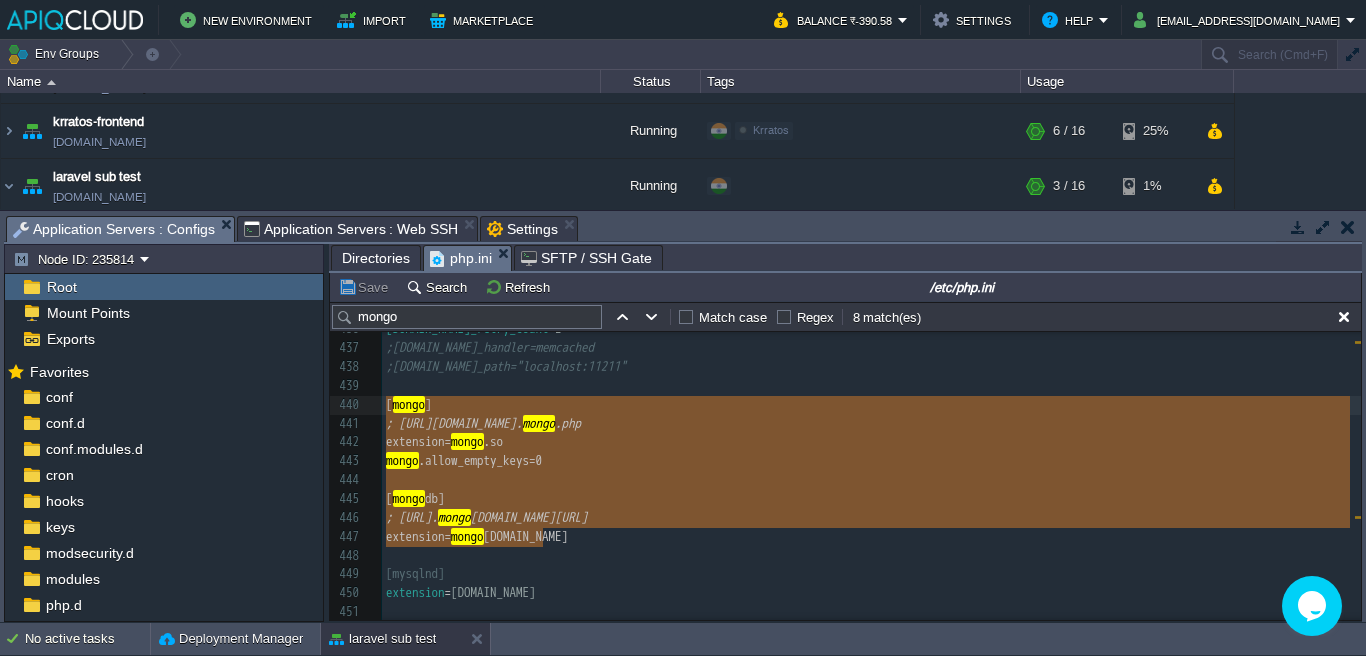 drag, startPoint x: 551, startPoint y: 539, endPoint x: 383, endPoint y: 407, distance: 213.65393 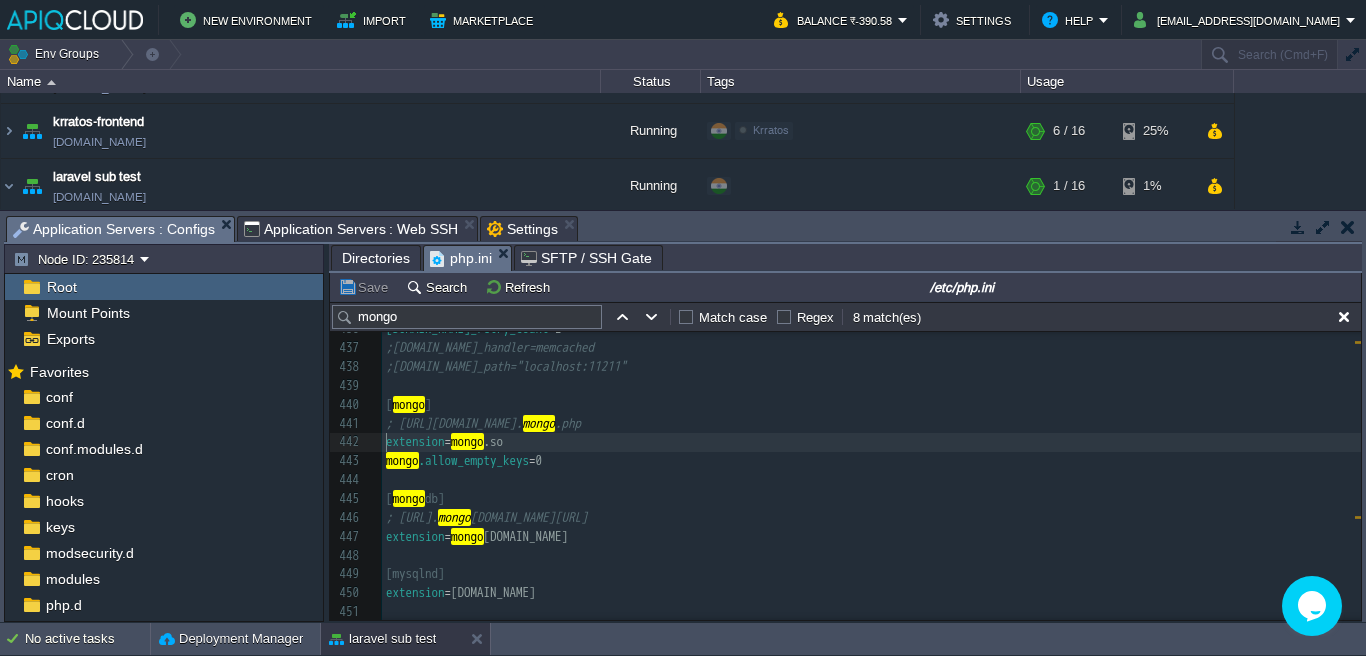 click on "xxxxxxxxxx   414 memcached.sess_consistent_hash  =  On 415 memcached.sess_prefix  =  memc.sess.key. 416 memcached.sess_number_of_replicas  =  0 417 memcached.sess_randomize_replica_read  =  Off 418 memcached.compression_type  =  fastlz 419 memcached.compression_factor  =  1.3 420 memcached.compression_threshold  =  2000 421 memcached.default_binary_protocol  =  Off 422 memcached.default_connect_timeout  =  0 423 memcached.default_consistent_hash  =  Off 424 memcached.sess_binary_protocol  =  On 425 memcached.sess_connect_timeout  =  1000 426 memcached.sess_consistent_hash_type  =  ketama 427 memcached.sess_lock_expire  =  0 428 memcached.sess_lock_retries  =  5 429 memcached.sess_lock_wait_max  =  150 430 memcached.sess_lock_wait_min  =  150  431 memcached.sess_persistent  =  Off 432 memcached.sess_remove_failed_servers  =  Off 433 memcached.sess_server_failure_limit  =  0 434 memcached.sess_sasl_password  =  null 435 memcached.sess_sasl_username  =  null 436 [DOMAIN_NAME]_retry_count  =  2 437 438 439 ​" at bounding box center [871, 377] 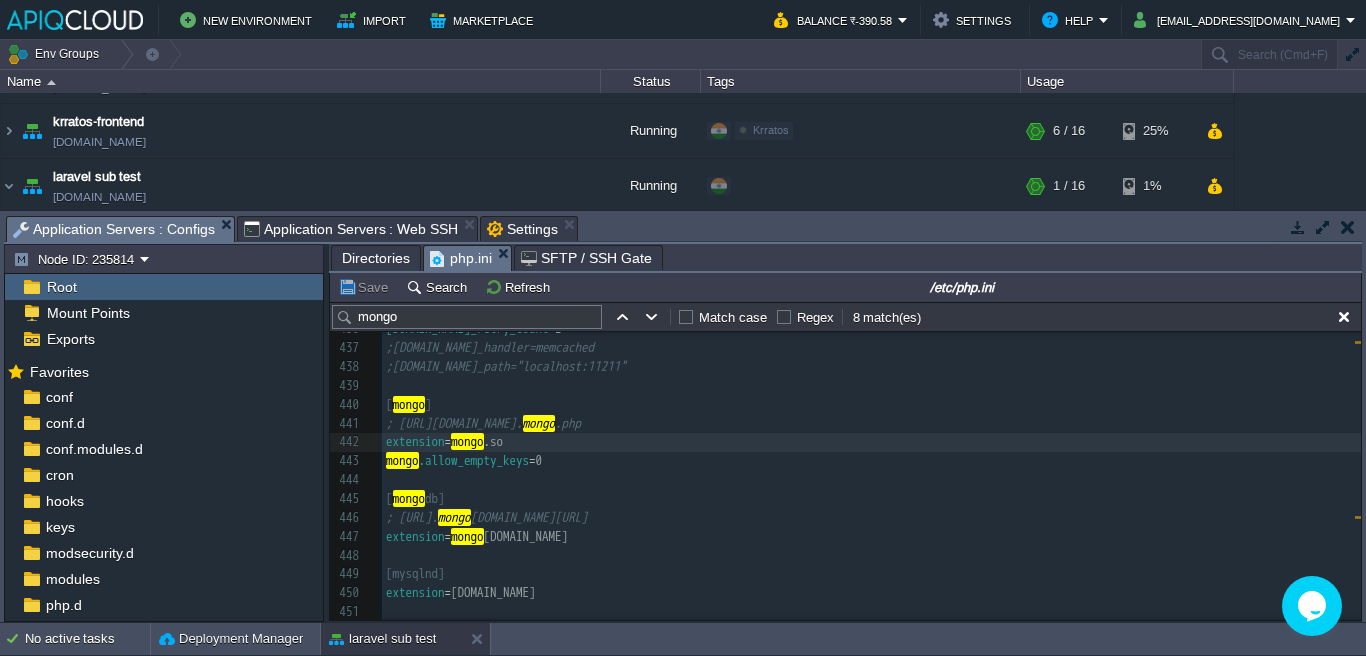 type on ":" 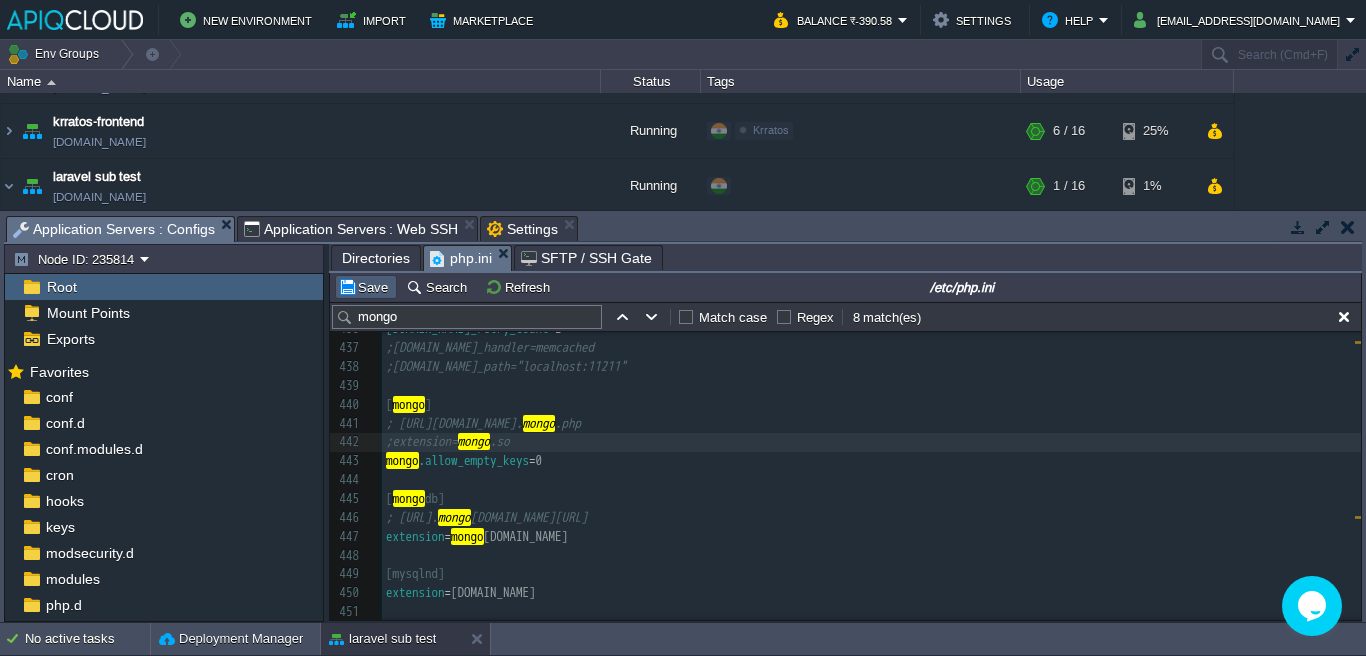 type on ";" 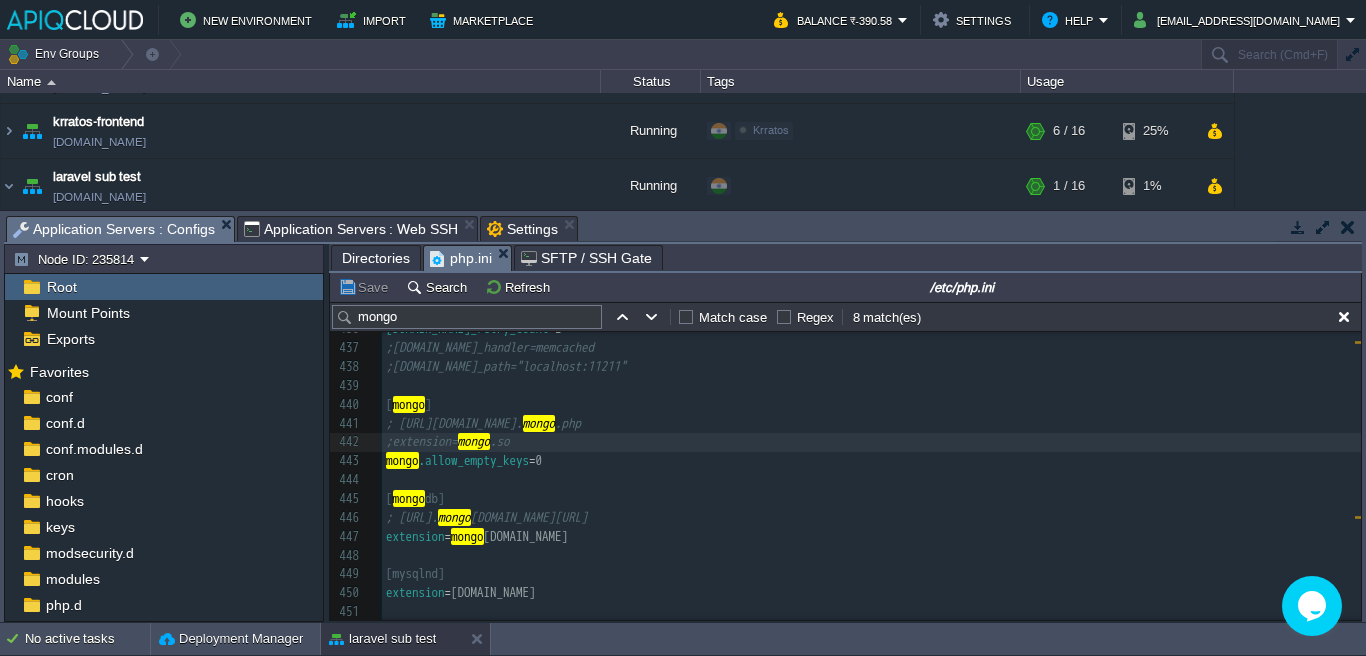 scroll, scrollTop: 8296, scrollLeft: 0, axis: vertical 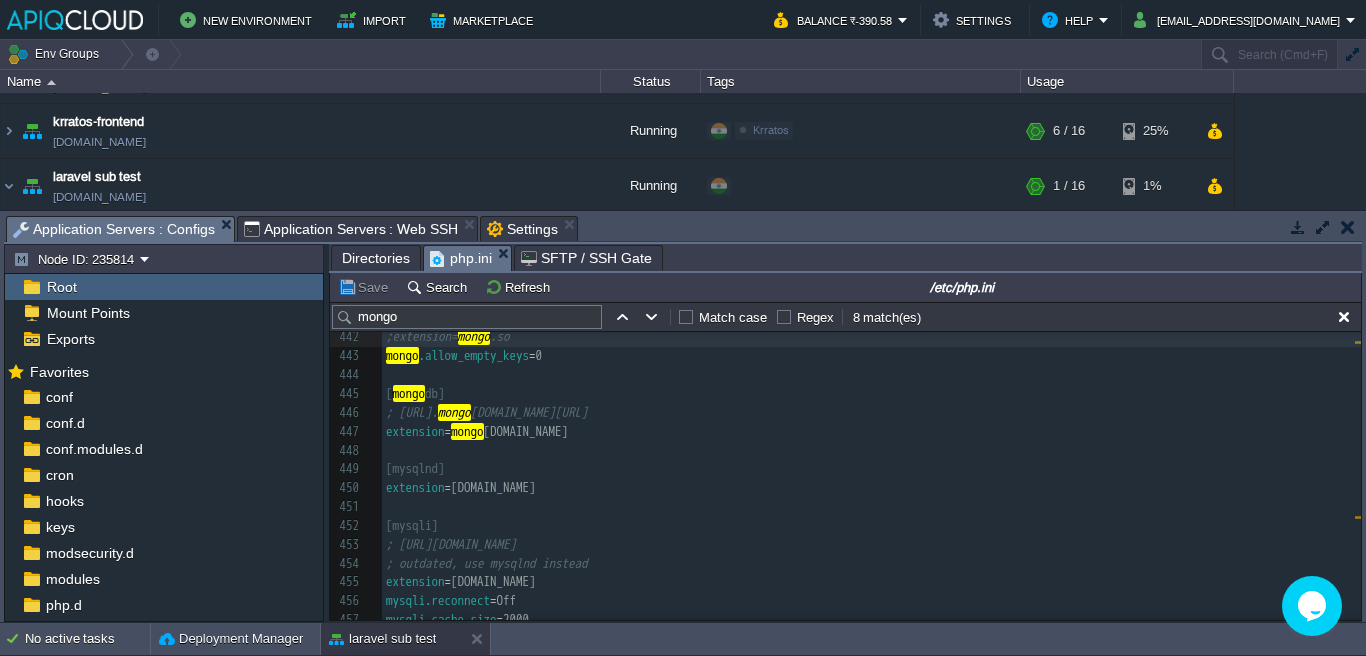 click on "Application Servers : Web SSH" at bounding box center (351, 229) 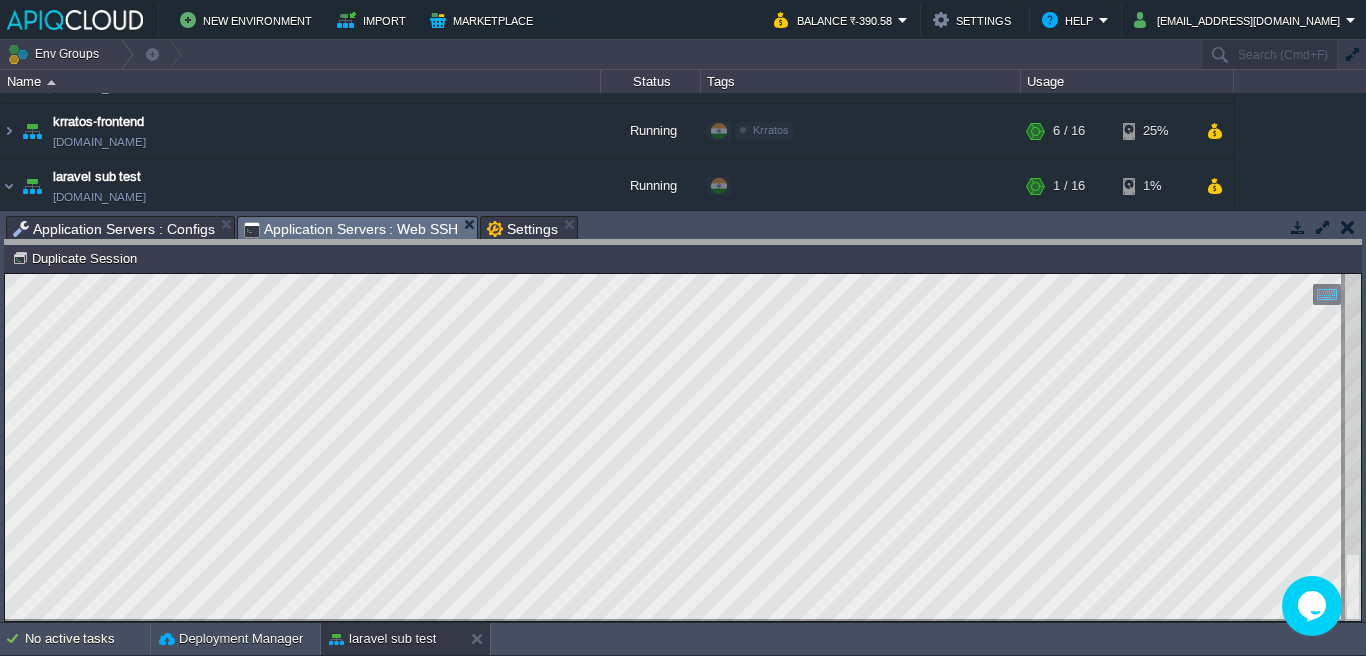 drag, startPoint x: 601, startPoint y: 236, endPoint x: 615, endPoint y: 349, distance: 113.86395 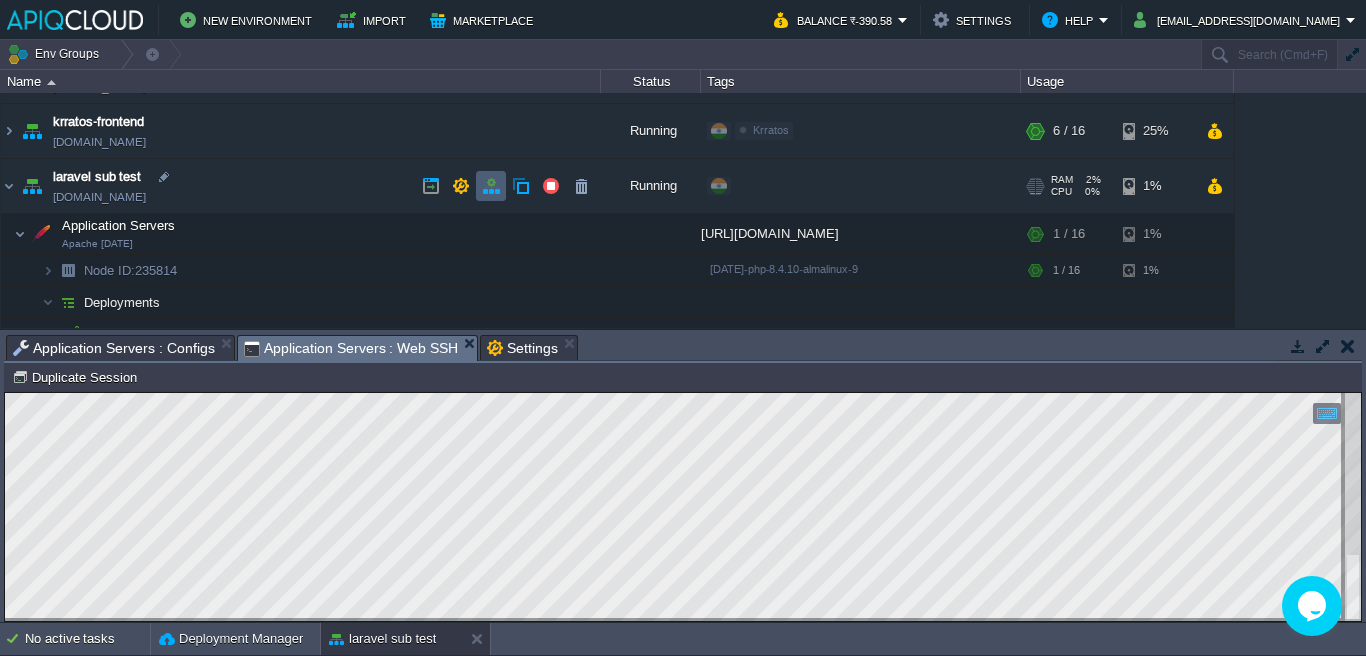 click at bounding box center (491, 186) 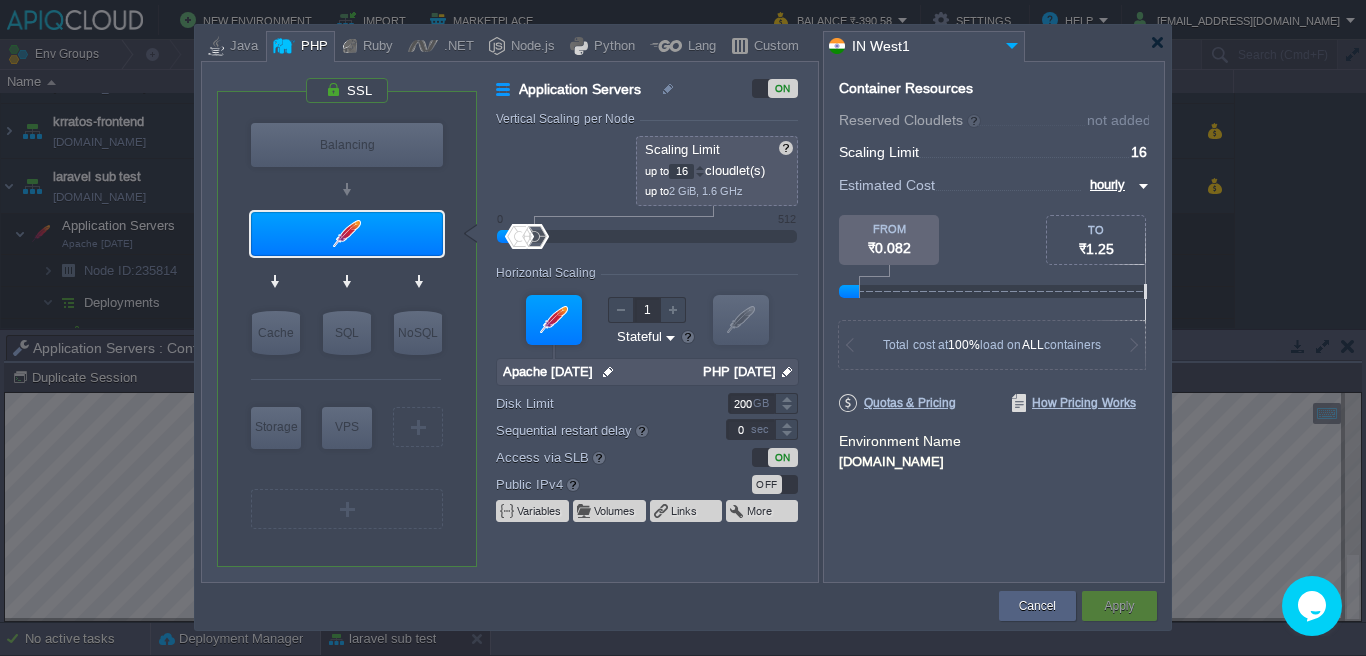 click at bounding box center (787, 372) 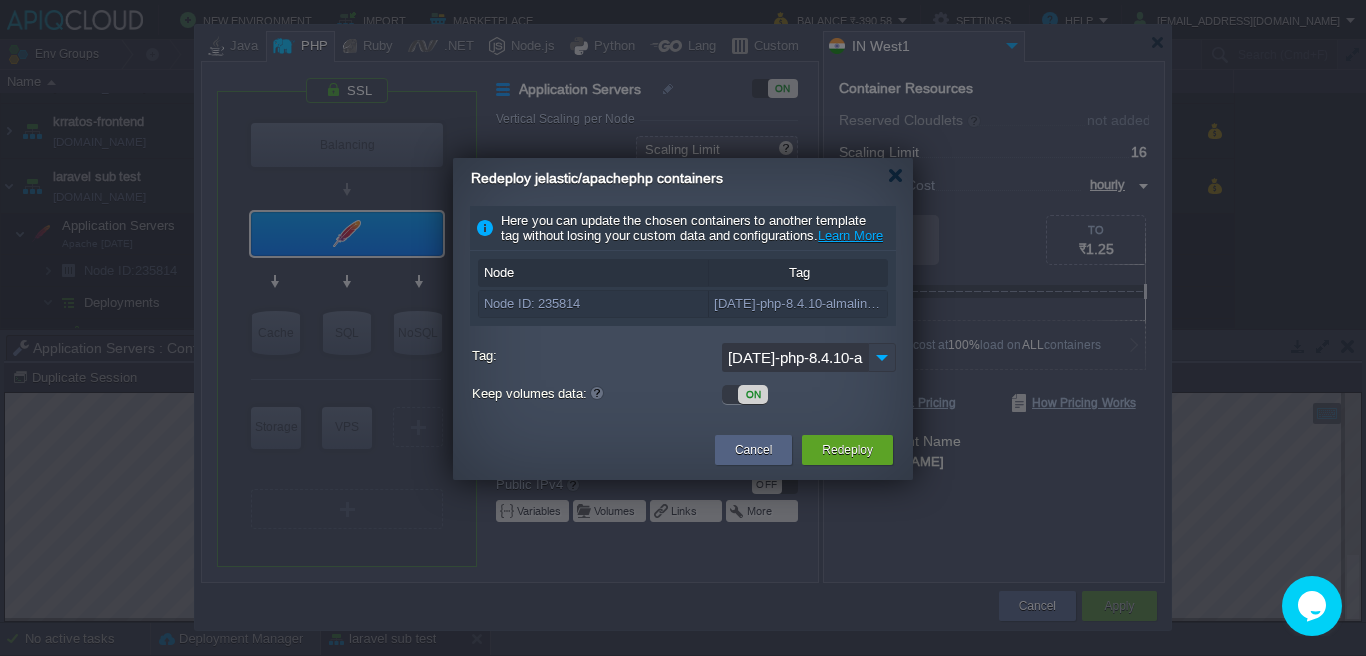 click at bounding box center [882, 357] 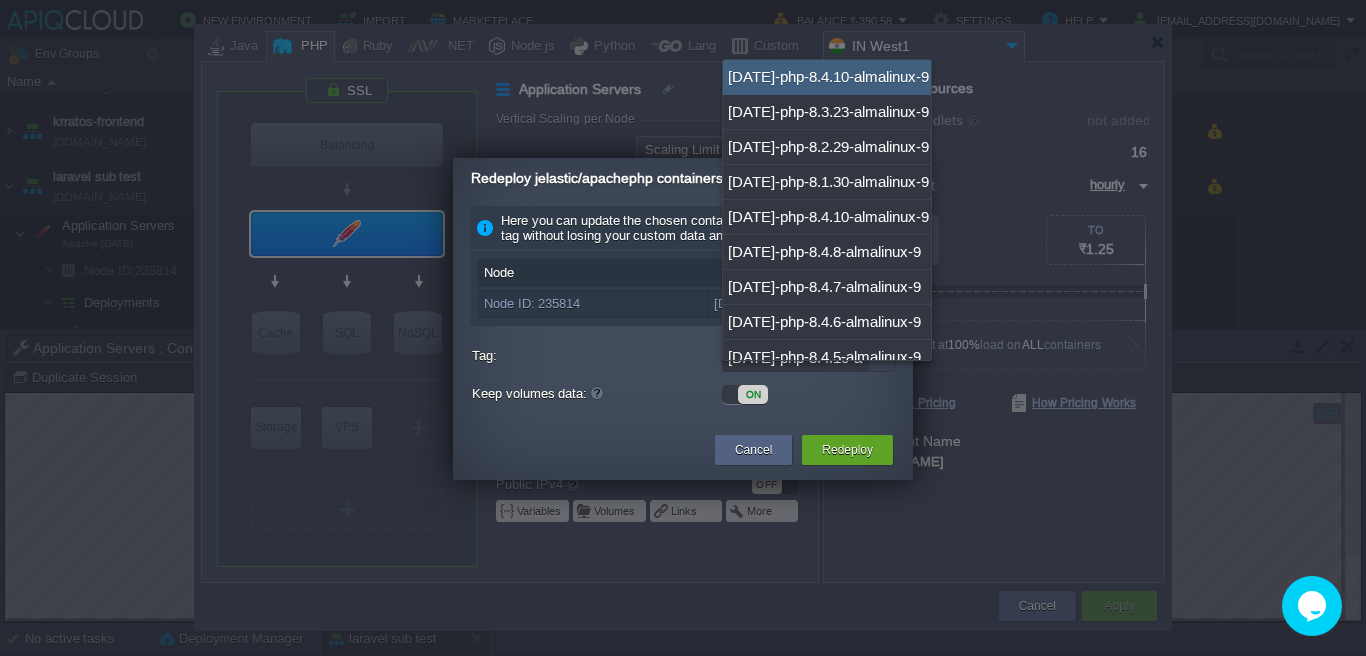 click at bounding box center (882, 357) 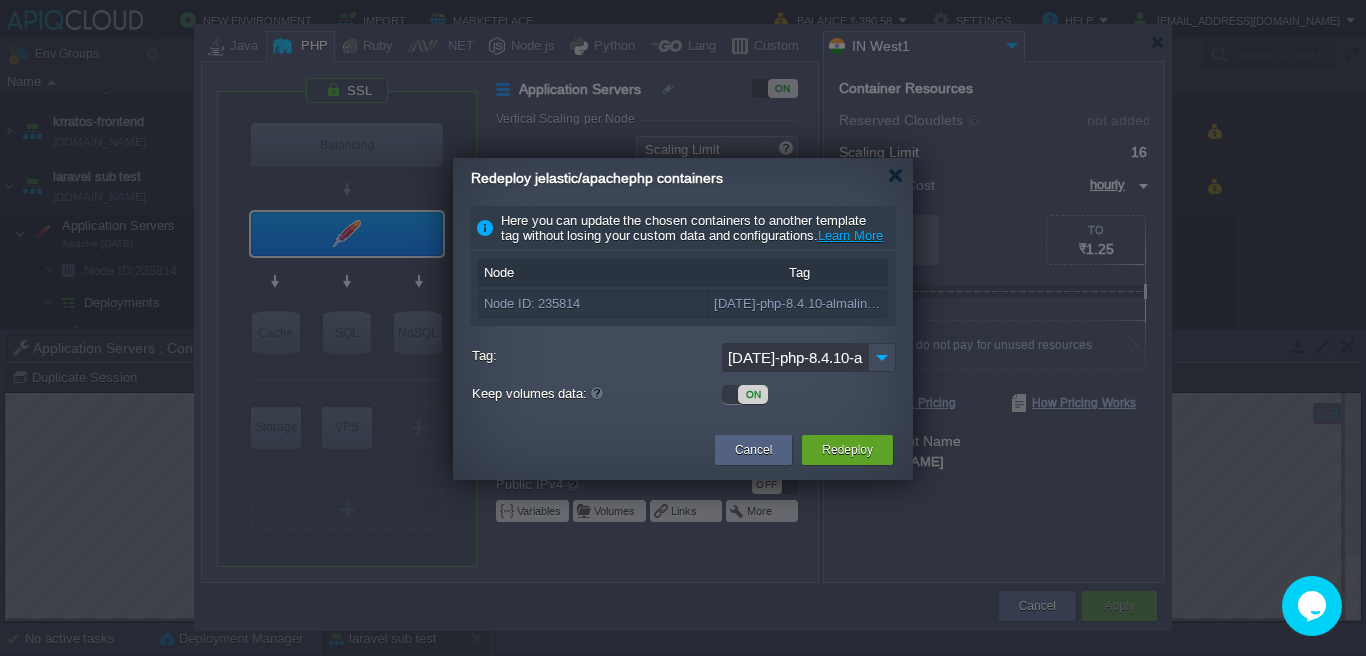 click on "[DATE]-php-8.4.10-almalinux-9" at bounding box center [799, 304] 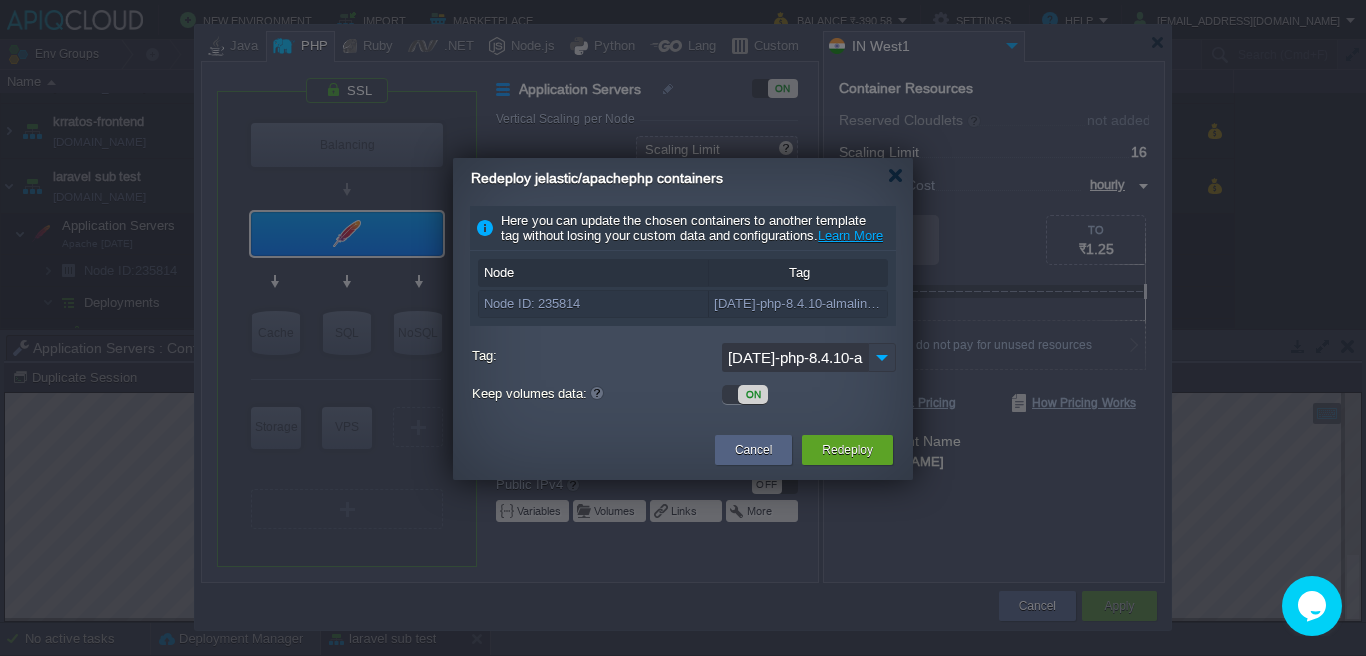 click at bounding box center (882, 357) 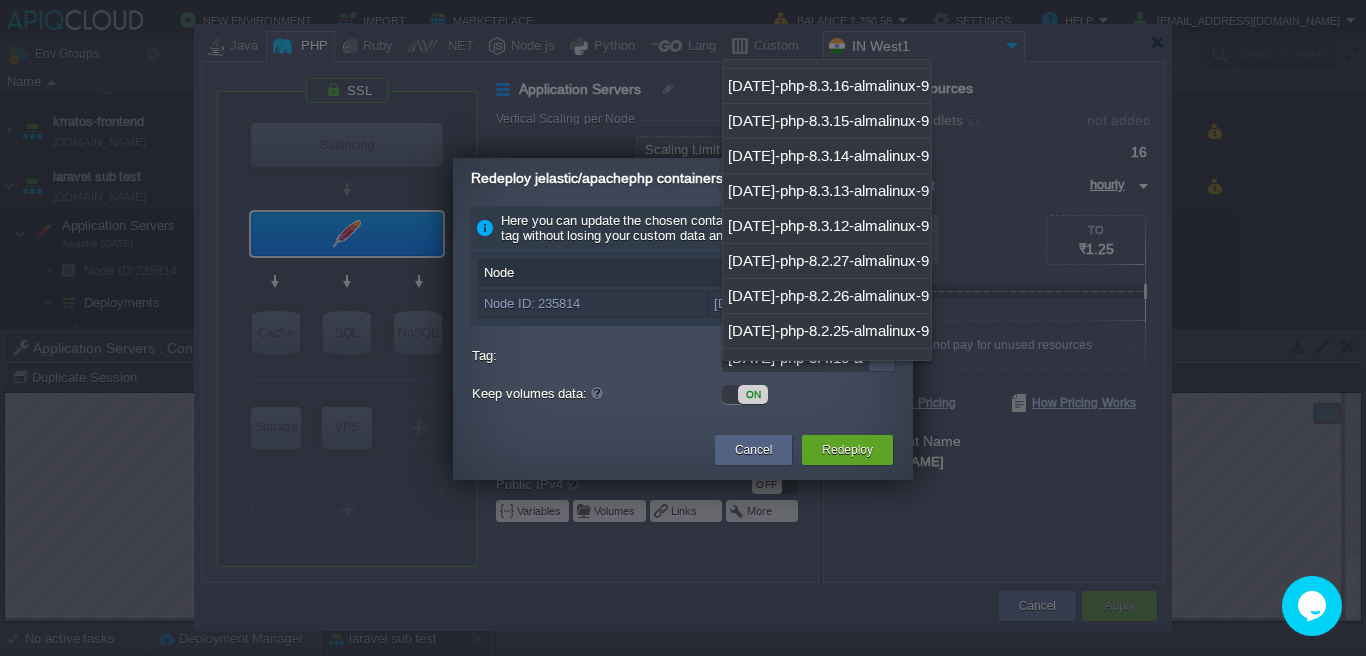 scroll, scrollTop: 924, scrollLeft: 0, axis: vertical 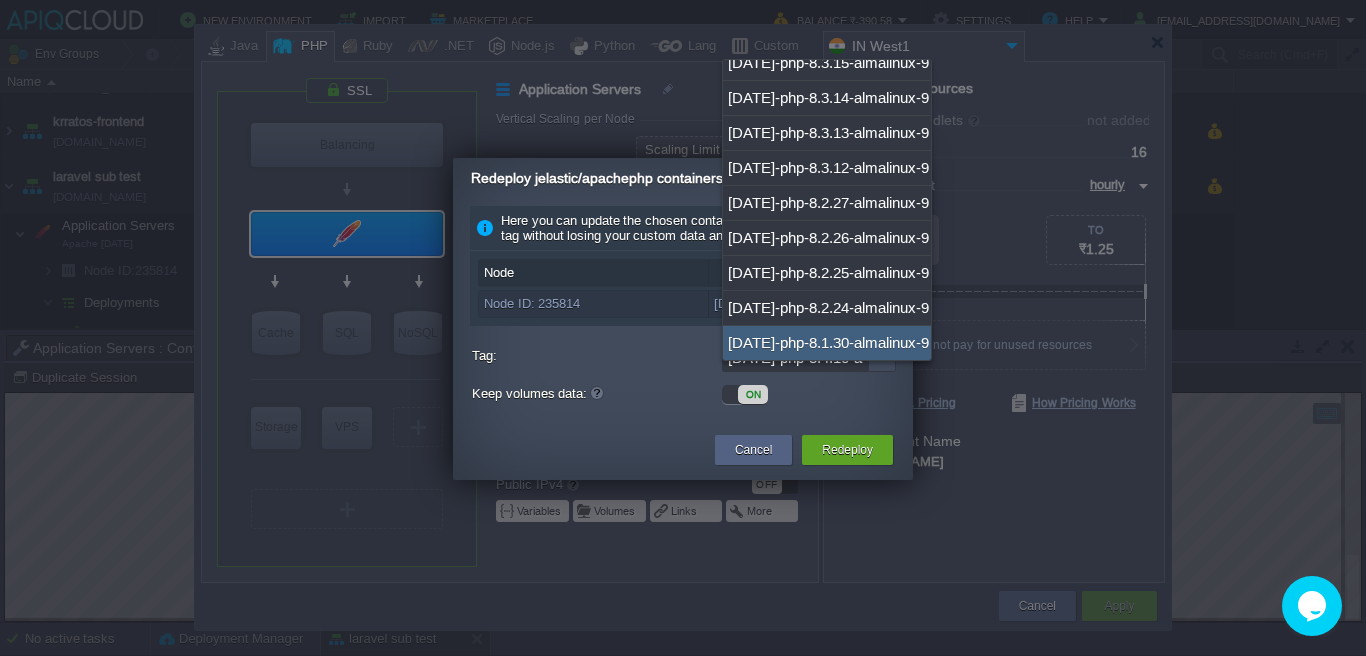 click on "[DATE]-php-8.1.30-almalinux-9" at bounding box center [827, 343] 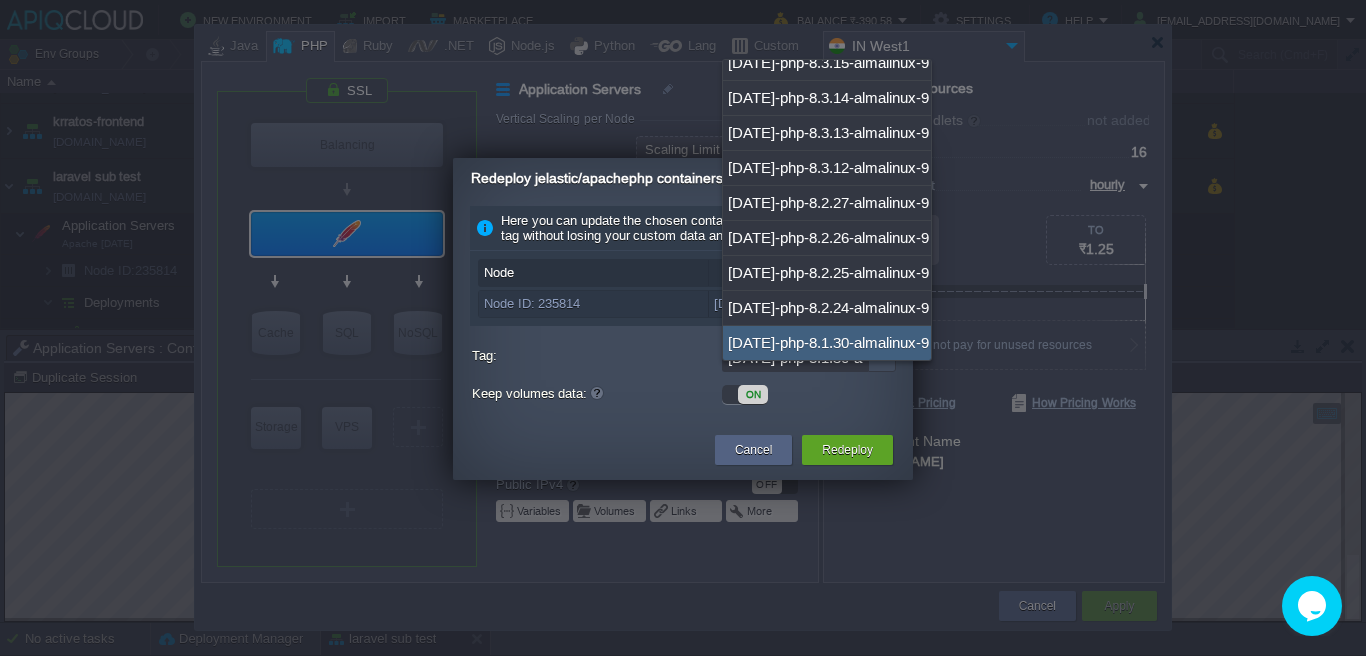 scroll, scrollTop: 0, scrollLeft: 66, axis: horizontal 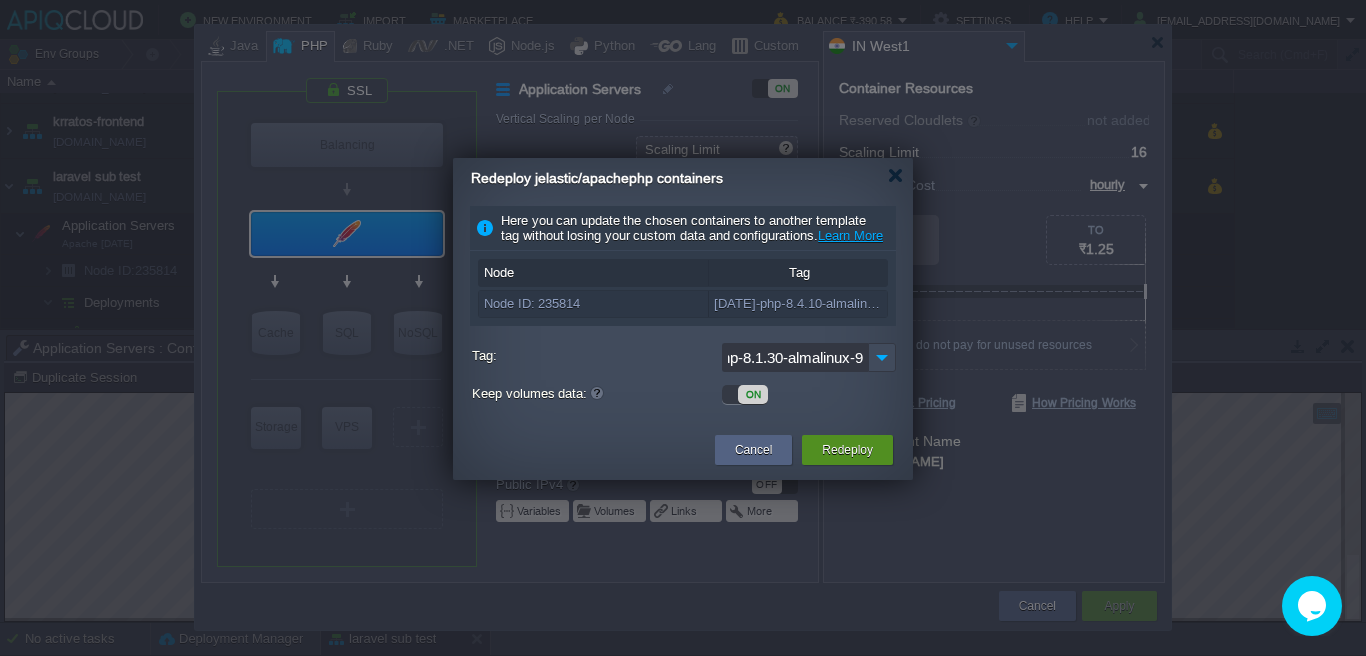 click on "Redeploy" at bounding box center (847, 450) 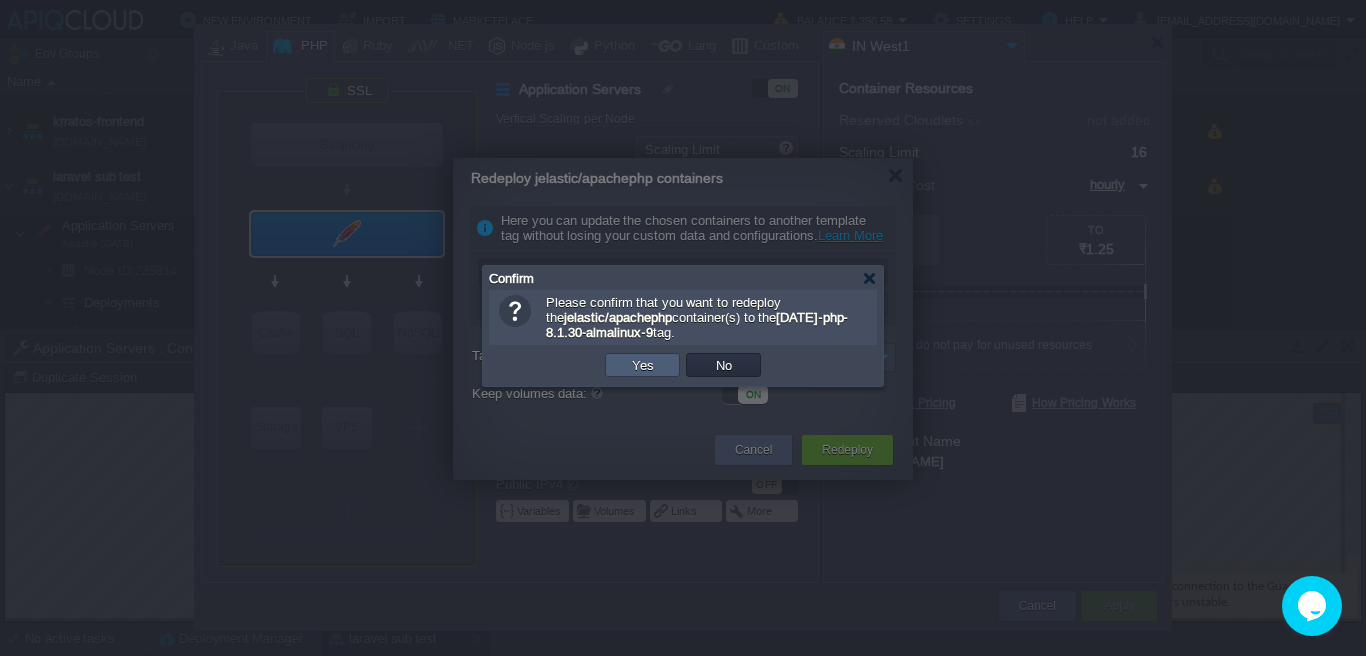 click on "Yes" at bounding box center [643, 365] 